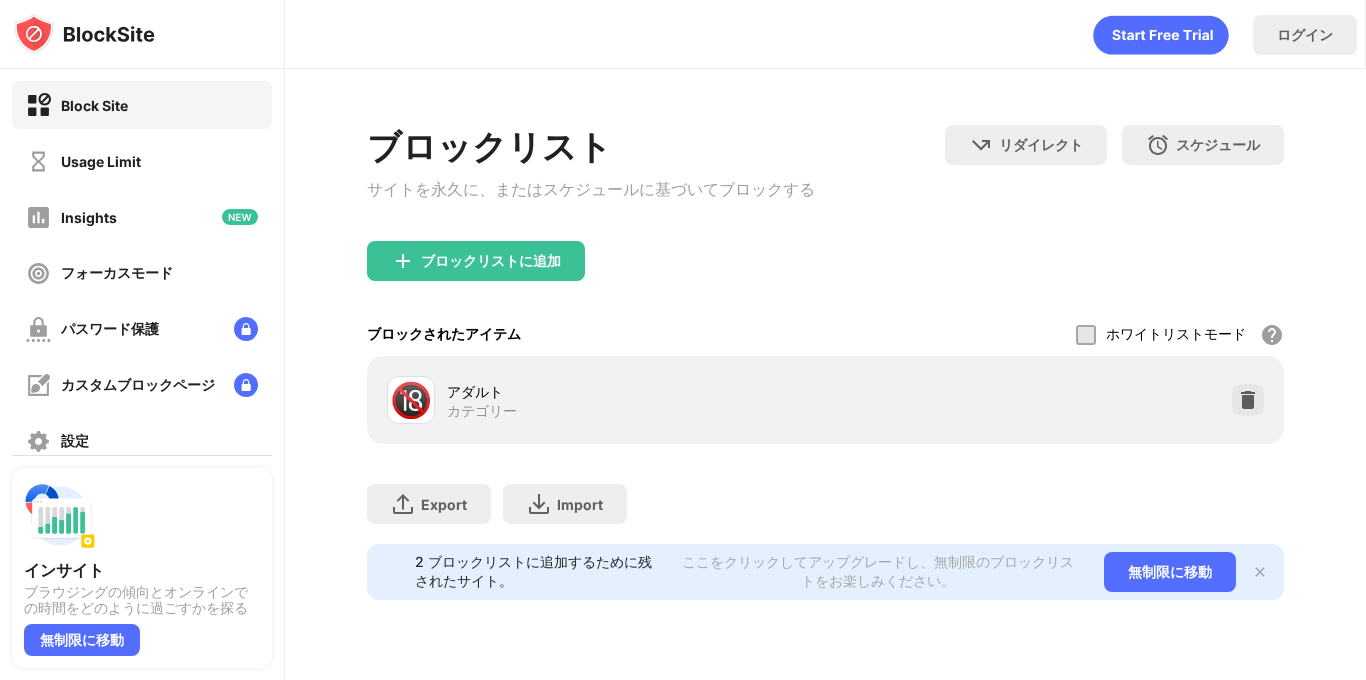 scroll, scrollTop: 0, scrollLeft: 0, axis: both 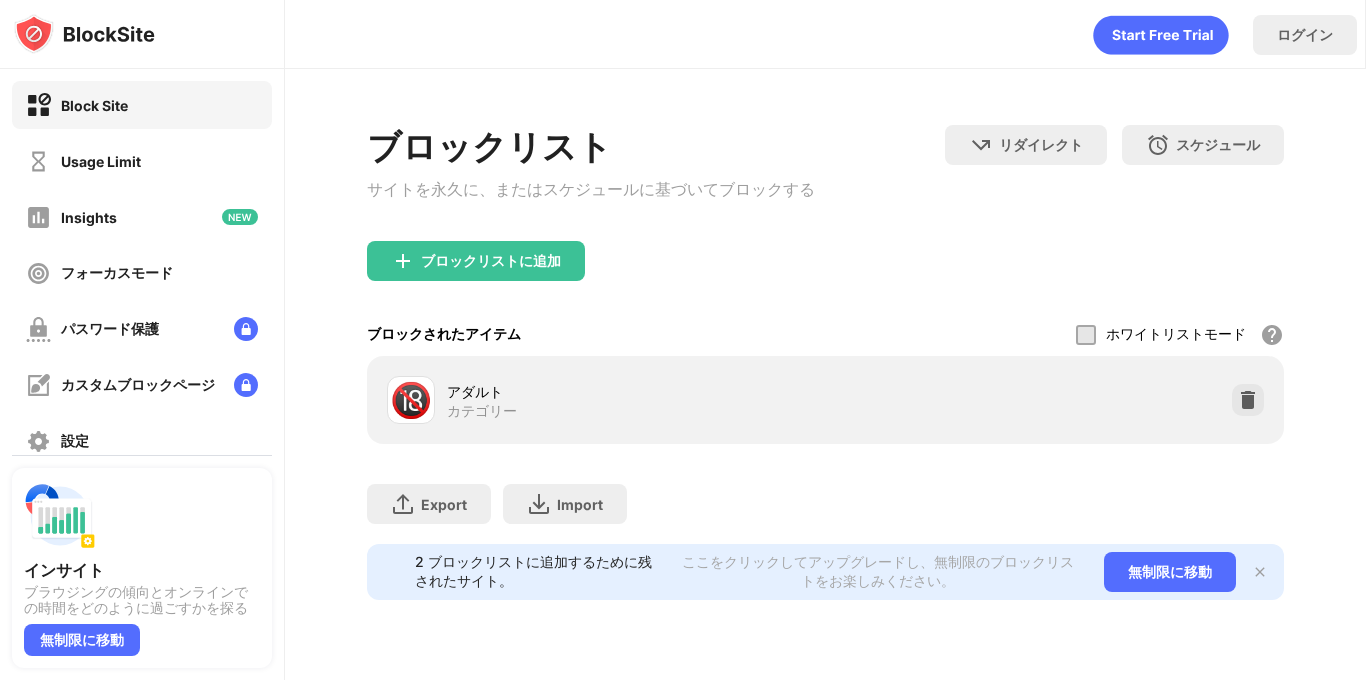 click on "Usage Limit" at bounding box center (142, 161) 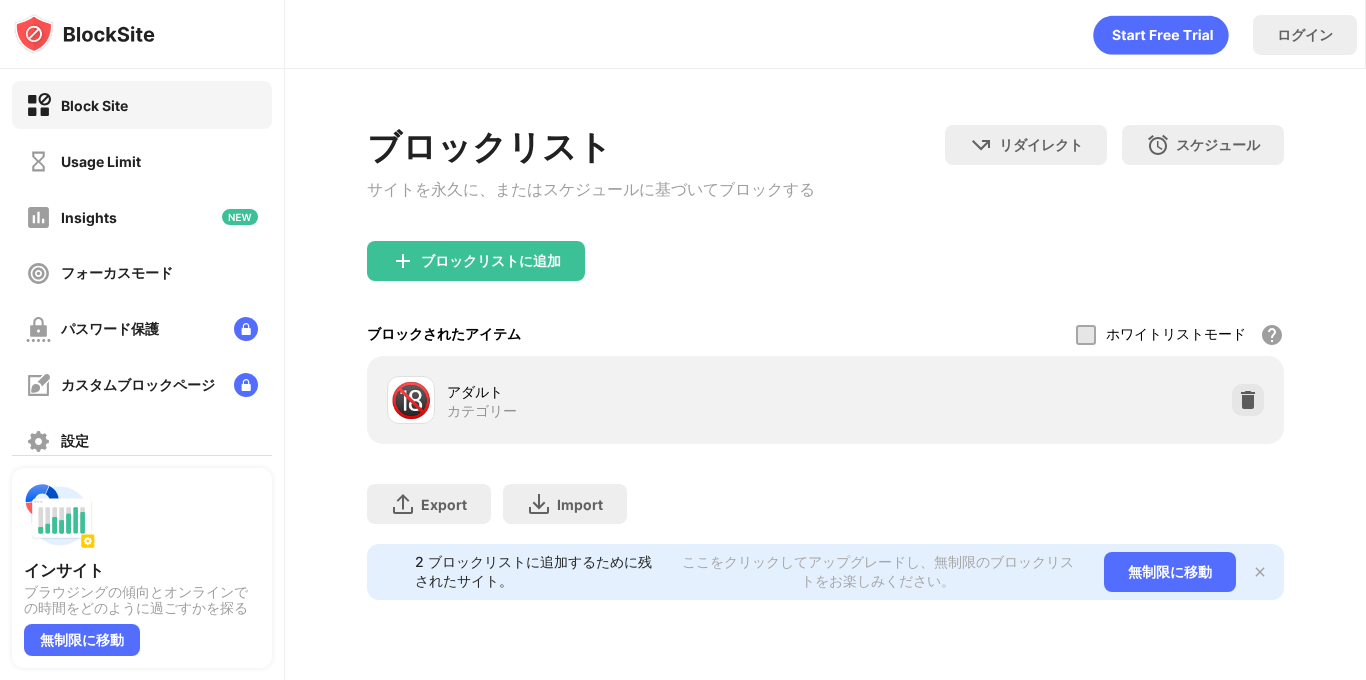 click on "Usage Limit" at bounding box center [142, 161] 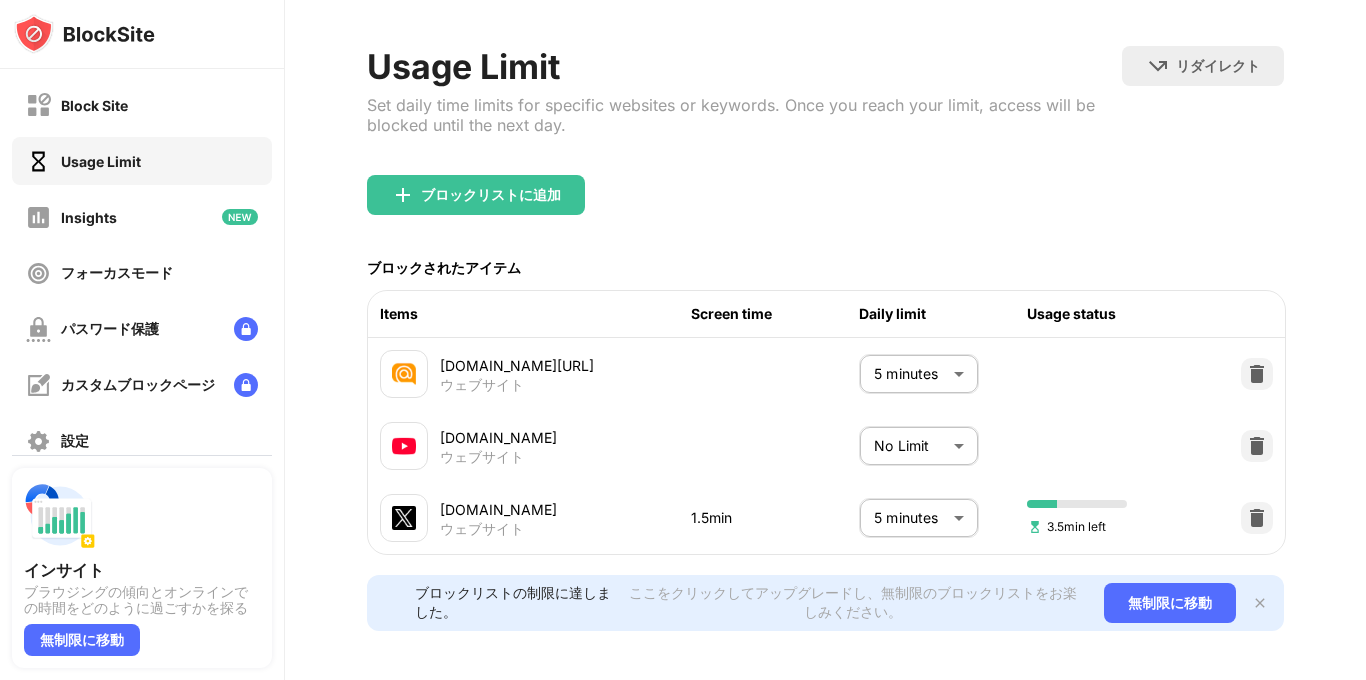 scroll, scrollTop: 78, scrollLeft: 0, axis: vertical 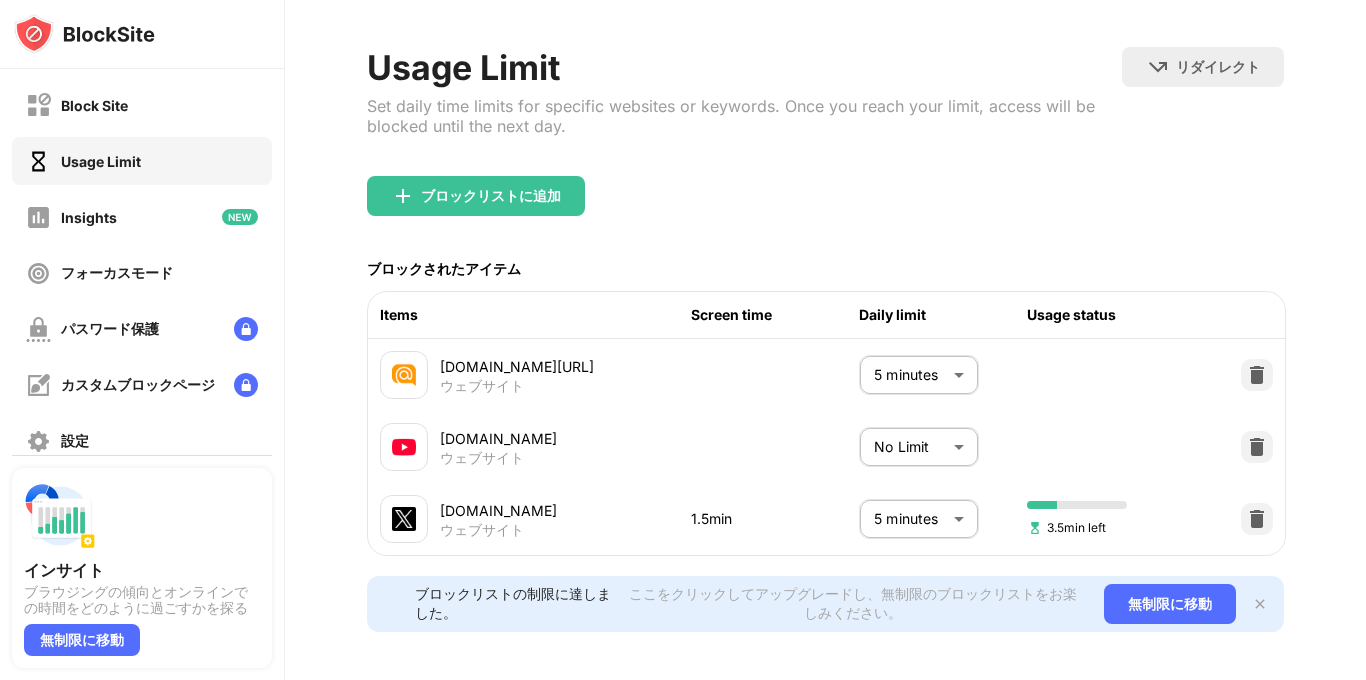 click on "Block Site Usage Limit Insights フォーカスモード パスワード保護 カスタムブロックページ 設定 情報 ブロッキング 他のデバイスと同期する 無効になっています インサイト ブラウジングの傾向とオンラインでの時間をどのように過ごすかを探る  無制限に移動 ログイン Usage Limit Set daily time limits for specific websites or keywords. Once you reach your limit, access will be blocked until the next day. リダイレクト クリックしてリダイレクトのウェブサイトを設定する ブロックリストに追加 ブロックされたアイテム Items Screen time Daily limit Usage status w.atwiki.jp/aniwotawiki ウェブサイト 5 minutes * ​ youtube.com ウェブサイト No Limit ******** ​ x.com ウェブサイト 1.5min 5 minutes * ​ 3.5min left ブロックリストの制限に達しました。 無制限に移動" at bounding box center [683, 340] 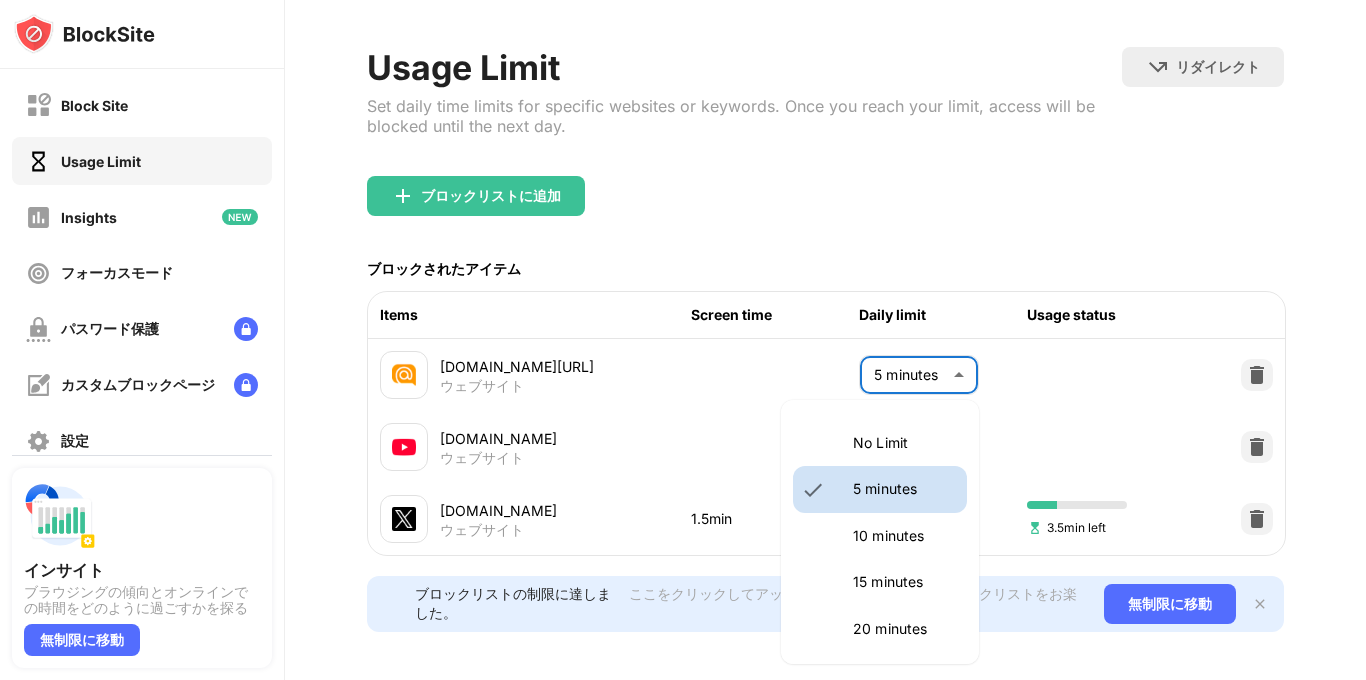 click at bounding box center [683, 340] 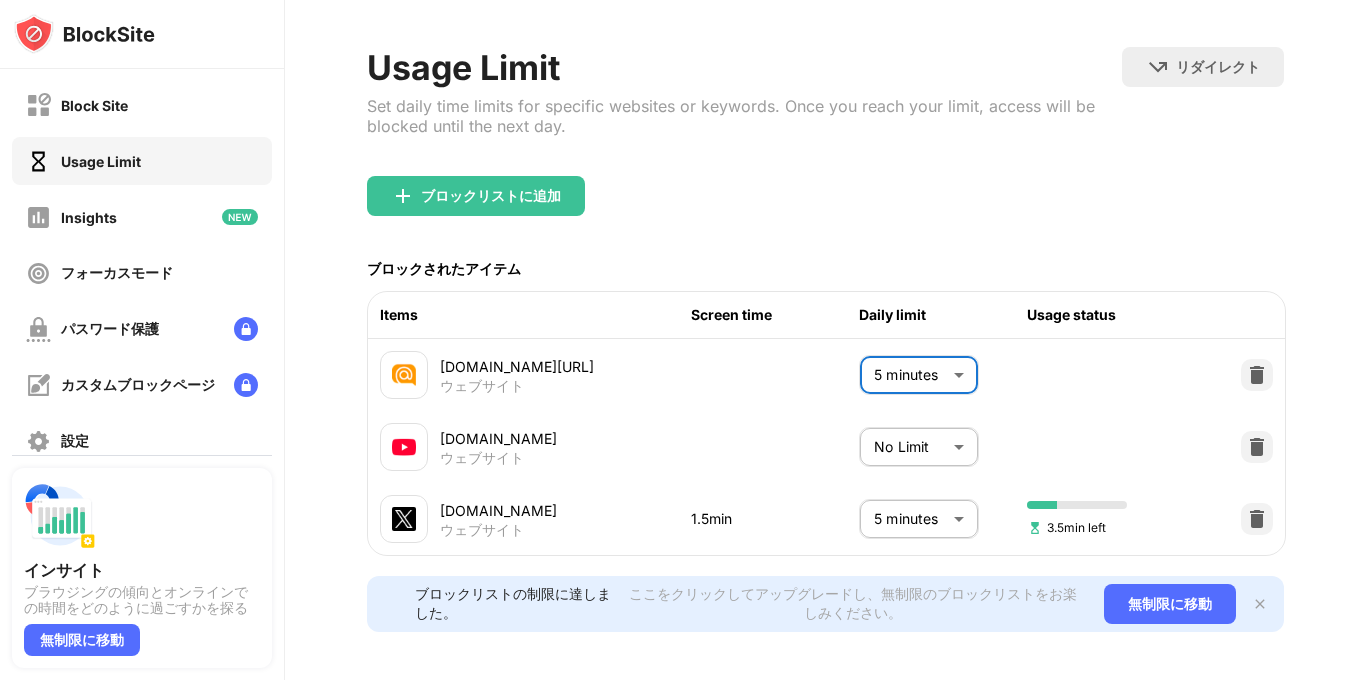 click on "Block Site Usage Limit Insights フォーカスモード パスワード保護 カスタムブロックページ 設定 情報 ブロッキング 他のデバイスと同期する 無効になっています インサイト ブラウジングの傾向とオンラインでの時間をどのように過ごすかを探る  無制限に移動 ログイン Usage Limit Set daily time limits for specific websites or keywords. Once you reach your limit, access will be blocked until the next day. リダイレクト クリックしてリダイレクトのウェブサイトを設定する ブロックリストに追加 ブロックされたアイテム Items Screen time Daily limit Usage status w.atwiki.jp/aniwotawiki ウェブサイト 5 minutes * ​ youtube.com ウェブサイト No Limit ******** ​ x.com ウェブサイト 1.5min 5 minutes * ​ 3.5min left ブロックリストの制限に達しました。 無制限に移動
No Limit 5 minutes 10 minutes 15 minutes 20 minutes 25 minutes 30 minutes" at bounding box center [683, 340] 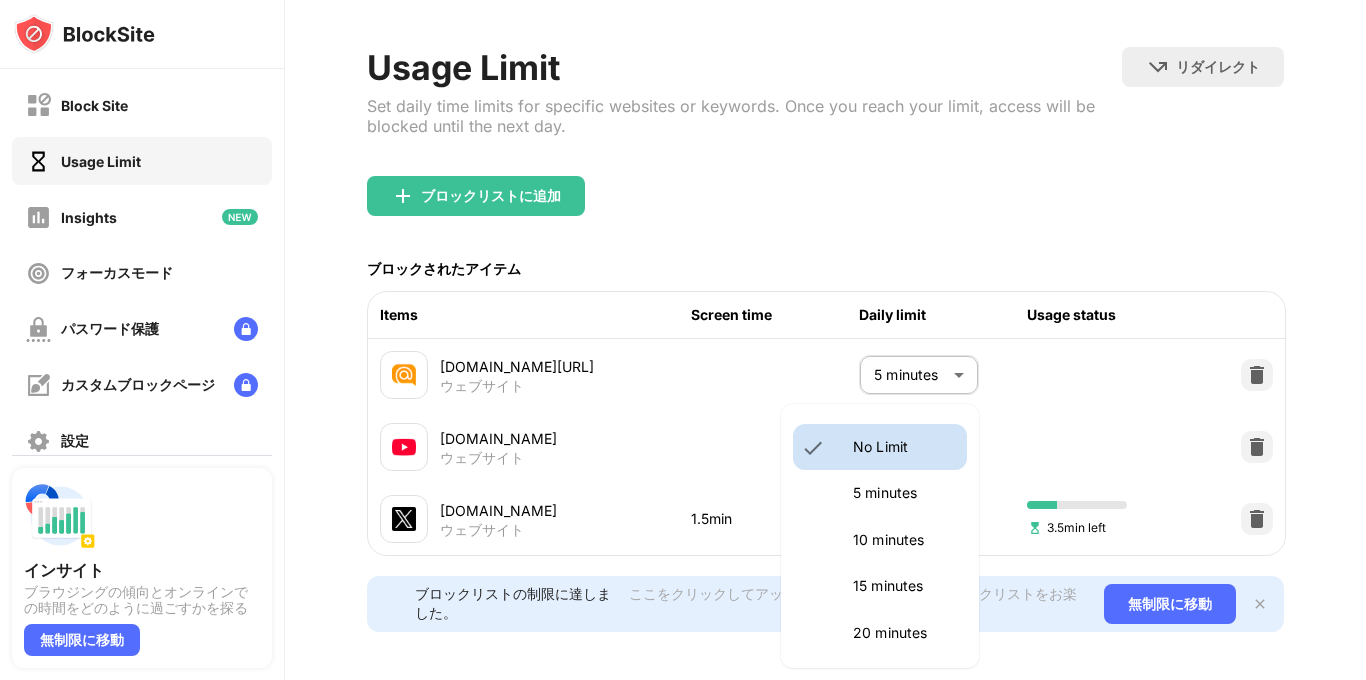 click on "15 minutes" at bounding box center (904, 586) 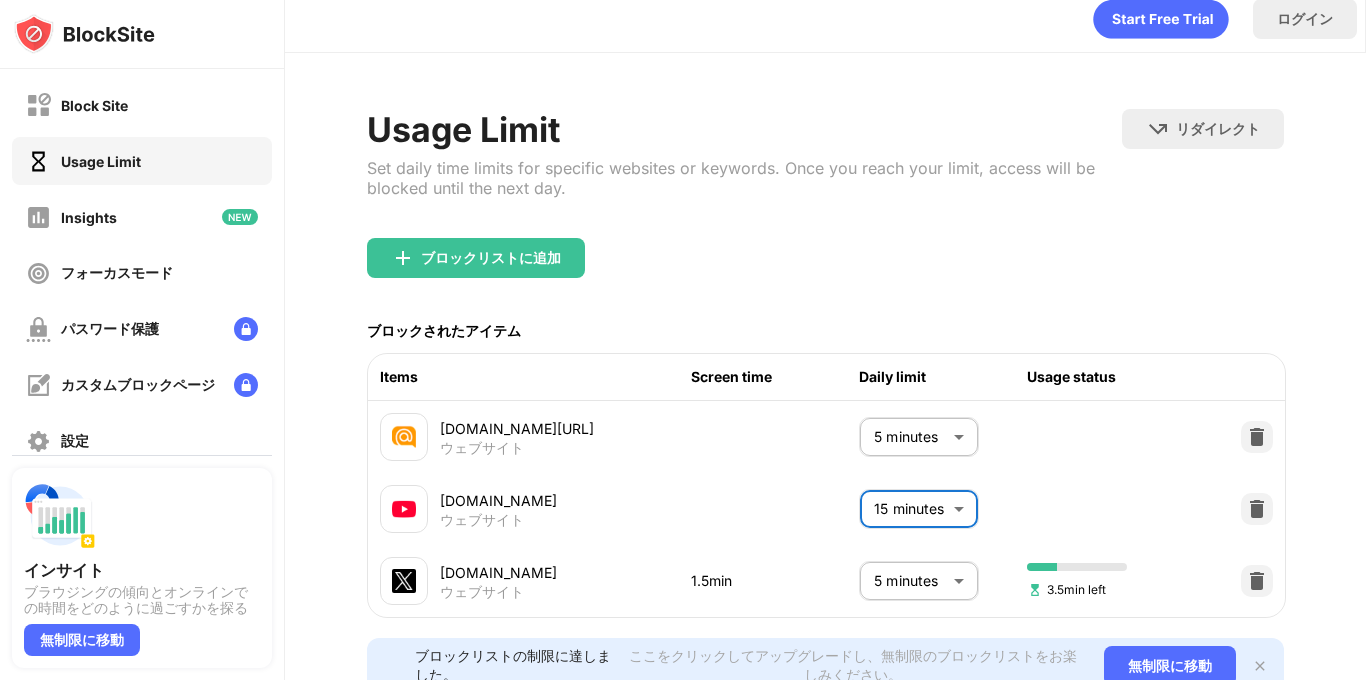 scroll, scrollTop: 15, scrollLeft: 0, axis: vertical 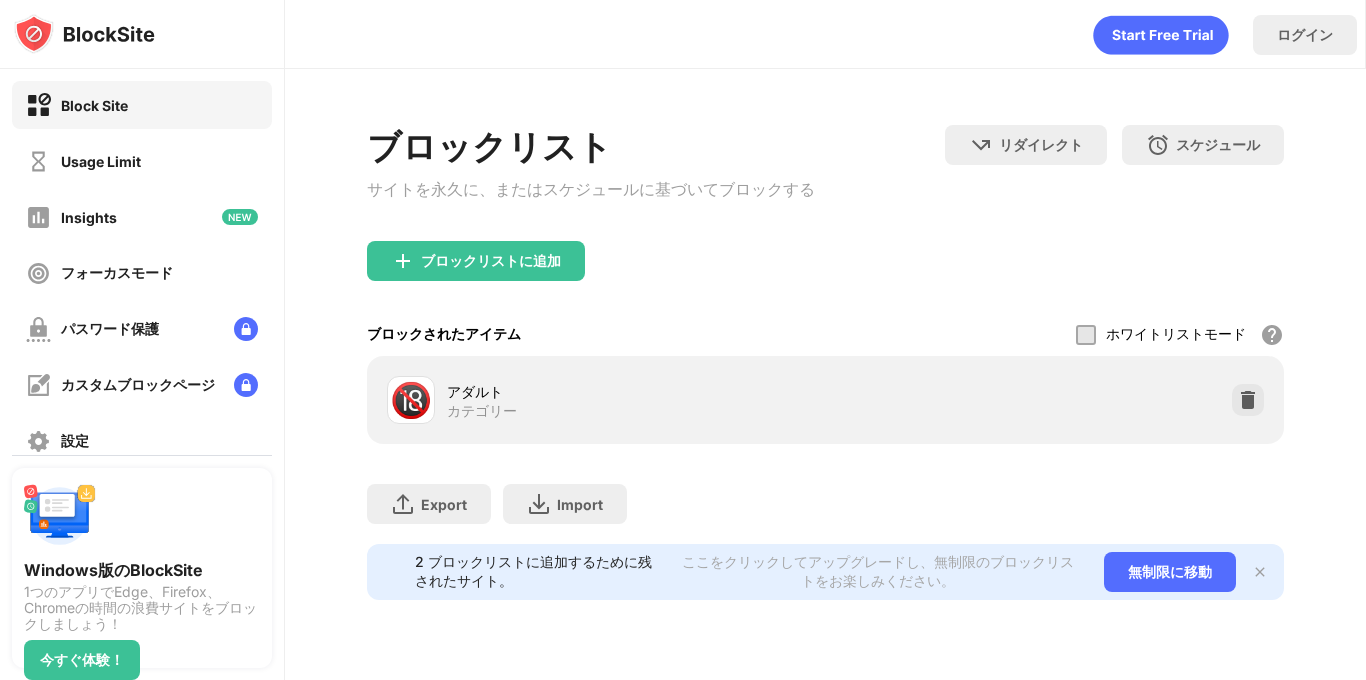 click on "カテゴリー" at bounding box center [482, 411] 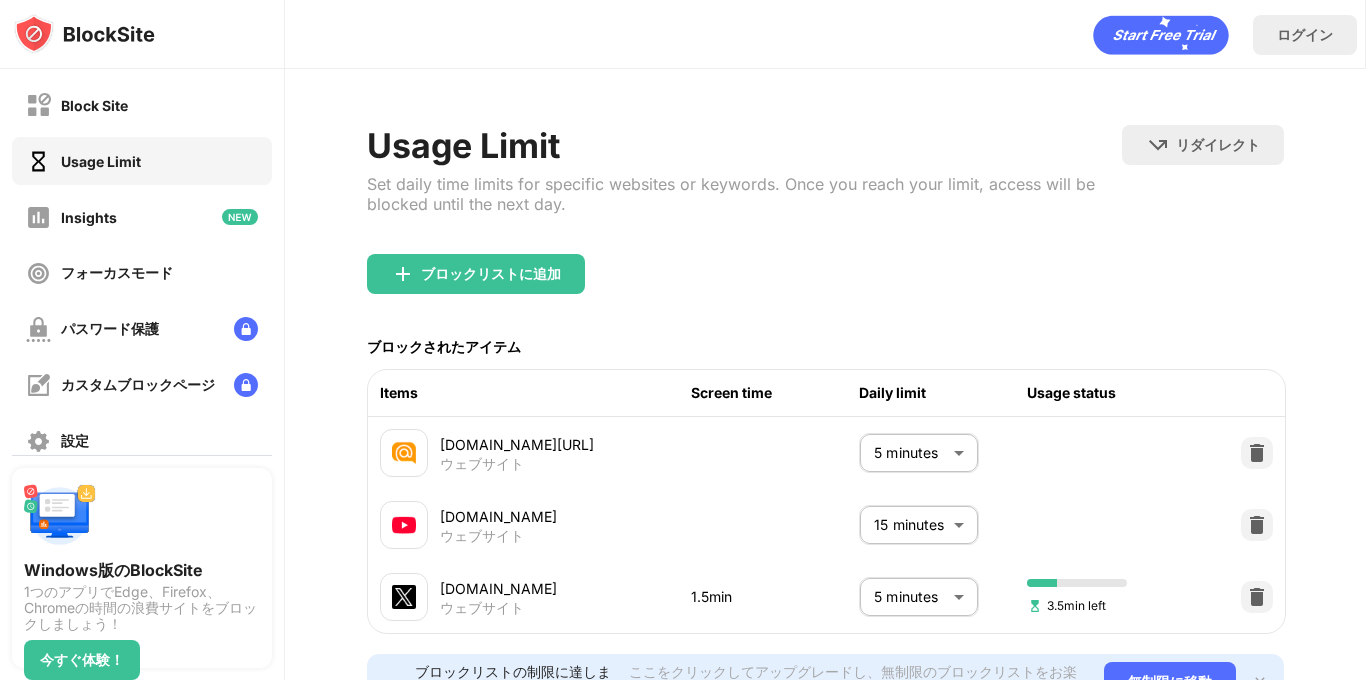 click on "Block Site" at bounding box center [142, 105] 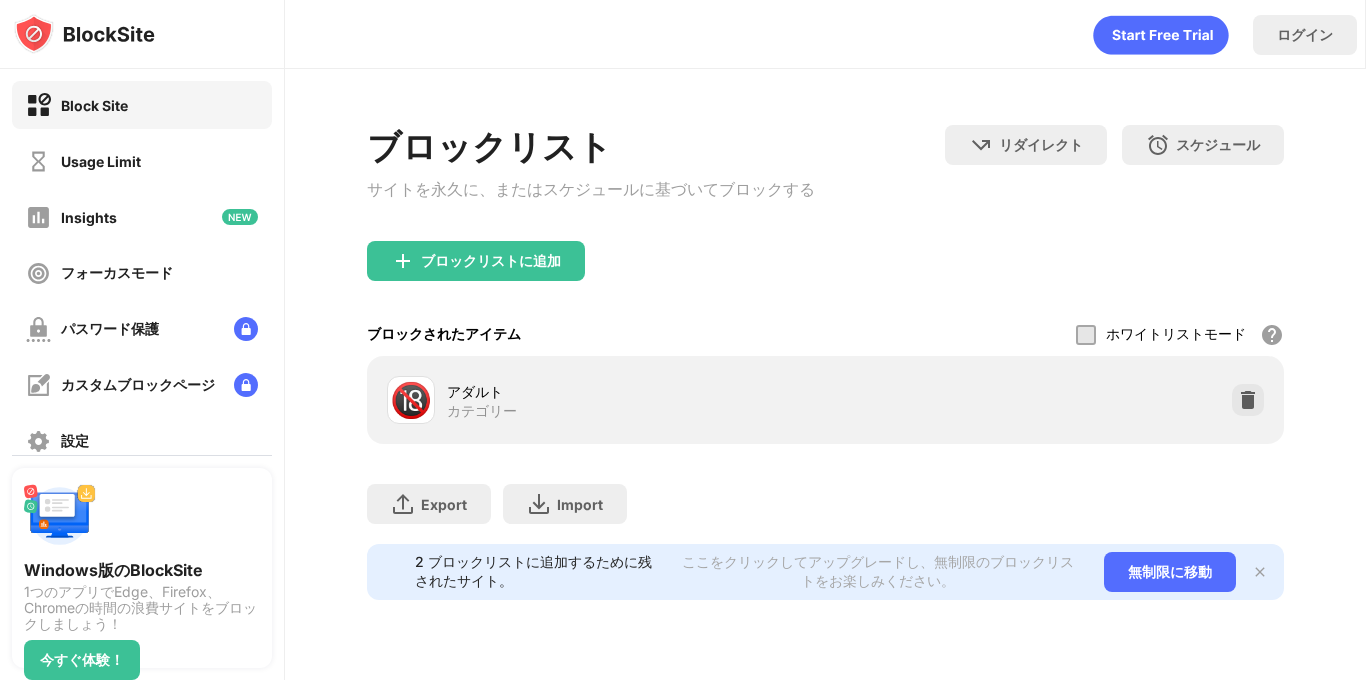 click on "カテゴリー" at bounding box center (482, 411) 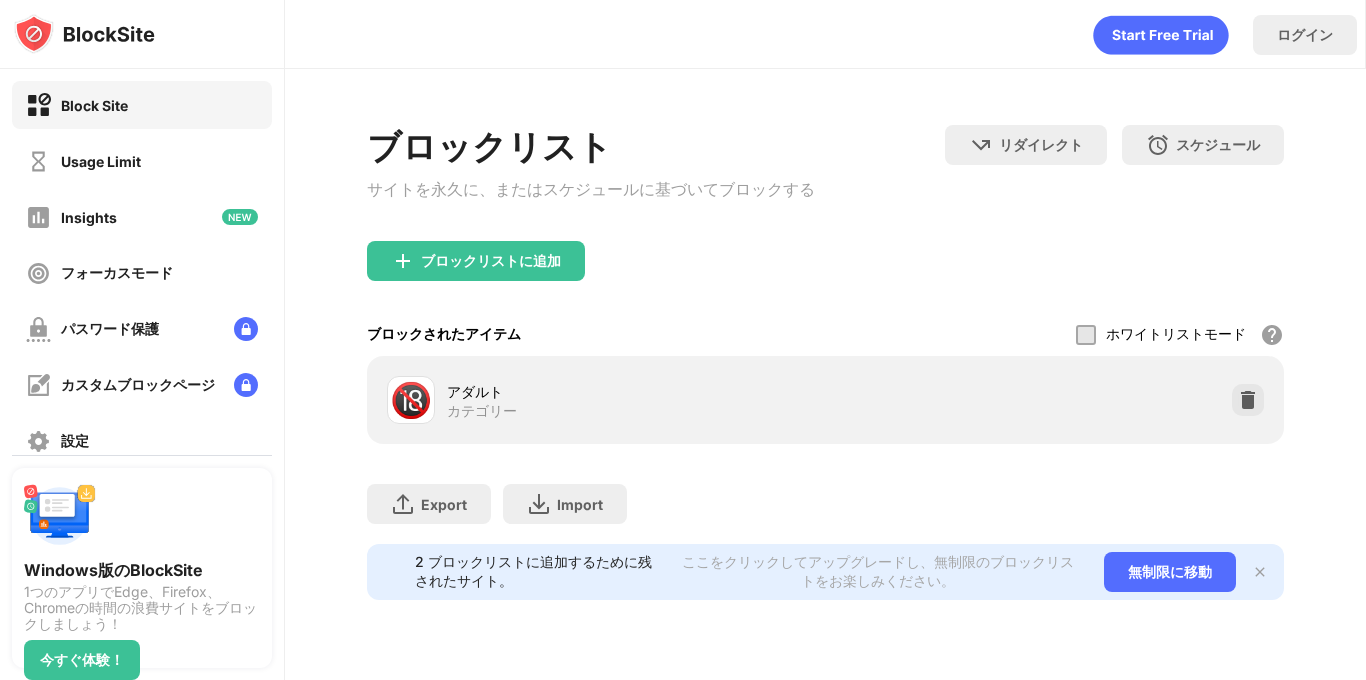 click on "ブロックリストに追加" at bounding box center [491, 261] 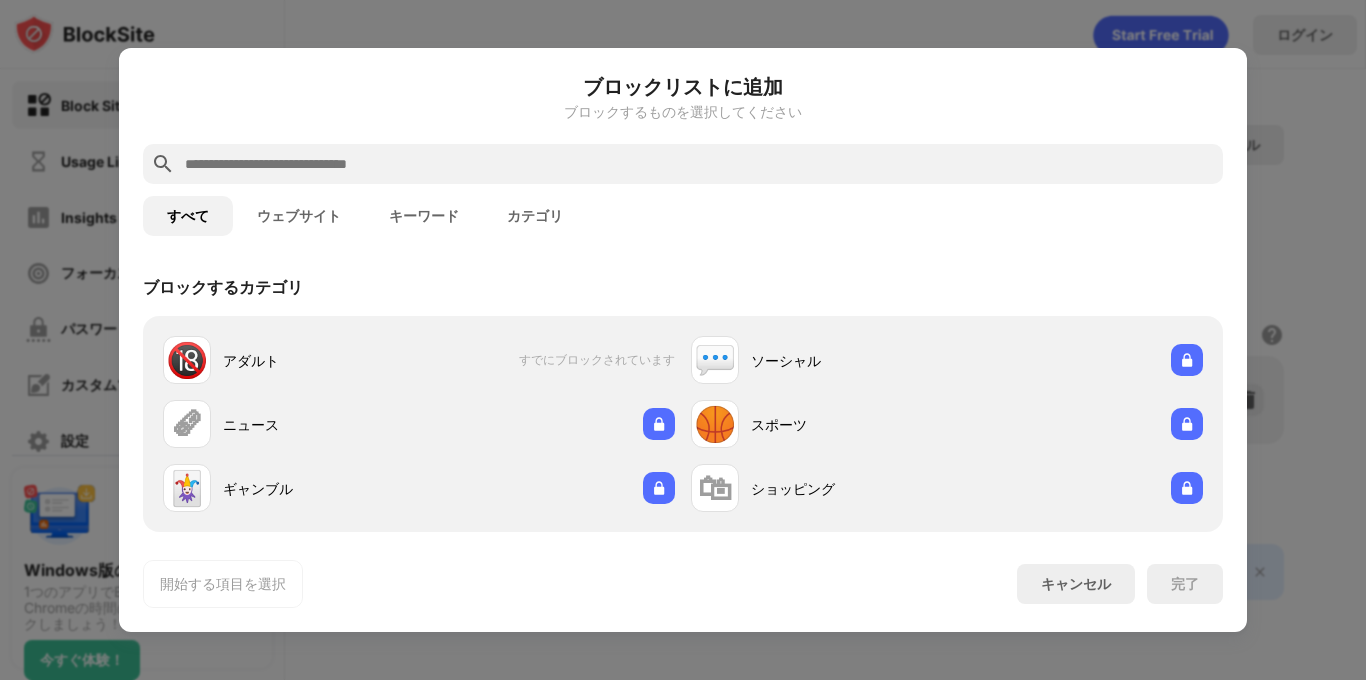click on "カテゴリ" at bounding box center [535, 216] 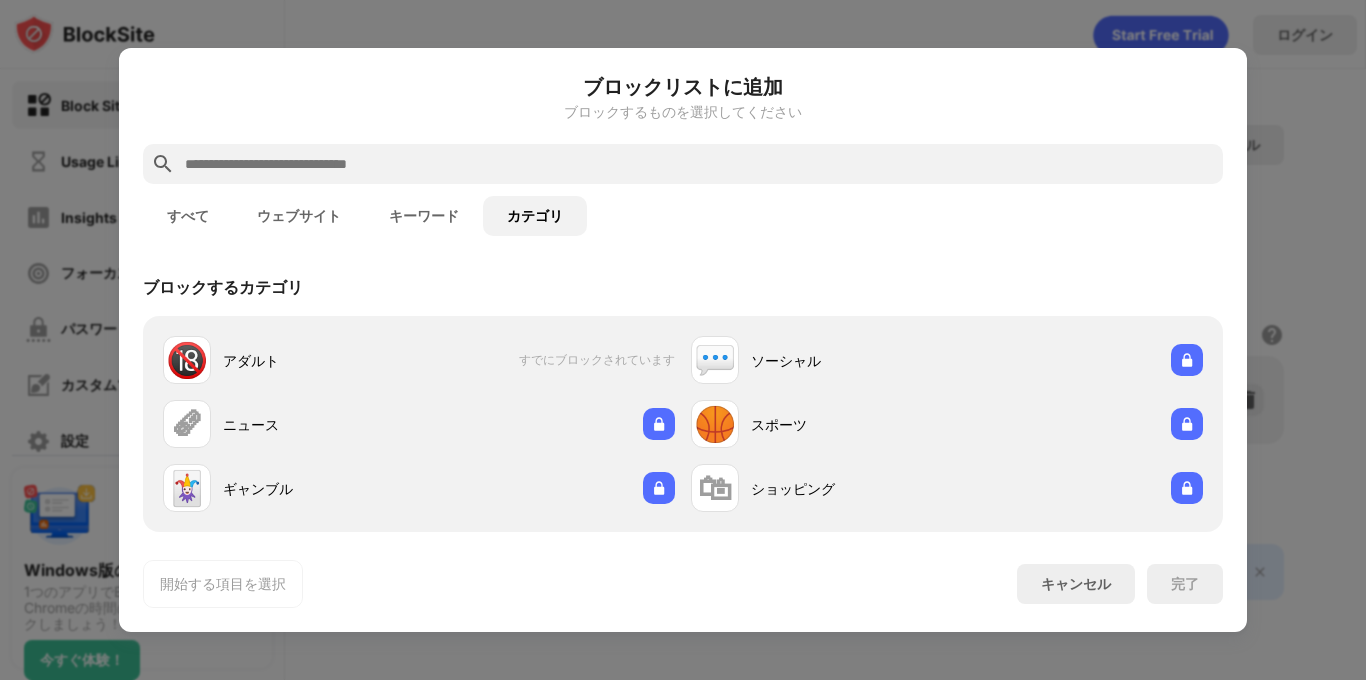 scroll, scrollTop: 20, scrollLeft: 0, axis: vertical 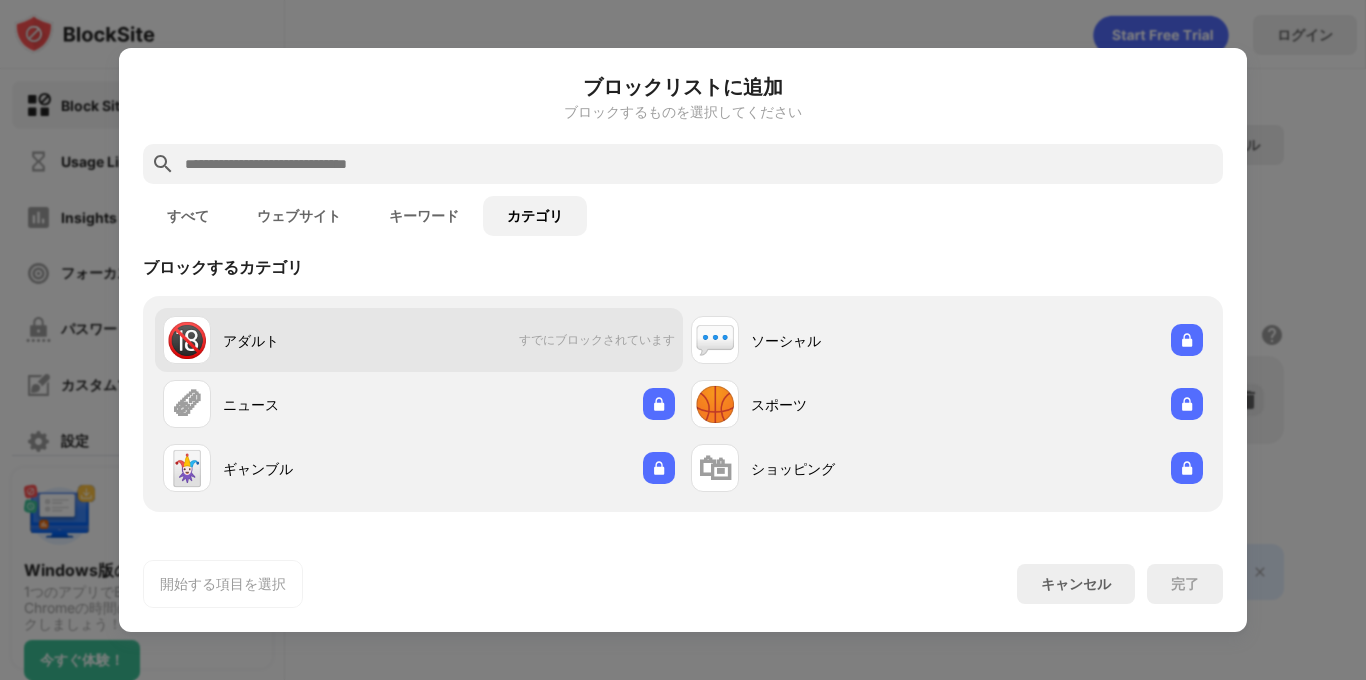 click on "すでにブロックされています" at bounding box center [597, 340] 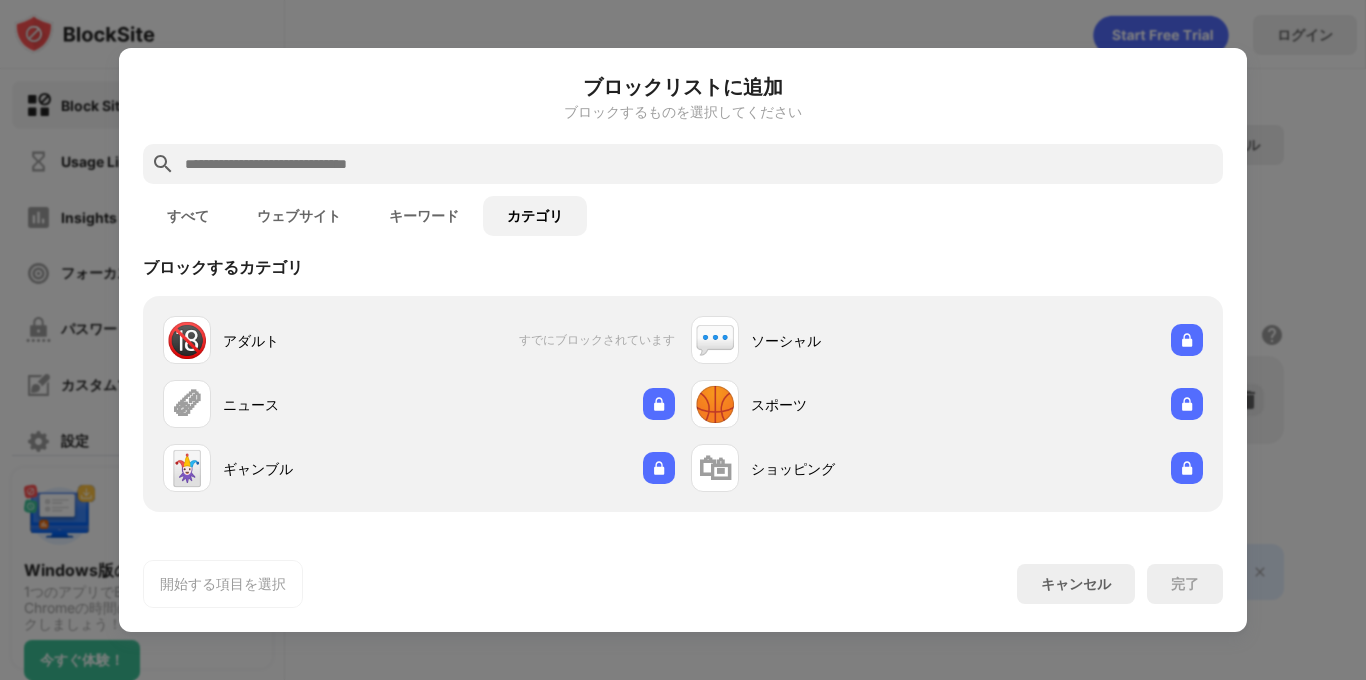 click on "キーワード" at bounding box center [424, 216] 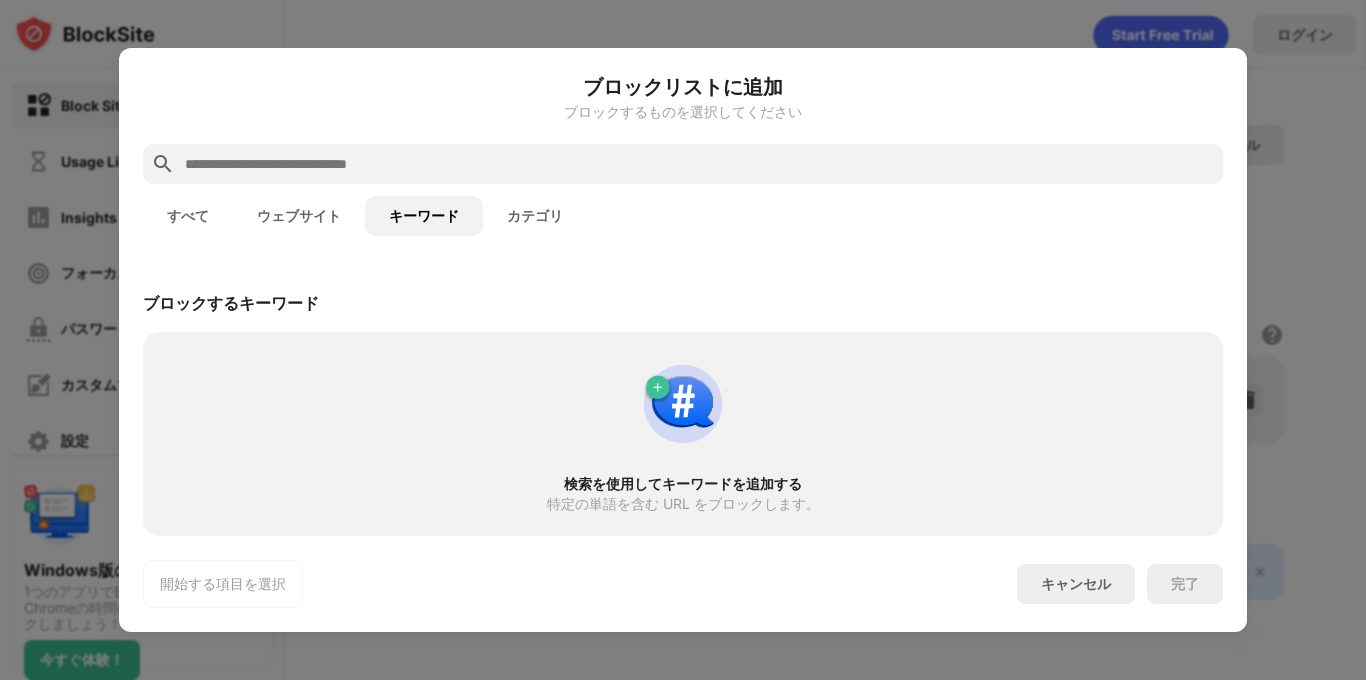 scroll, scrollTop: 0, scrollLeft: 0, axis: both 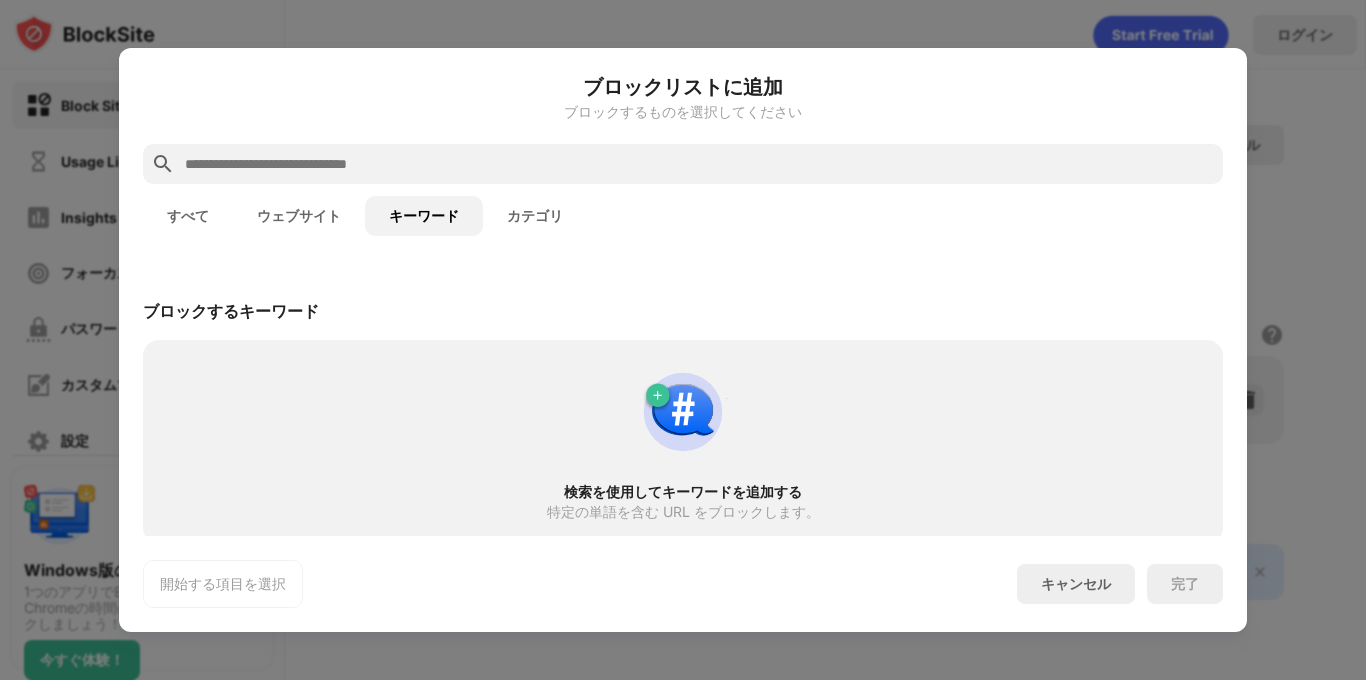 click on "ウェブサイト" at bounding box center (299, 216) 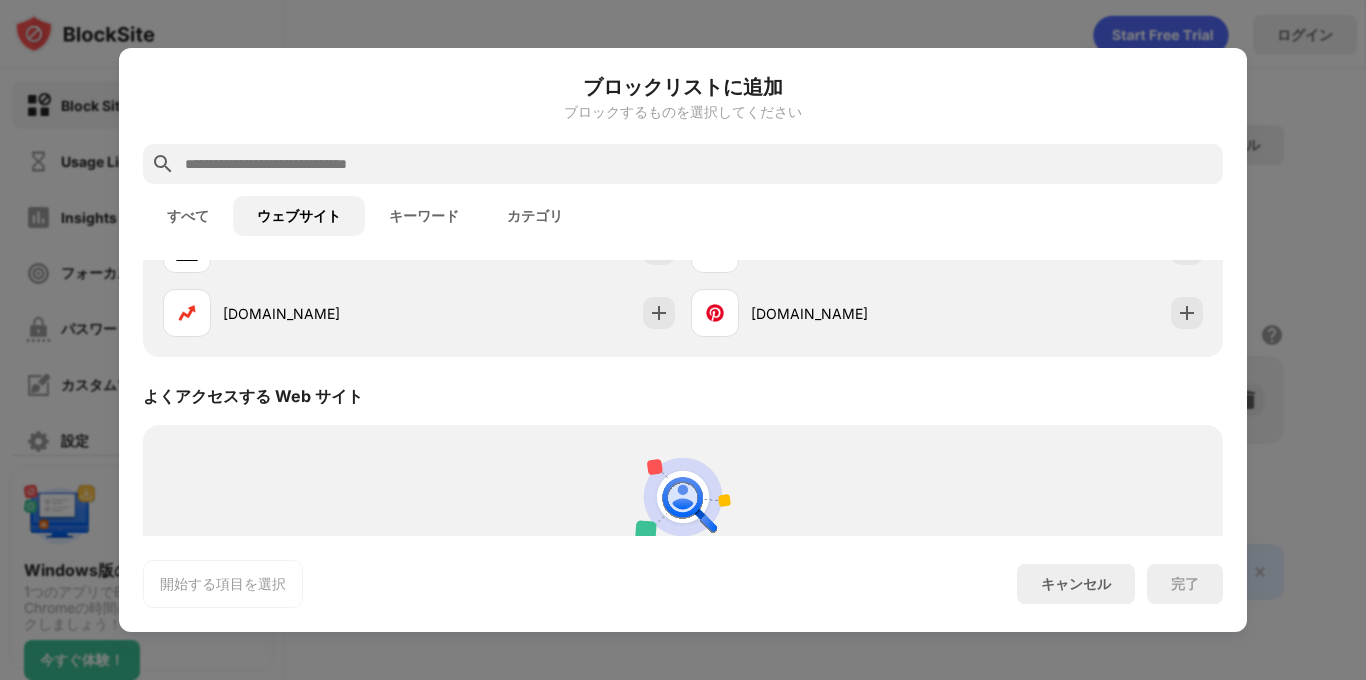 scroll, scrollTop: 452, scrollLeft: 0, axis: vertical 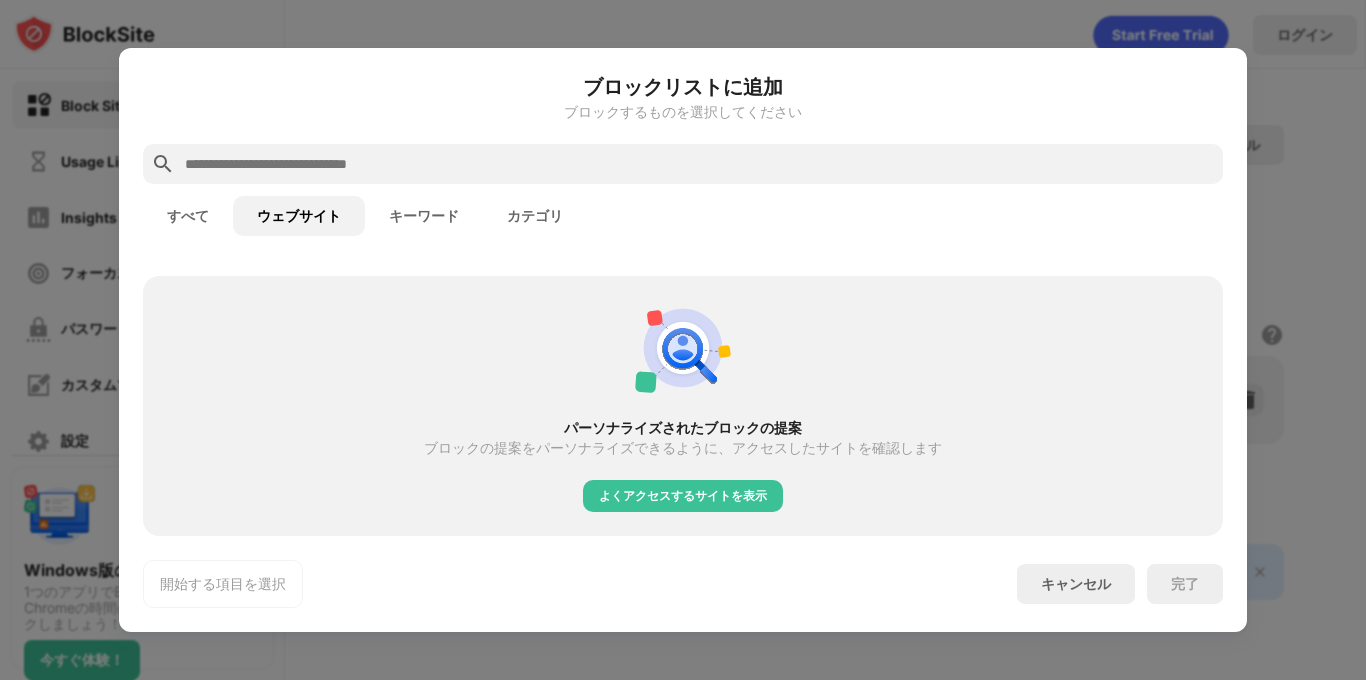 click on "すべて" at bounding box center (188, 216) 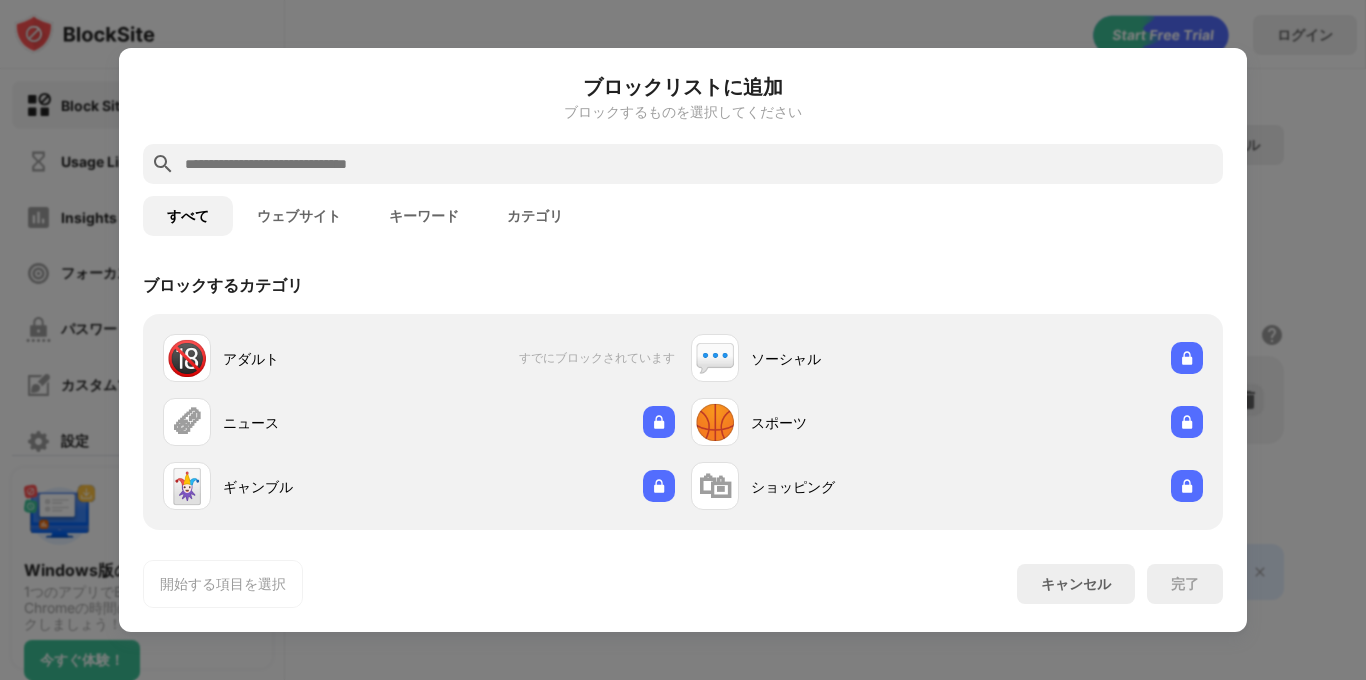 scroll, scrollTop: 0, scrollLeft: 0, axis: both 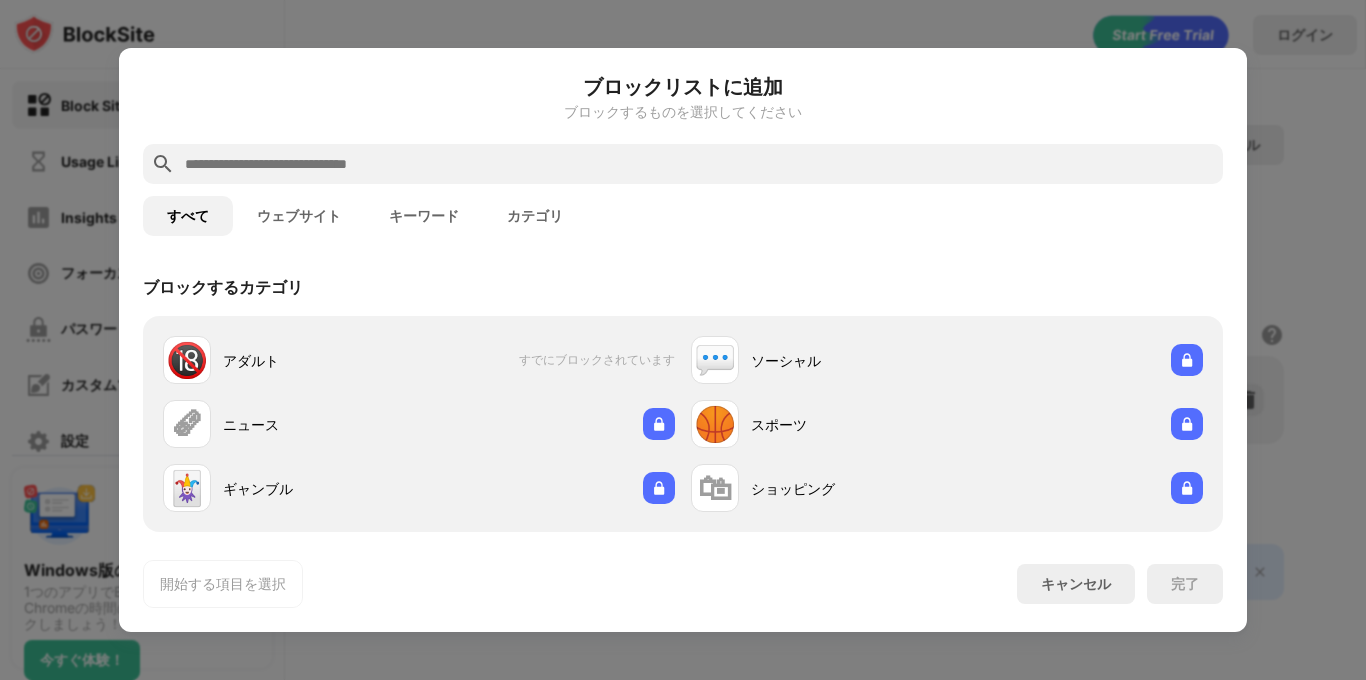 click on "キーワード" at bounding box center [424, 216] 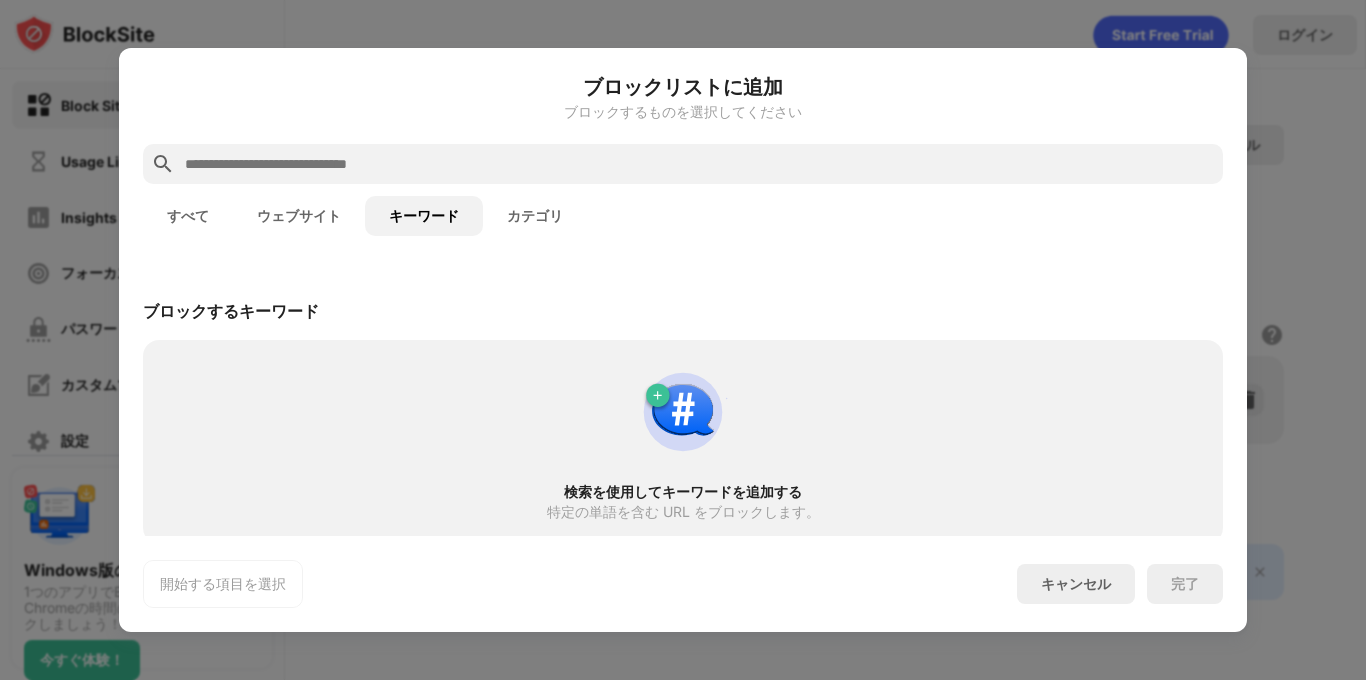 click on "すべて" at bounding box center [188, 216] 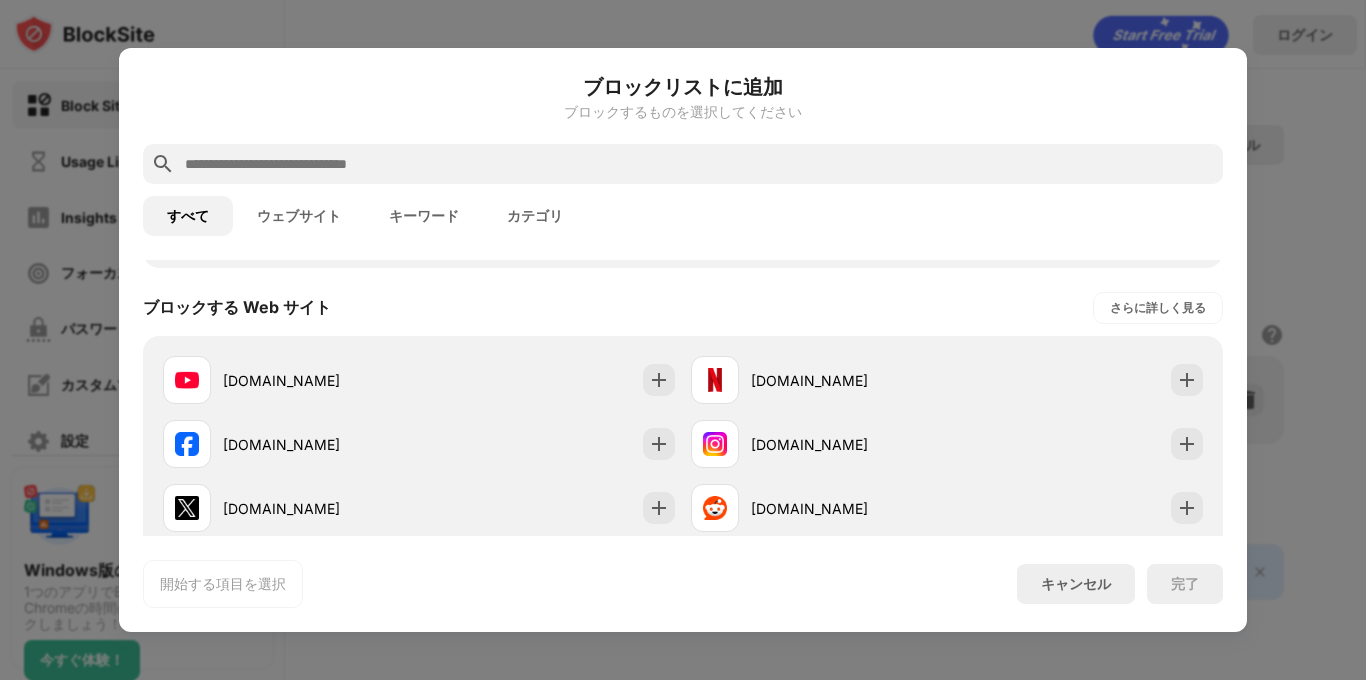 scroll, scrollTop: 240, scrollLeft: 0, axis: vertical 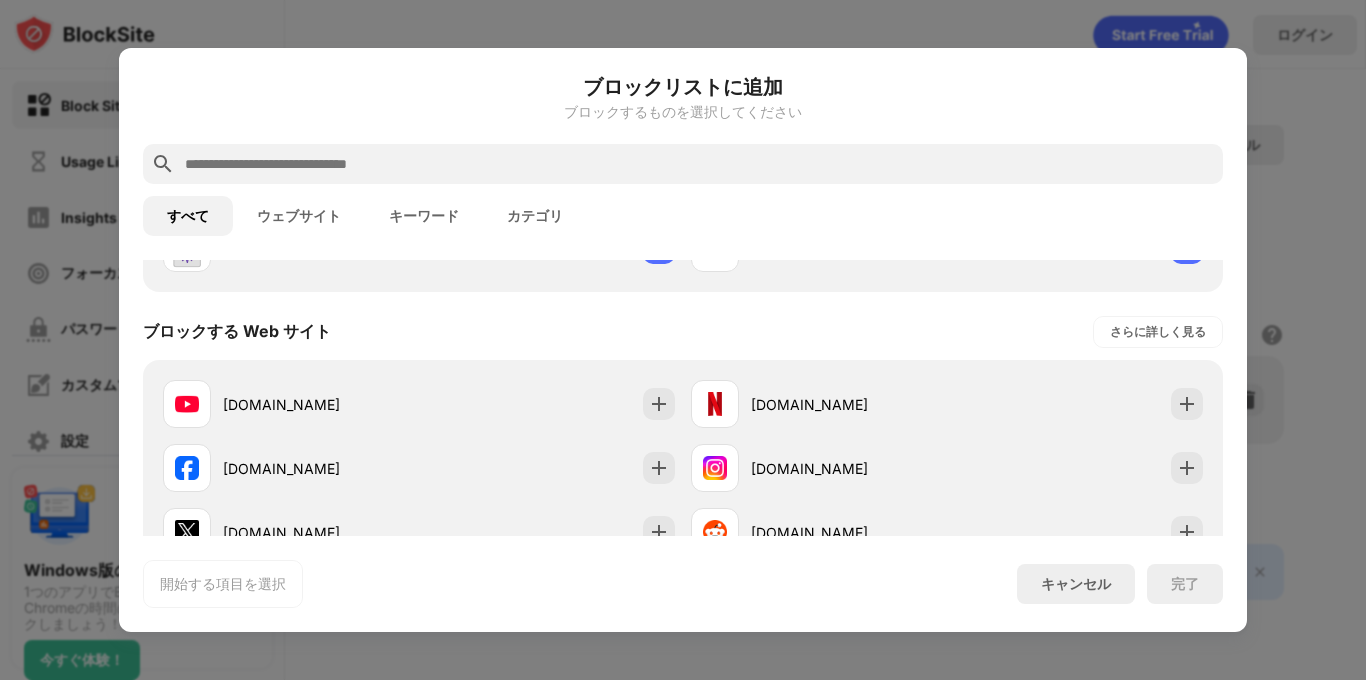 click on "さらに詳しく見る" at bounding box center (1158, 332) 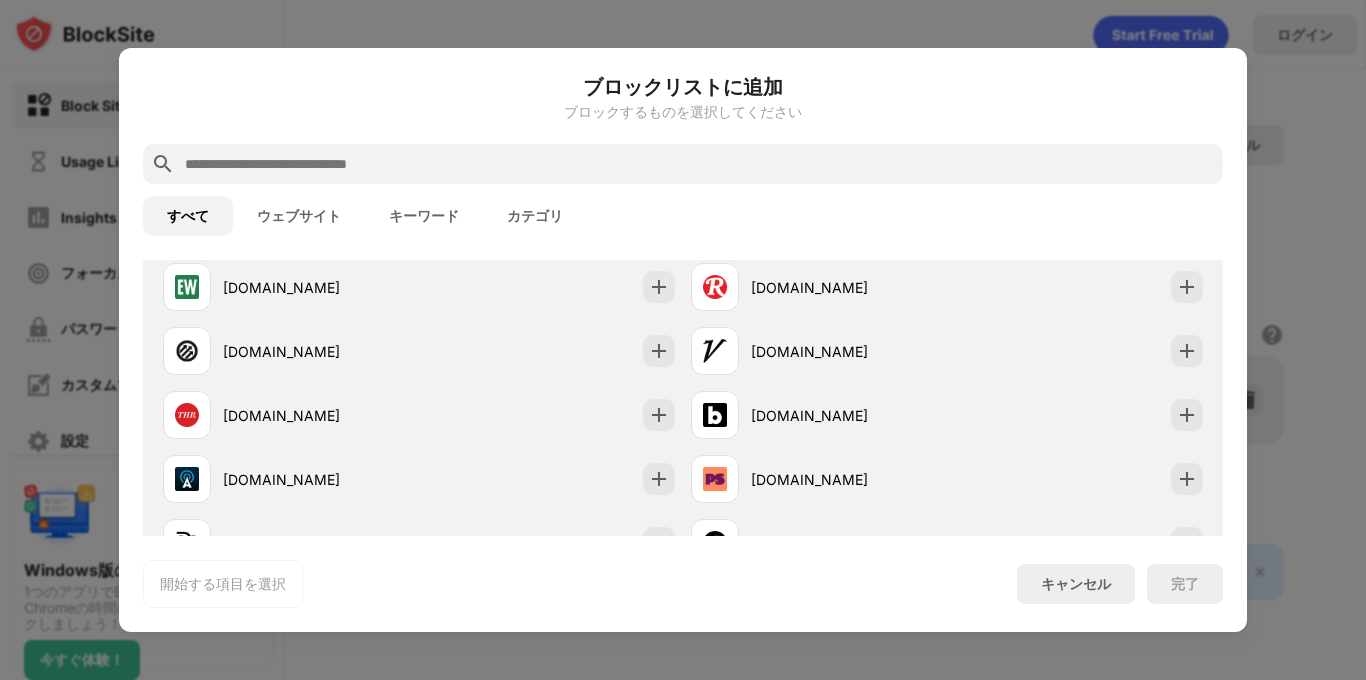 scroll, scrollTop: 2215, scrollLeft: 0, axis: vertical 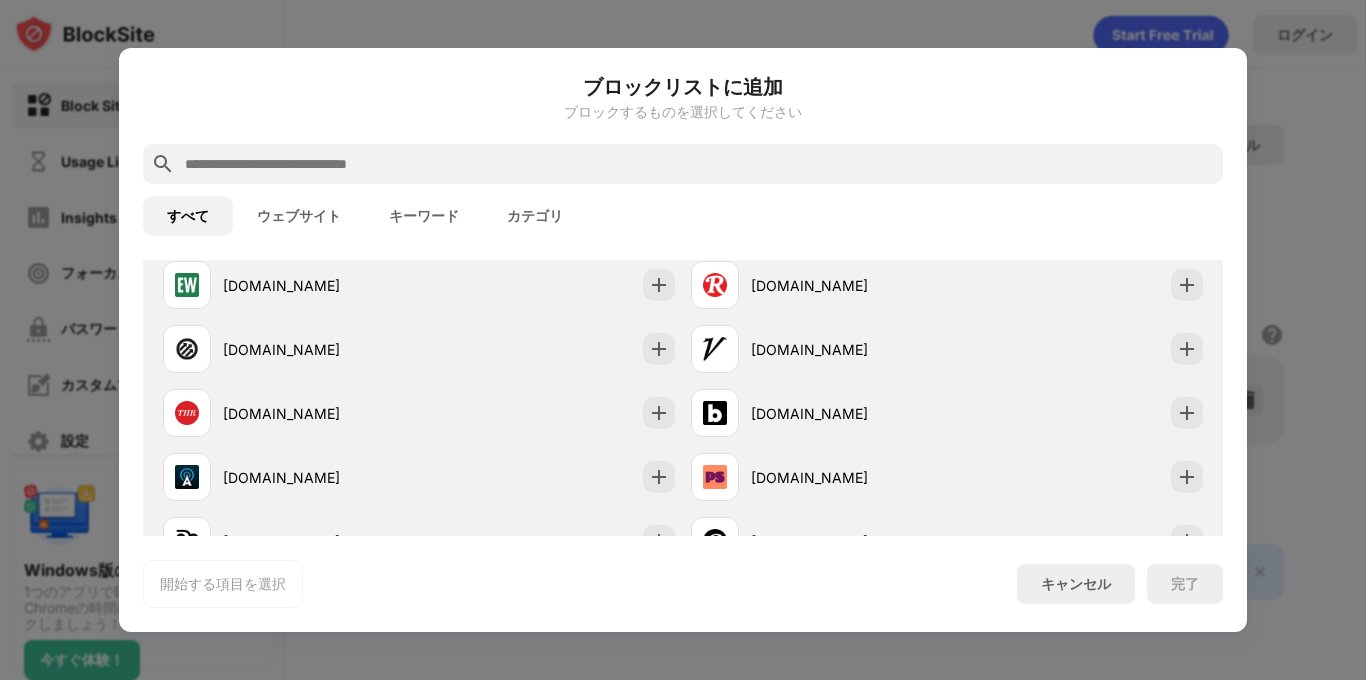 click on "キャンセル" at bounding box center [1076, 584] 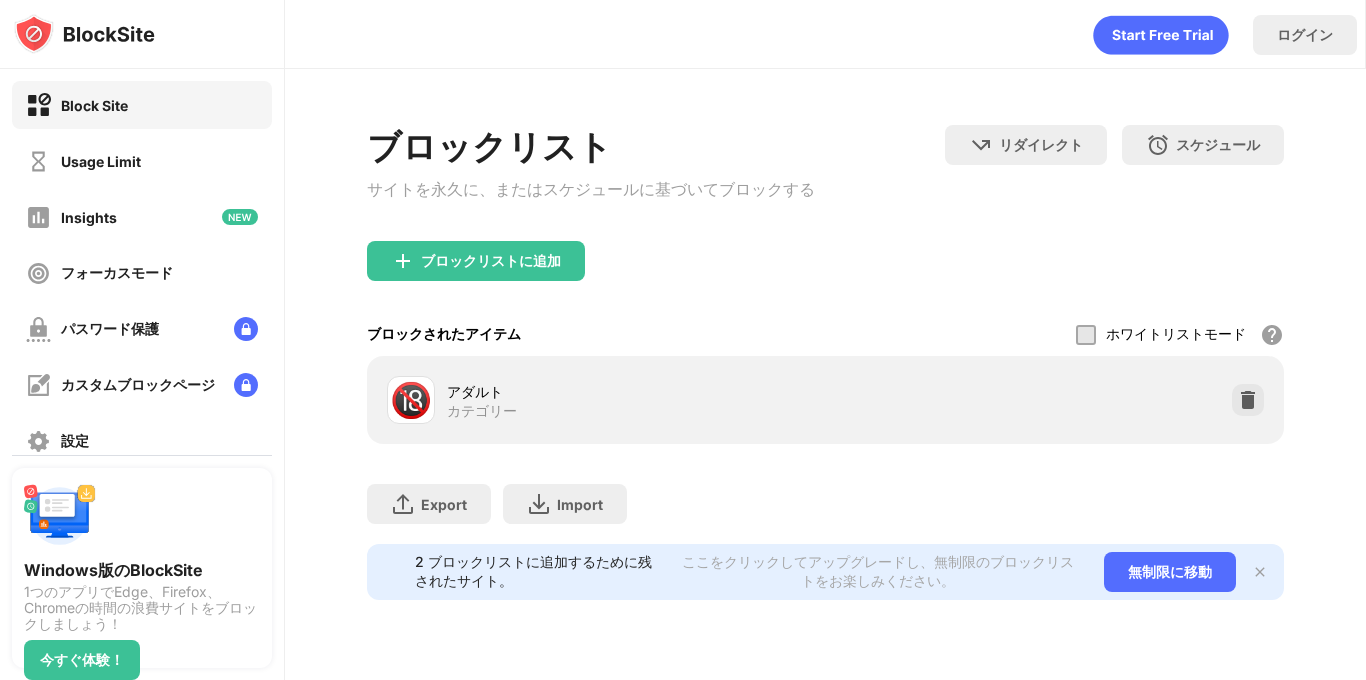 click on "Usage Limit" at bounding box center (142, 161) 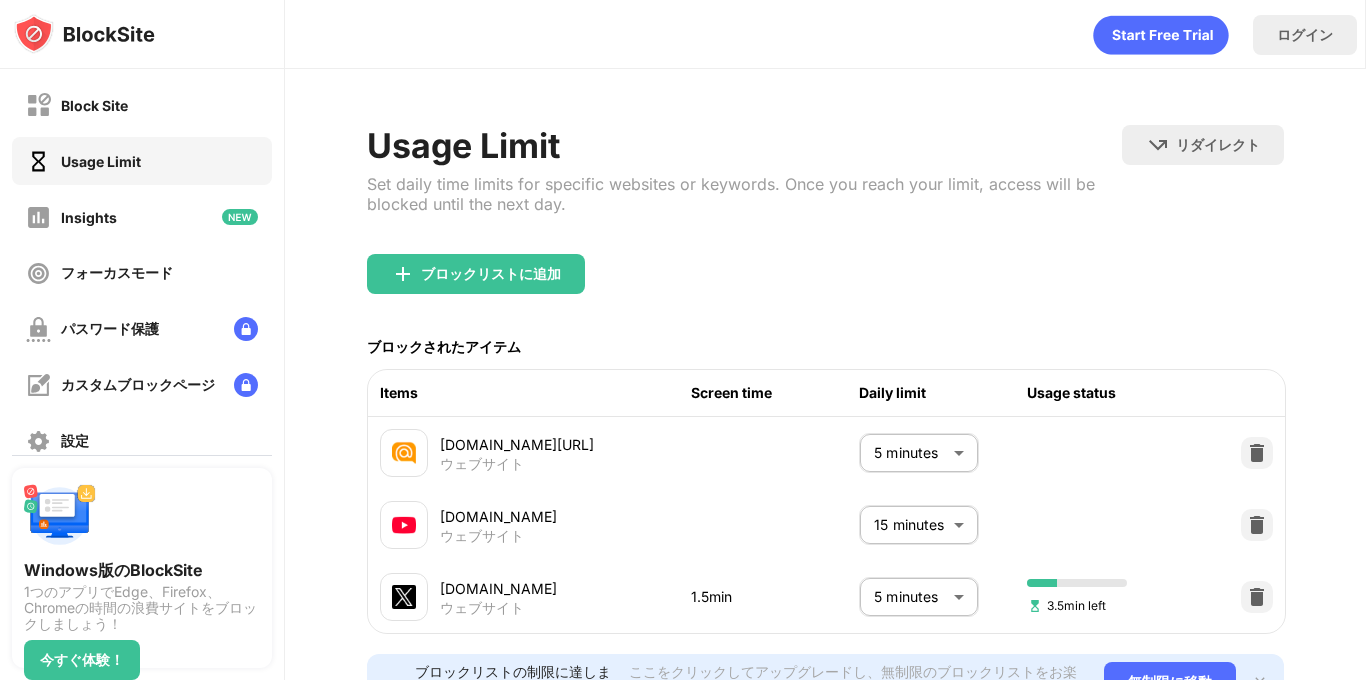 click on "ブロックリストに追加" at bounding box center (491, 274) 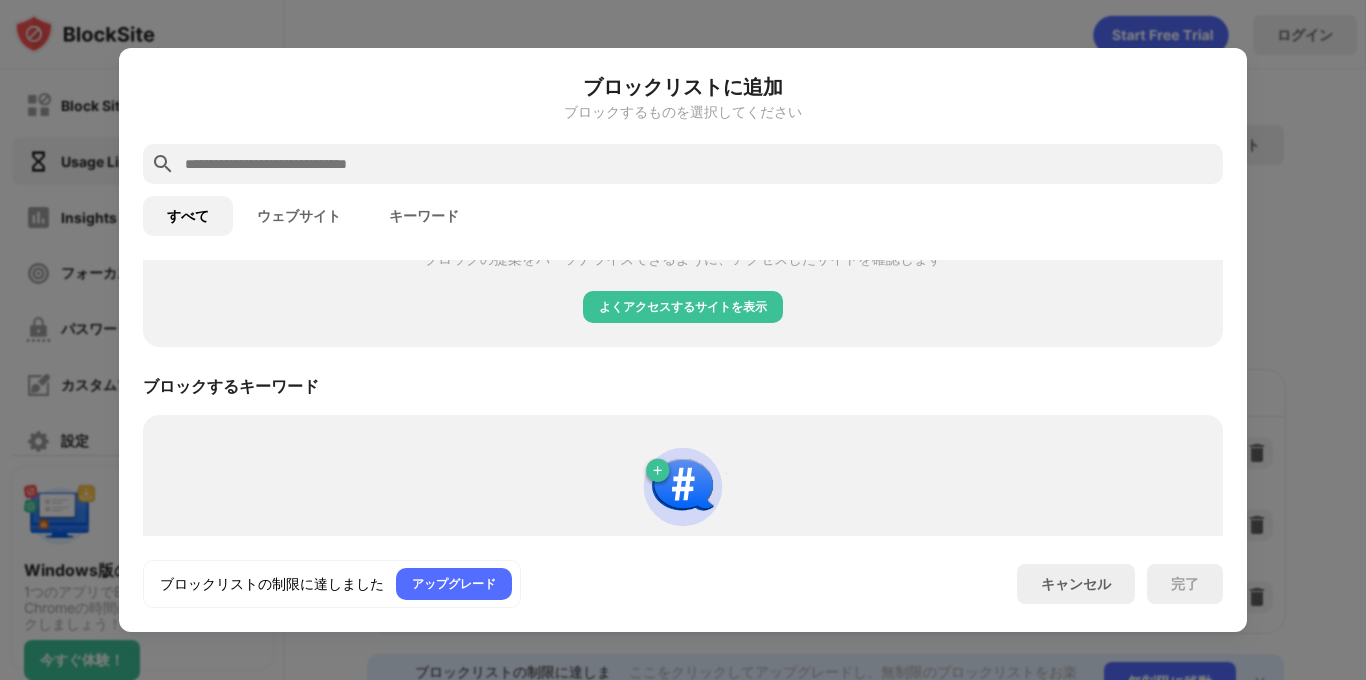 scroll, scrollTop: 724, scrollLeft: 0, axis: vertical 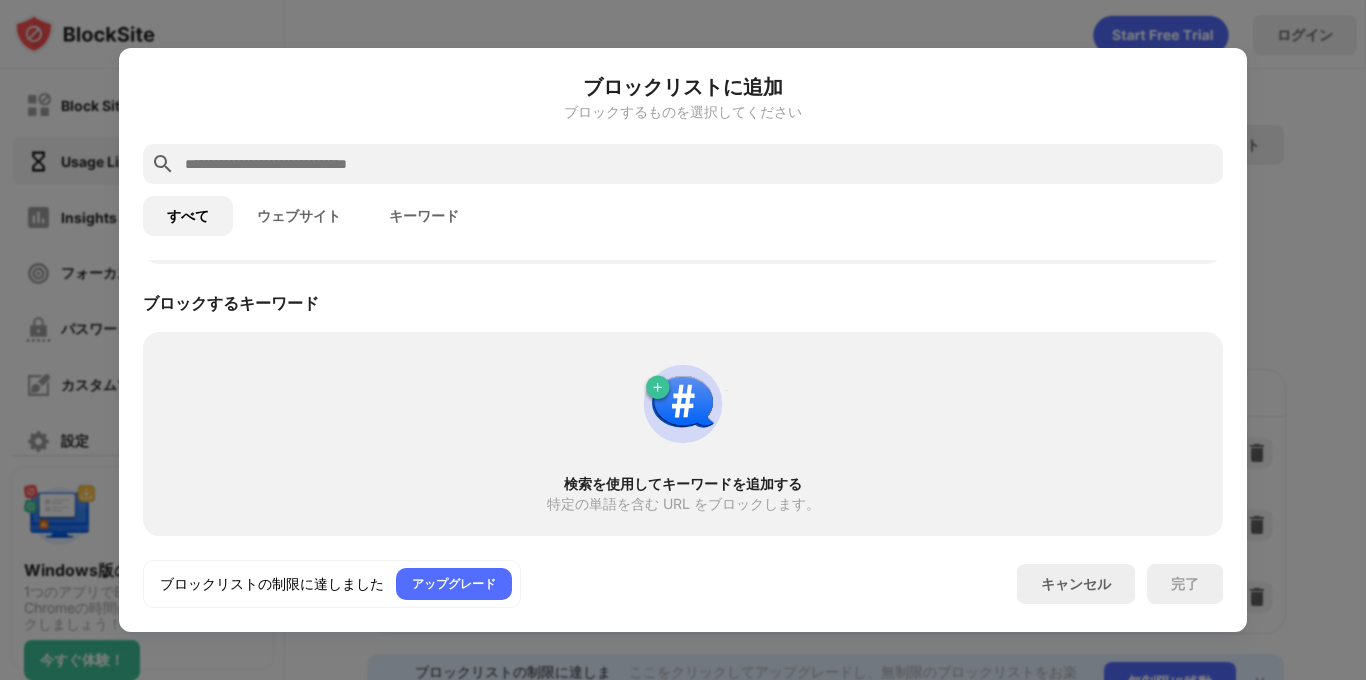 click on "検索を使用してキーワードを追加する 特定の単語を含む URL をブロックします。" at bounding box center (683, 434) 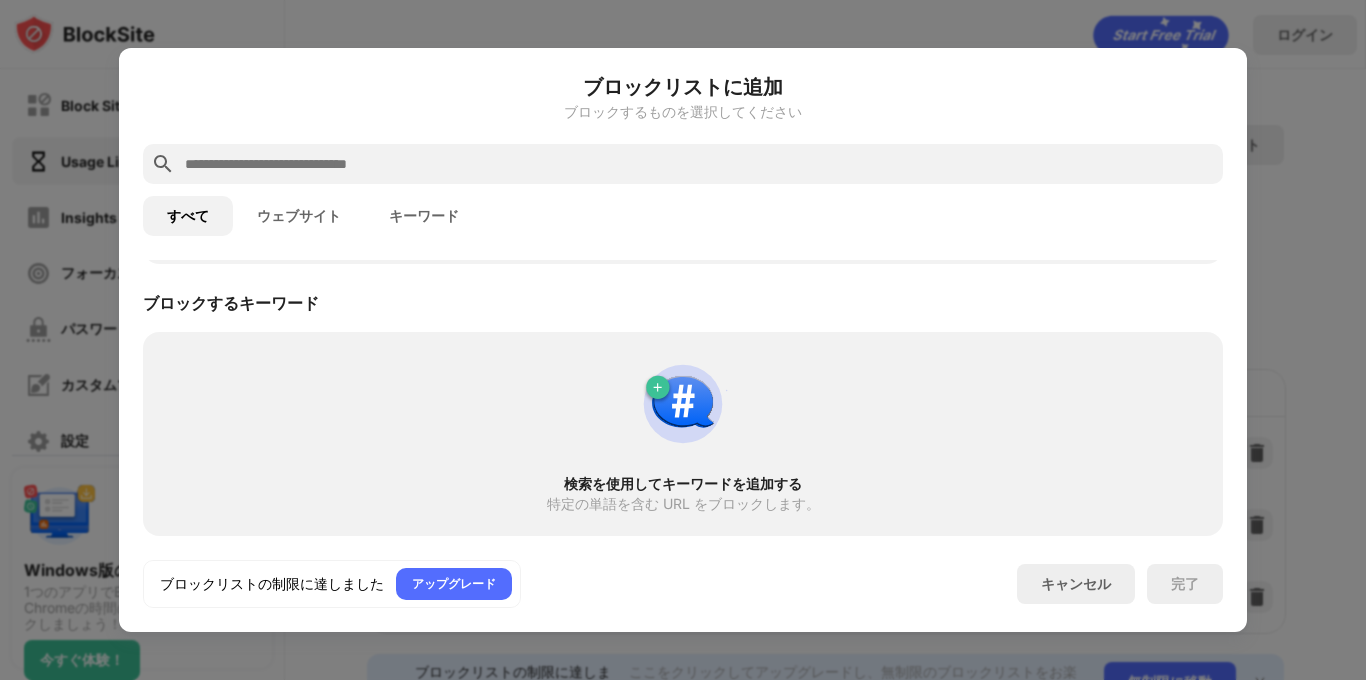 click on "ウェブサイト" at bounding box center (299, 216) 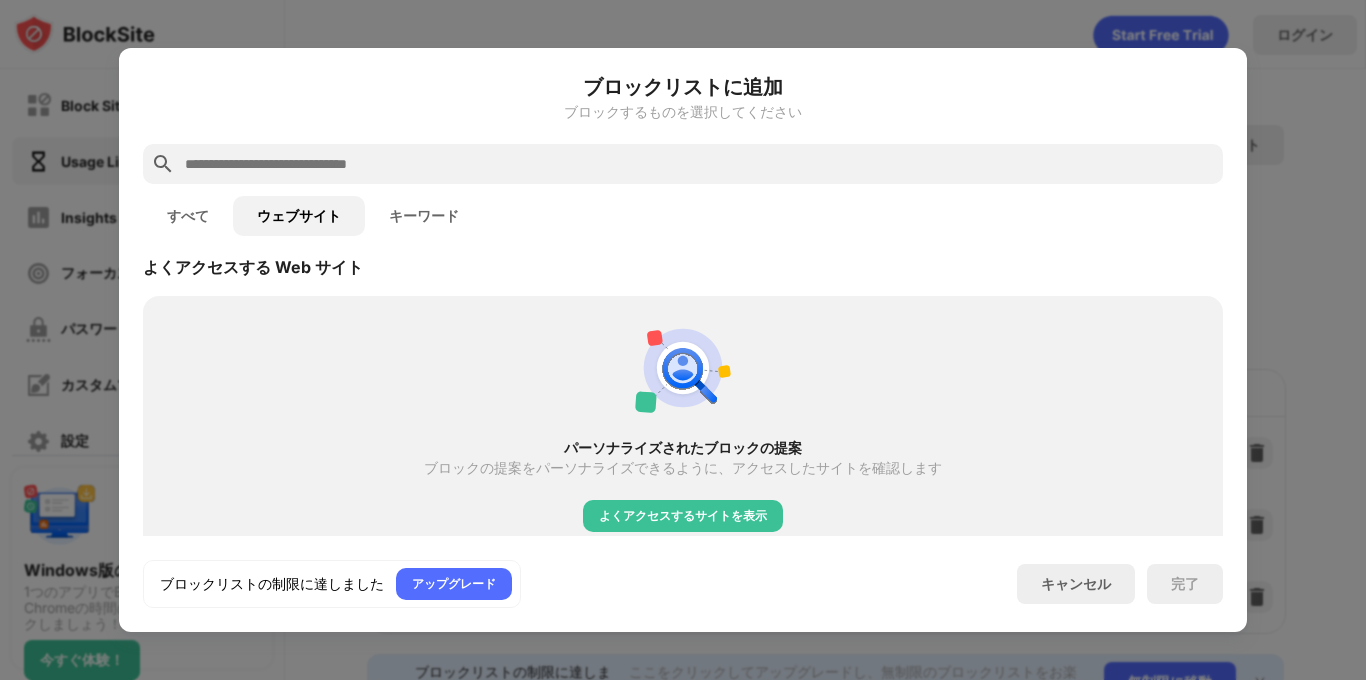 scroll, scrollTop: 452, scrollLeft: 0, axis: vertical 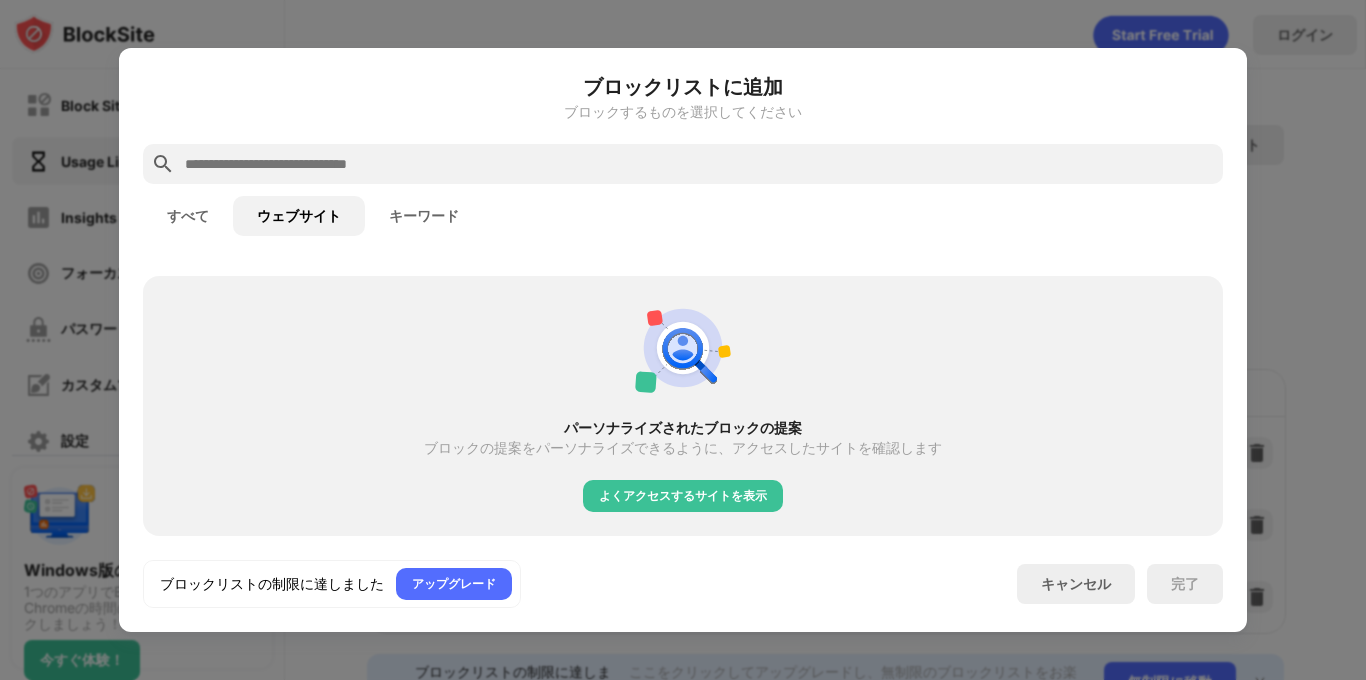 click on "キーワード" at bounding box center (424, 216) 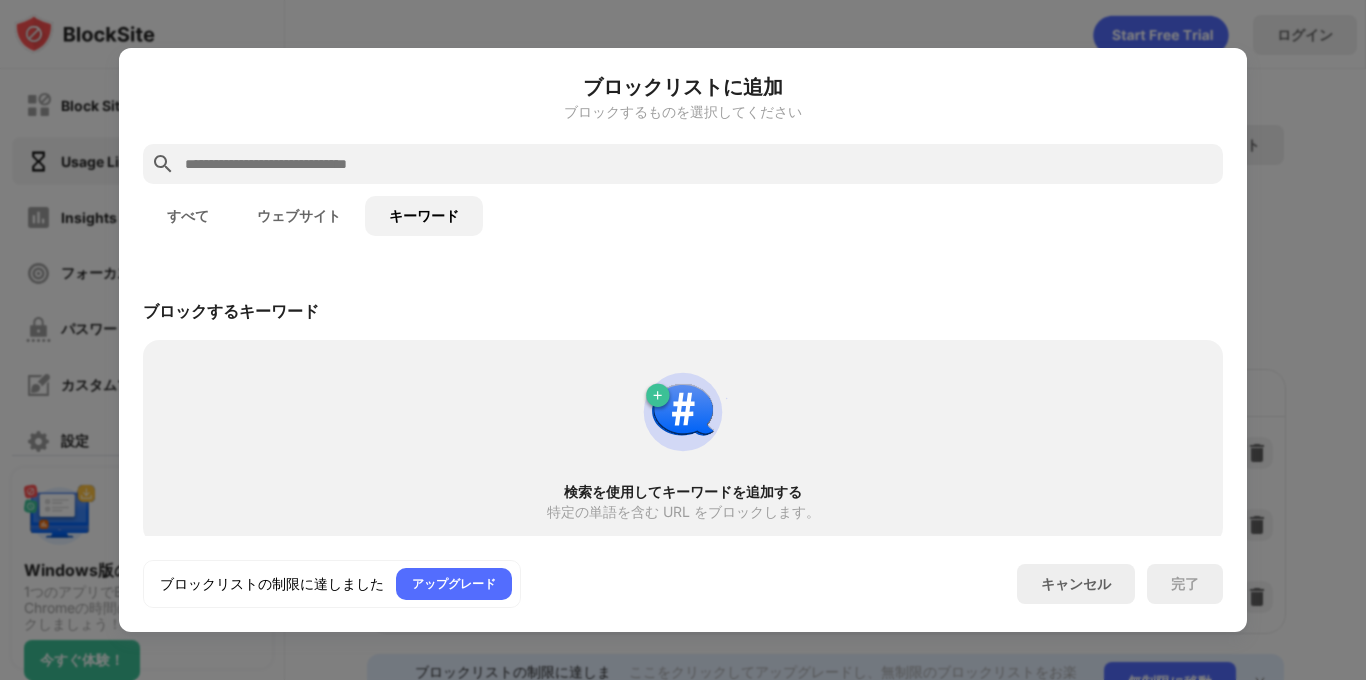 scroll, scrollTop: 8, scrollLeft: 0, axis: vertical 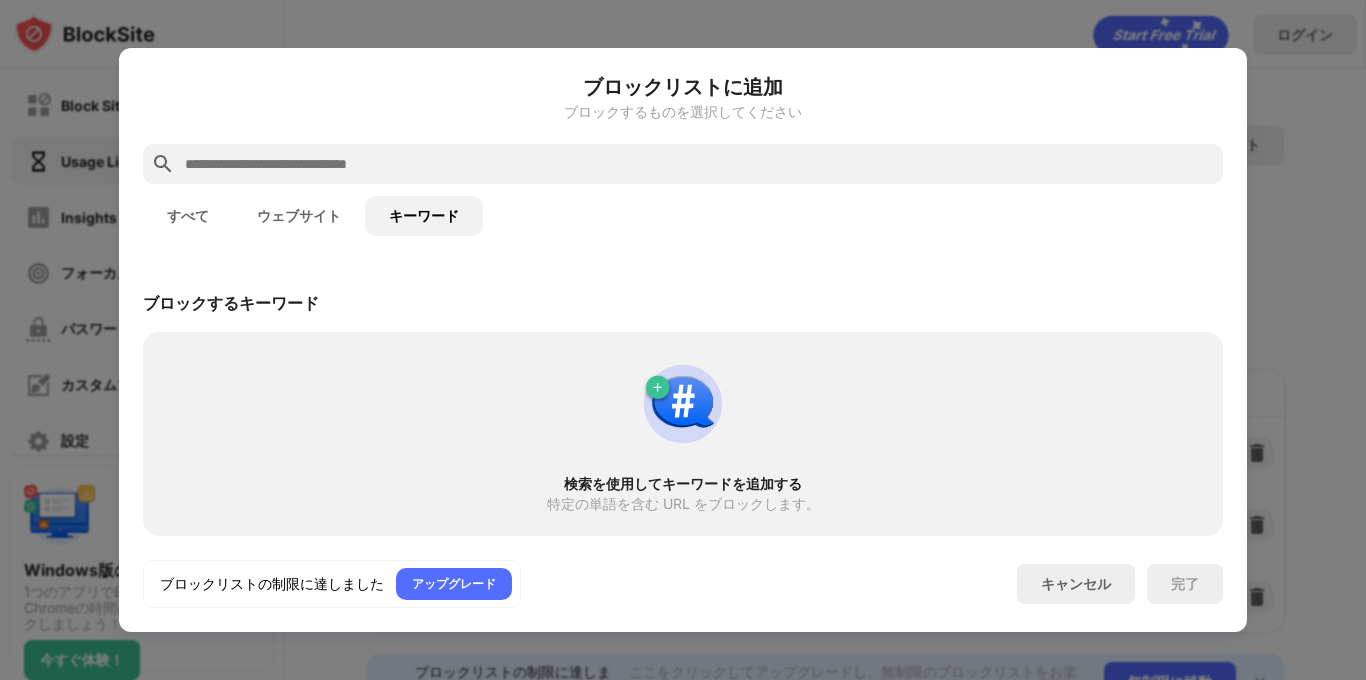 click on "キャンセル" at bounding box center (1076, 584) 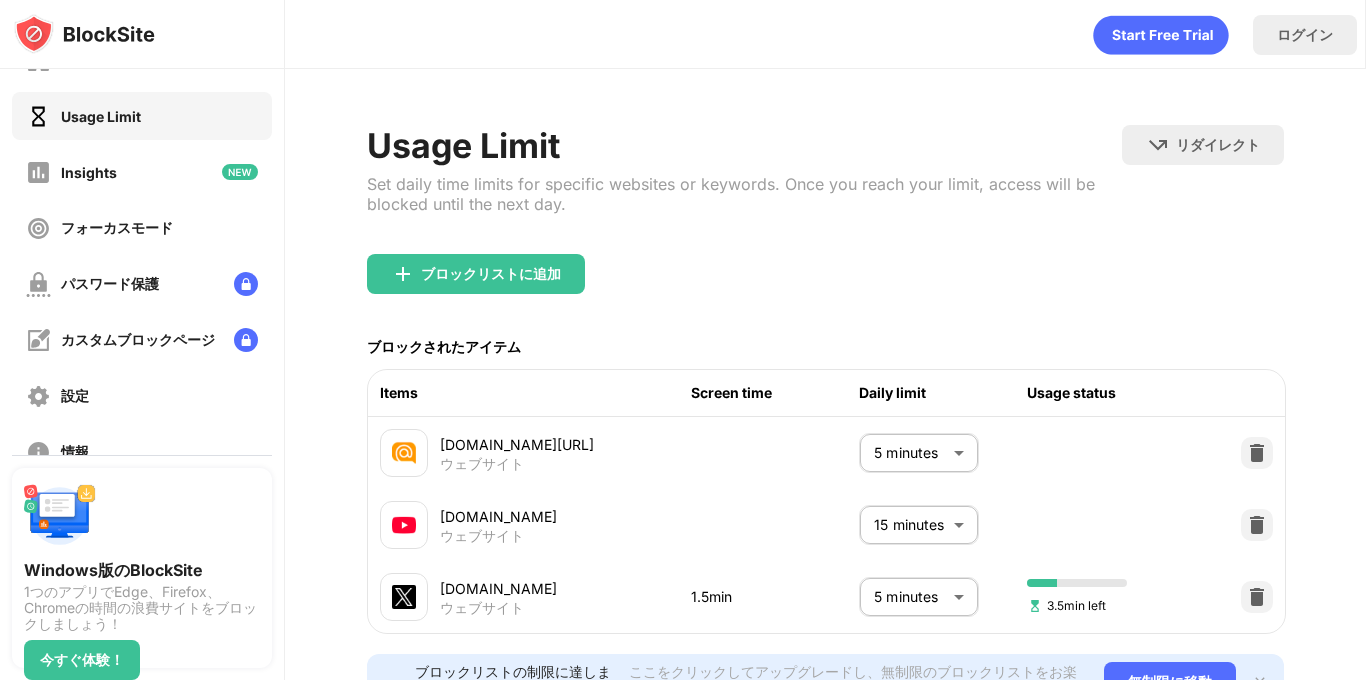 scroll, scrollTop: 57, scrollLeft: 0, axis: vertical 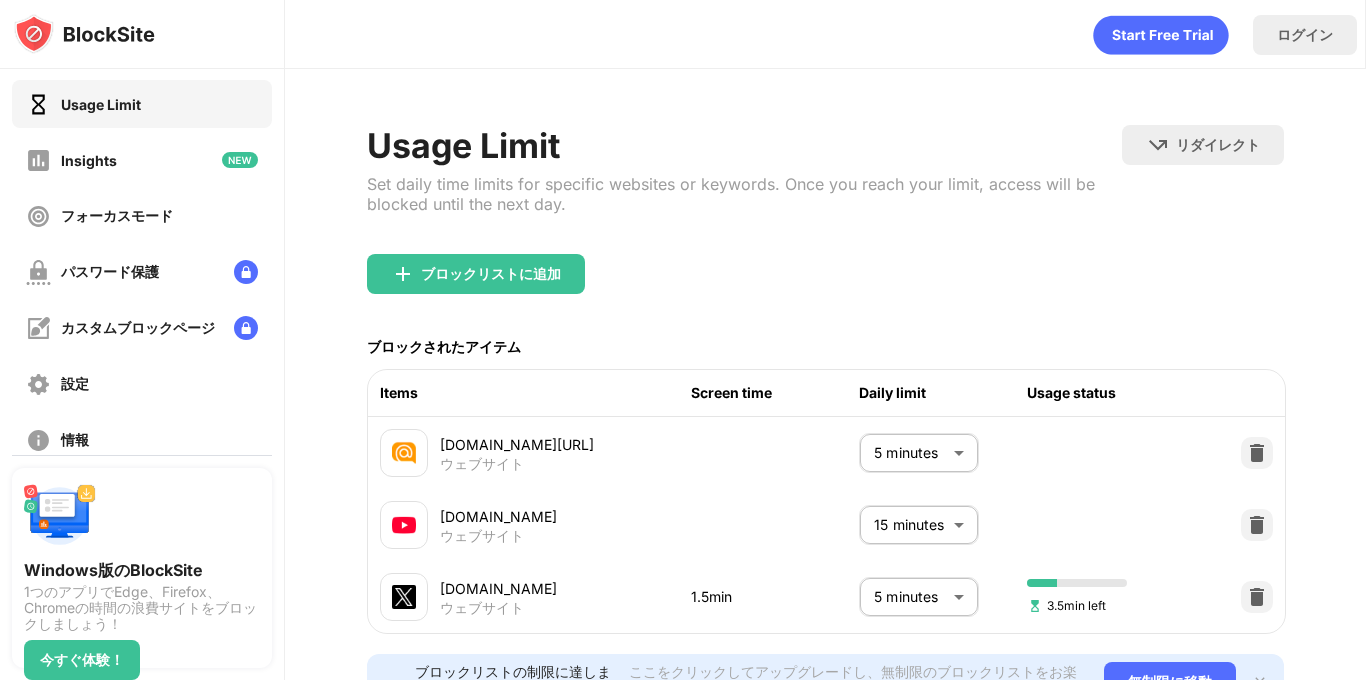 click on "Insights" at bounding box center (142, 160) 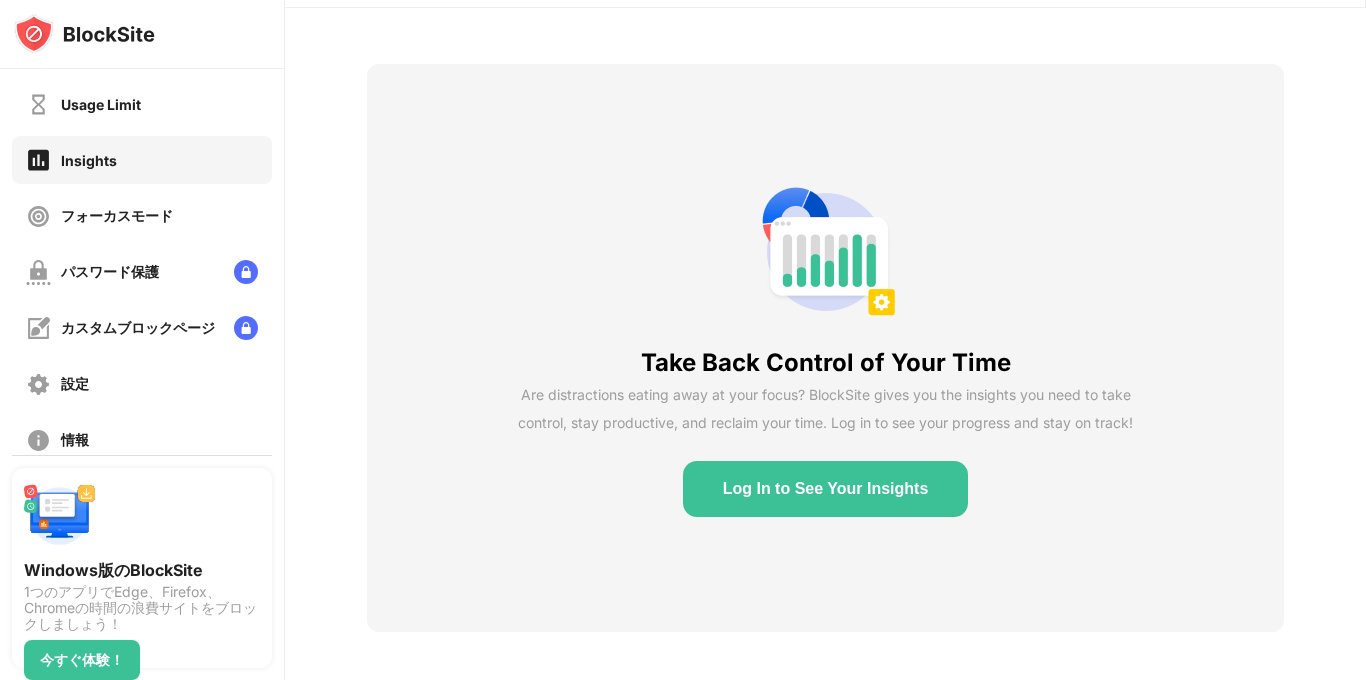 scroll, scrollTop: 69, scrollLeft: 0, axis: vertical 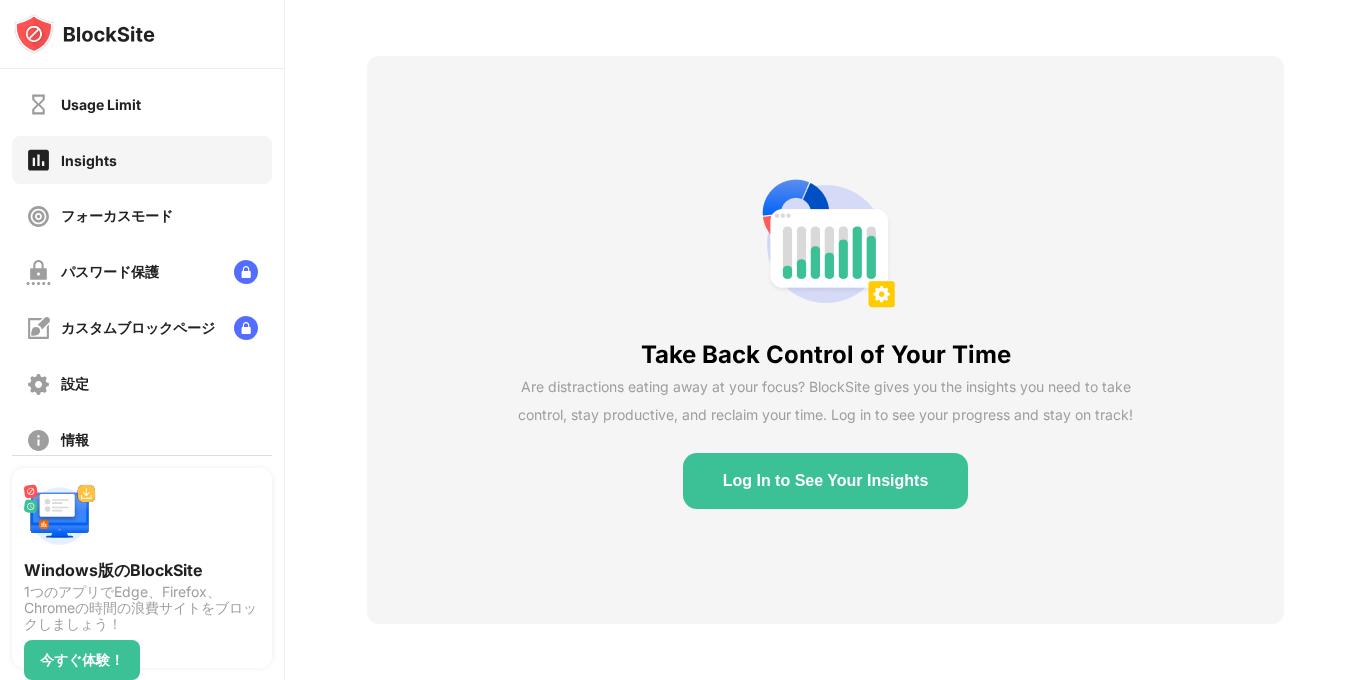 click on "設定" at bounding box center [142, 384] 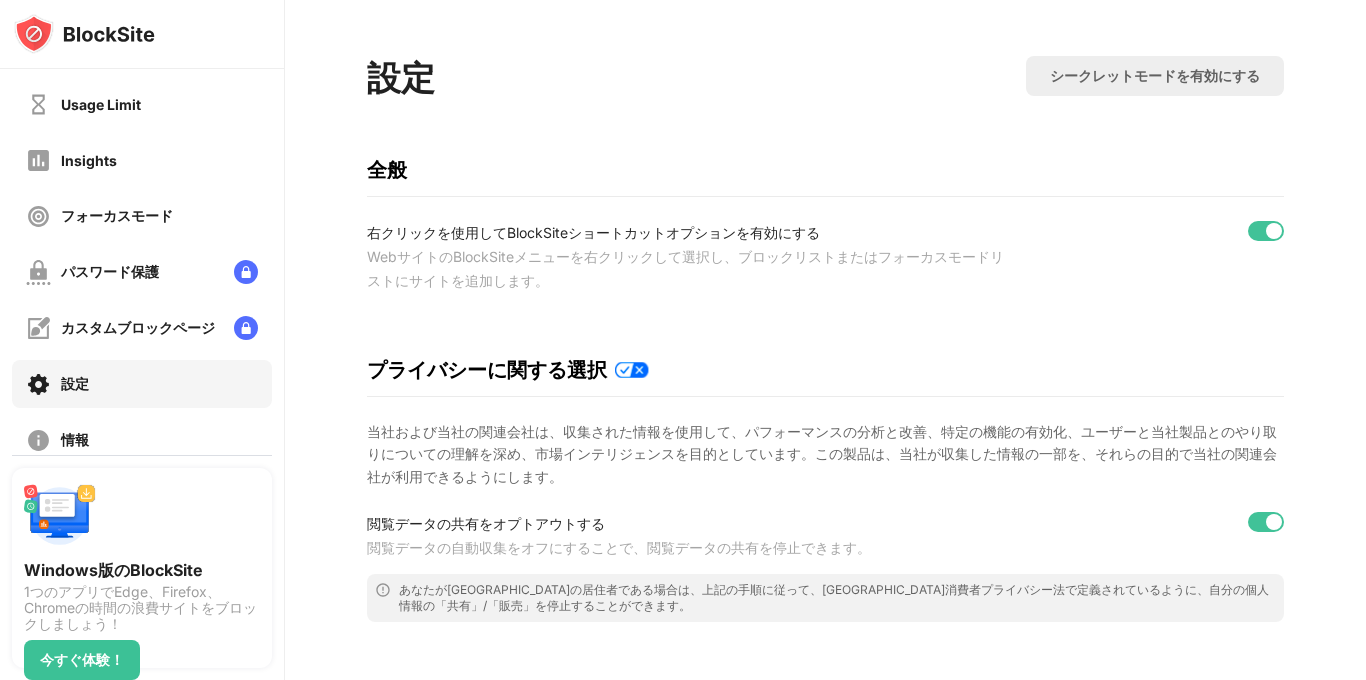 scroll, scrollTop: 0, scrollLeft: 0, axis: both 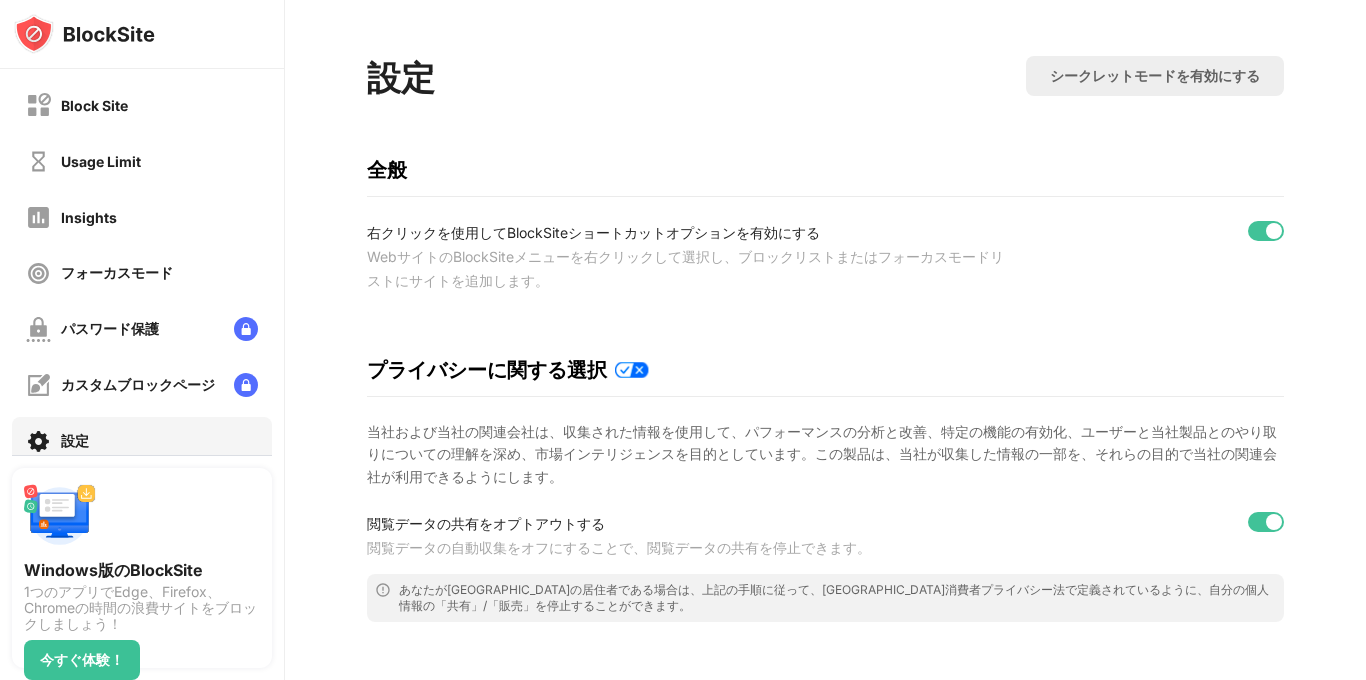 click on "Block Site" at bounding box center [77, 105] 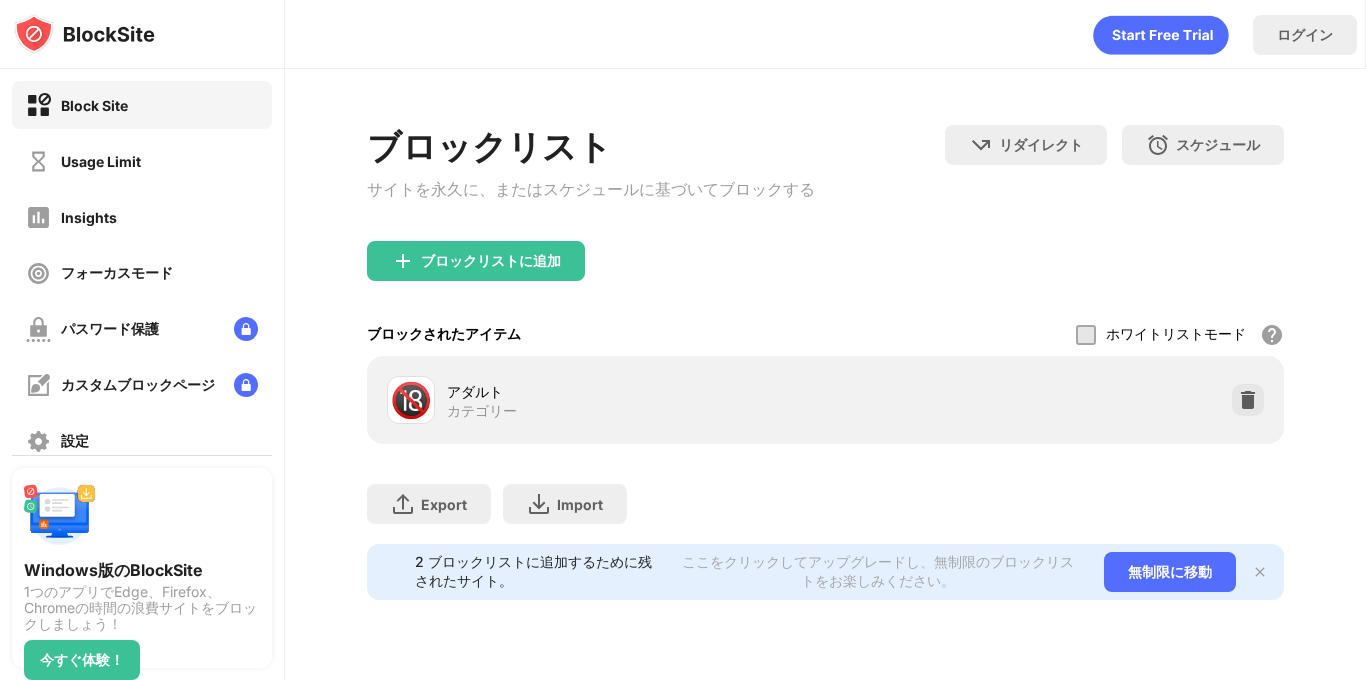 scroll, scrollTop: 0, scrollLeft: 0, axis: both 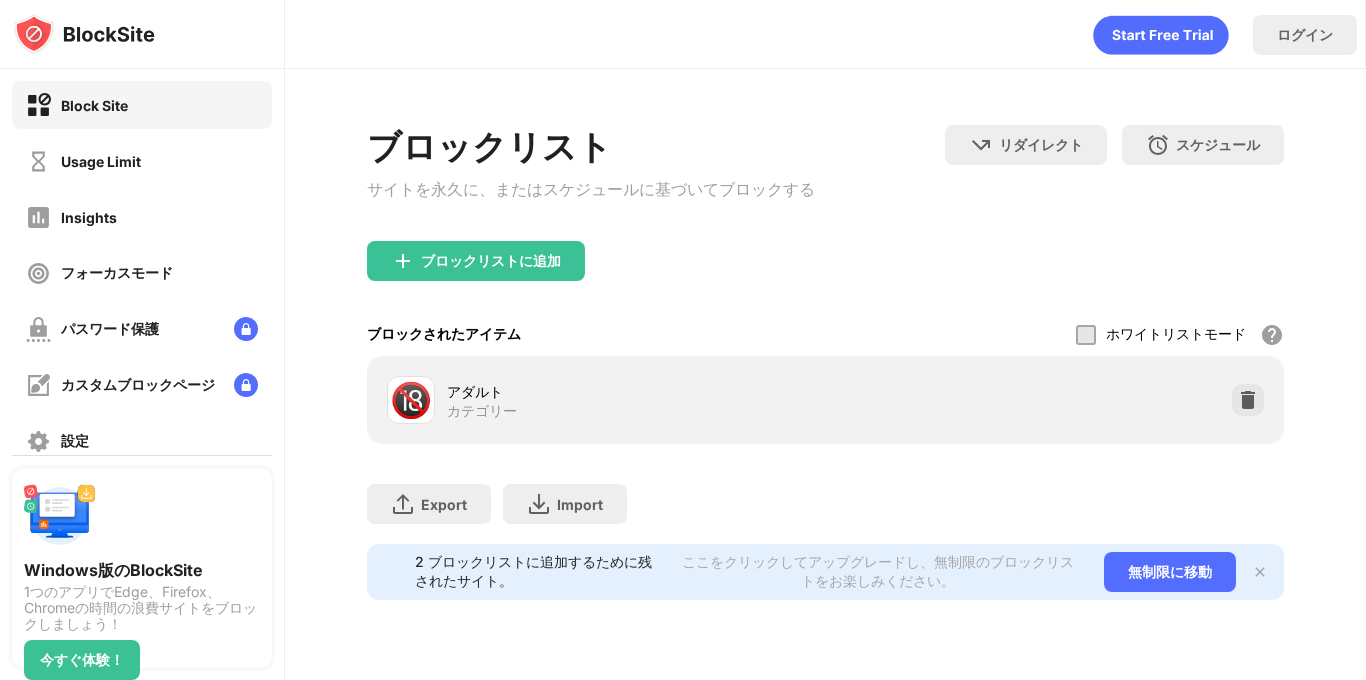 click at bounding box center [1248, 400] 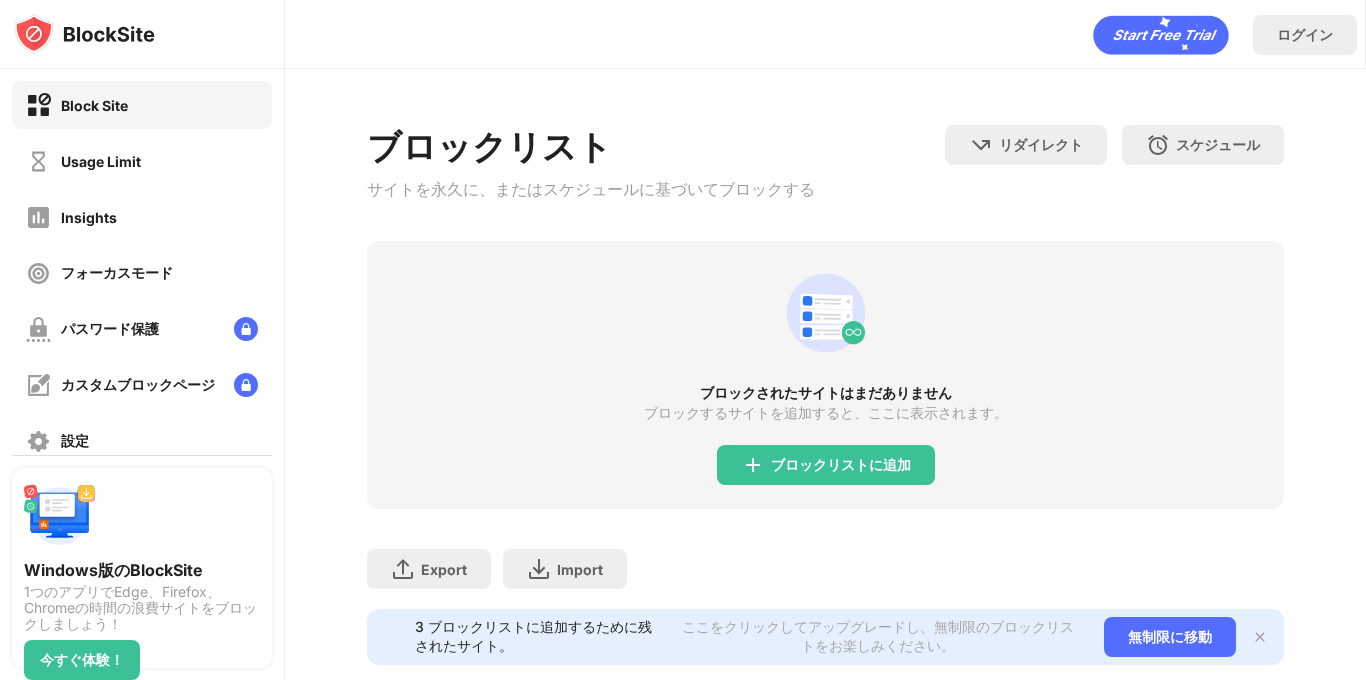 click on "ブロックリストに追加" at bounding box center (826, 465) 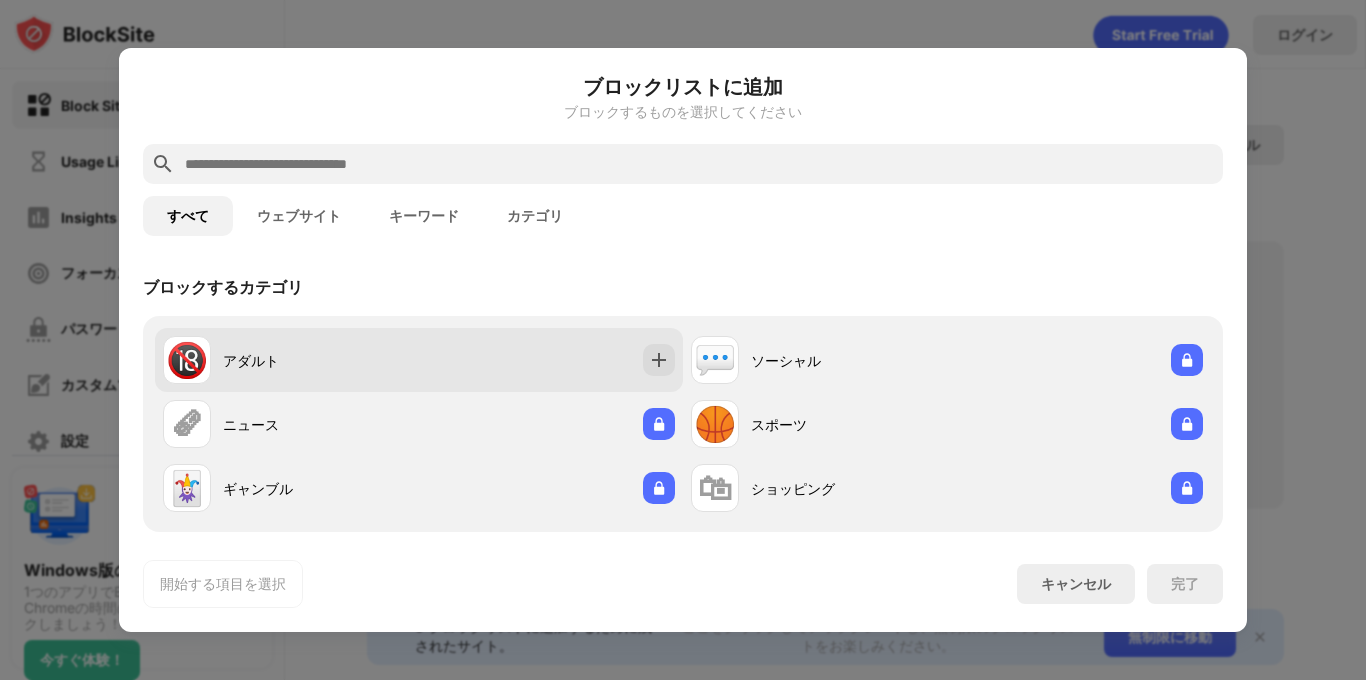 click on "🔞 アダルト" at bounding box center (419, 360) 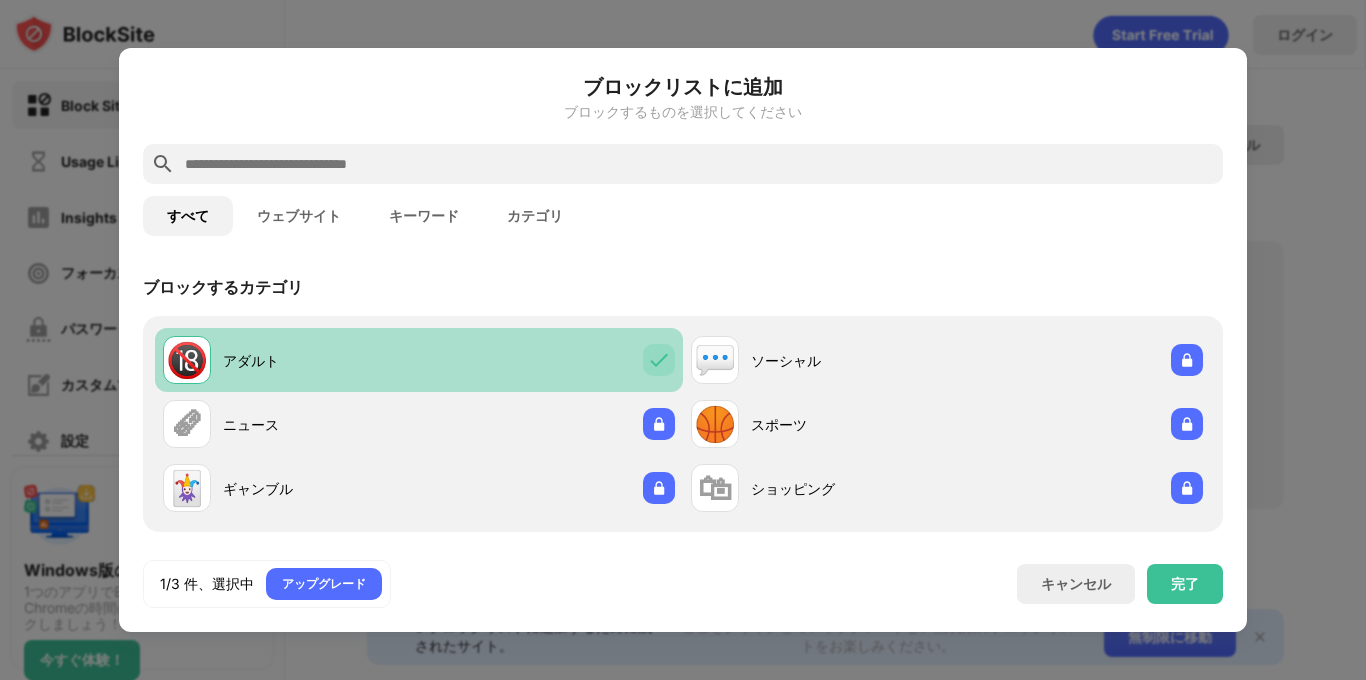 click on "アダルト" at bounding box center [321, 360] 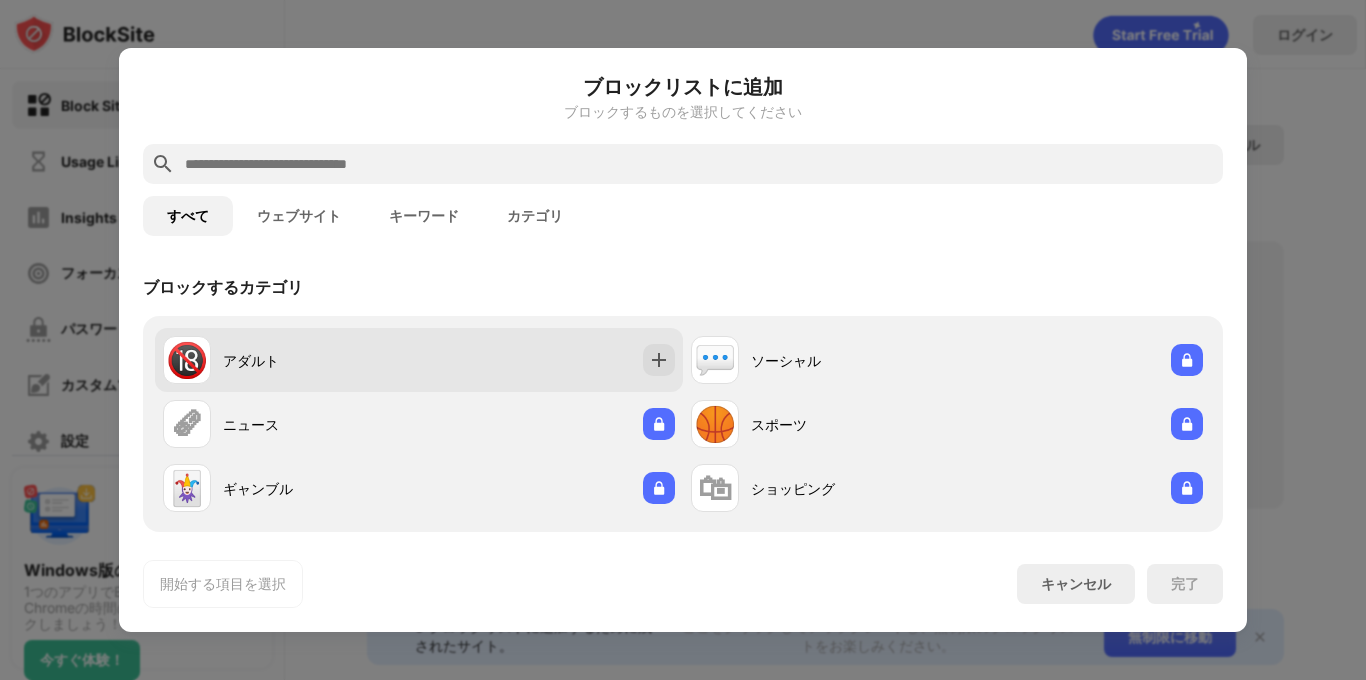 click at bounding box center (659, 360) 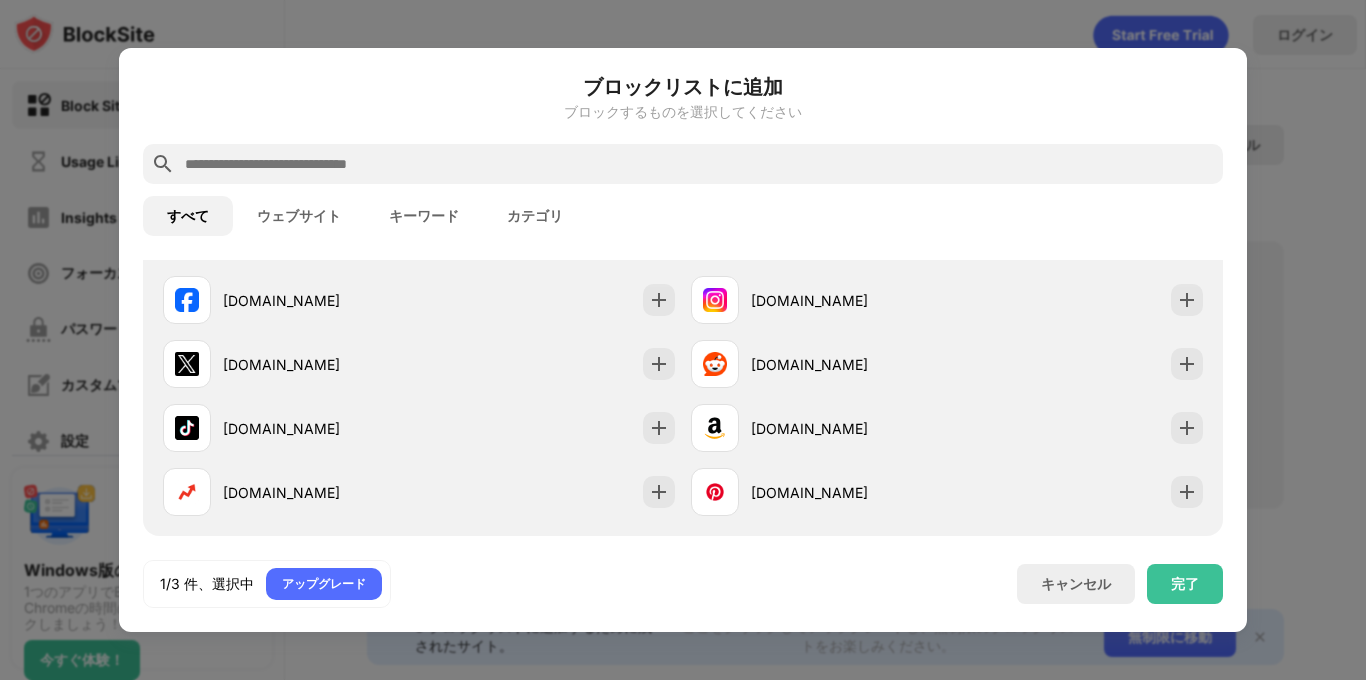 click on "完了" at bounding box center [1185, 584] 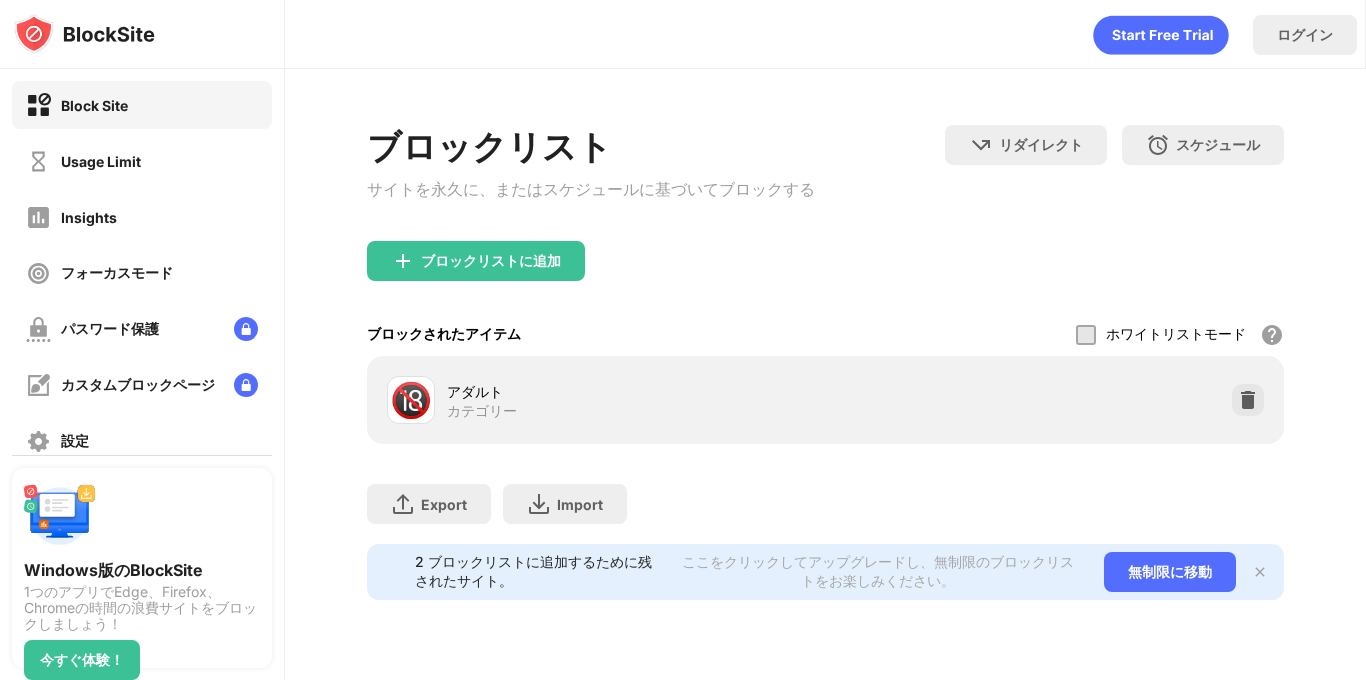 scroll, scrollTop: 440, scrollLeft: 0, axis: vertical 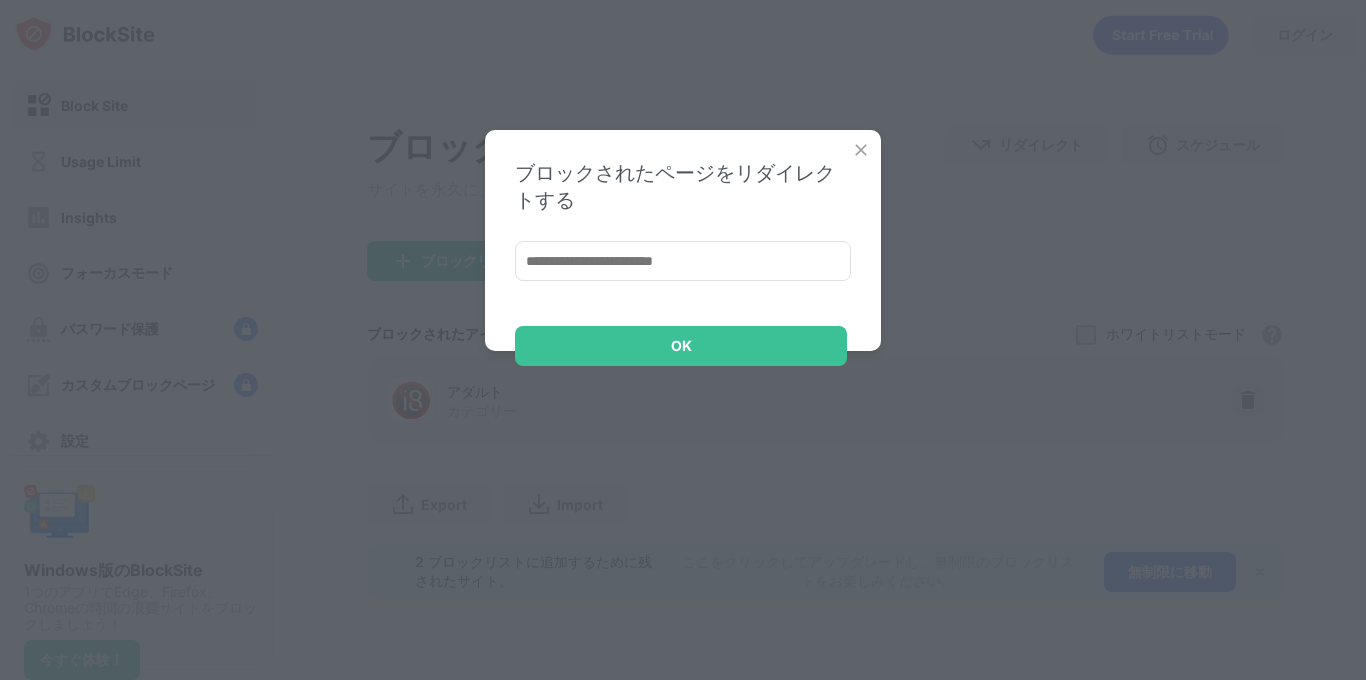 click at bounding box center [861, 150] 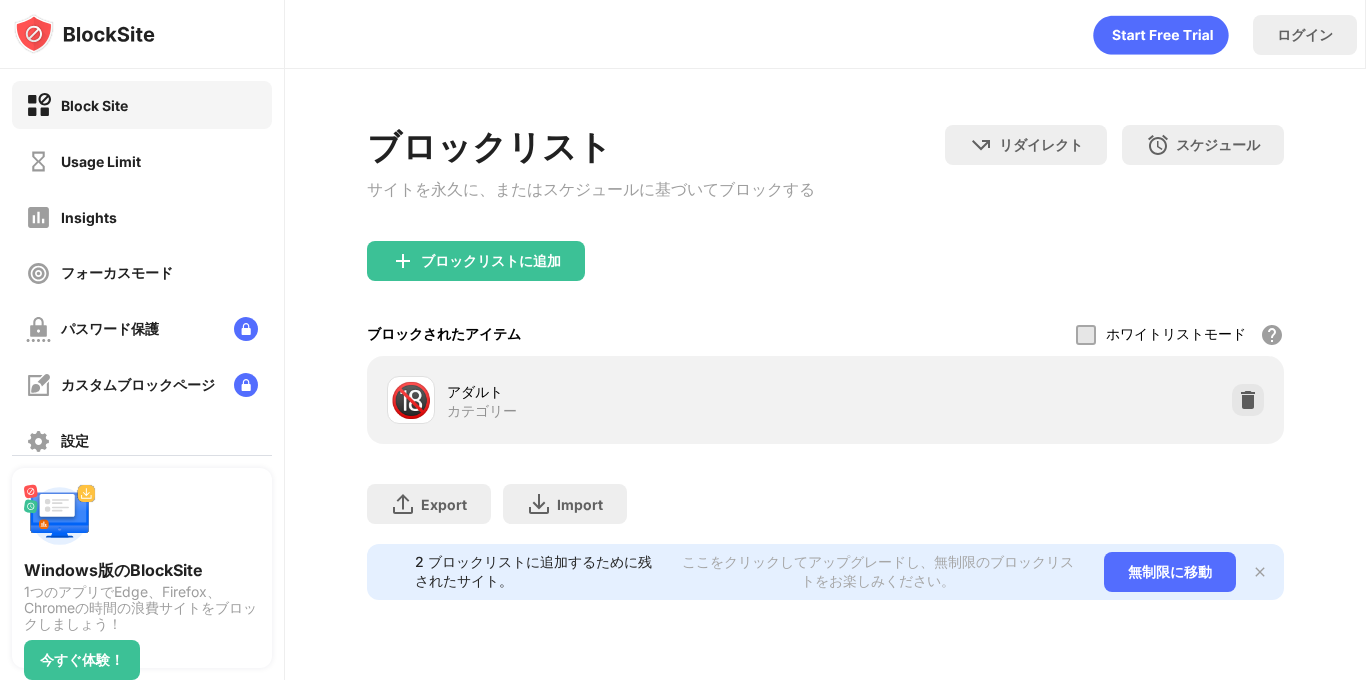 click on "ホワイトリスト以外のすべての Web サイトをブロックします。ホワイトリスト モードは URL でのみ機能し、カテゴリやキーワードは含まれません。" at bounding box center [1272, 335] 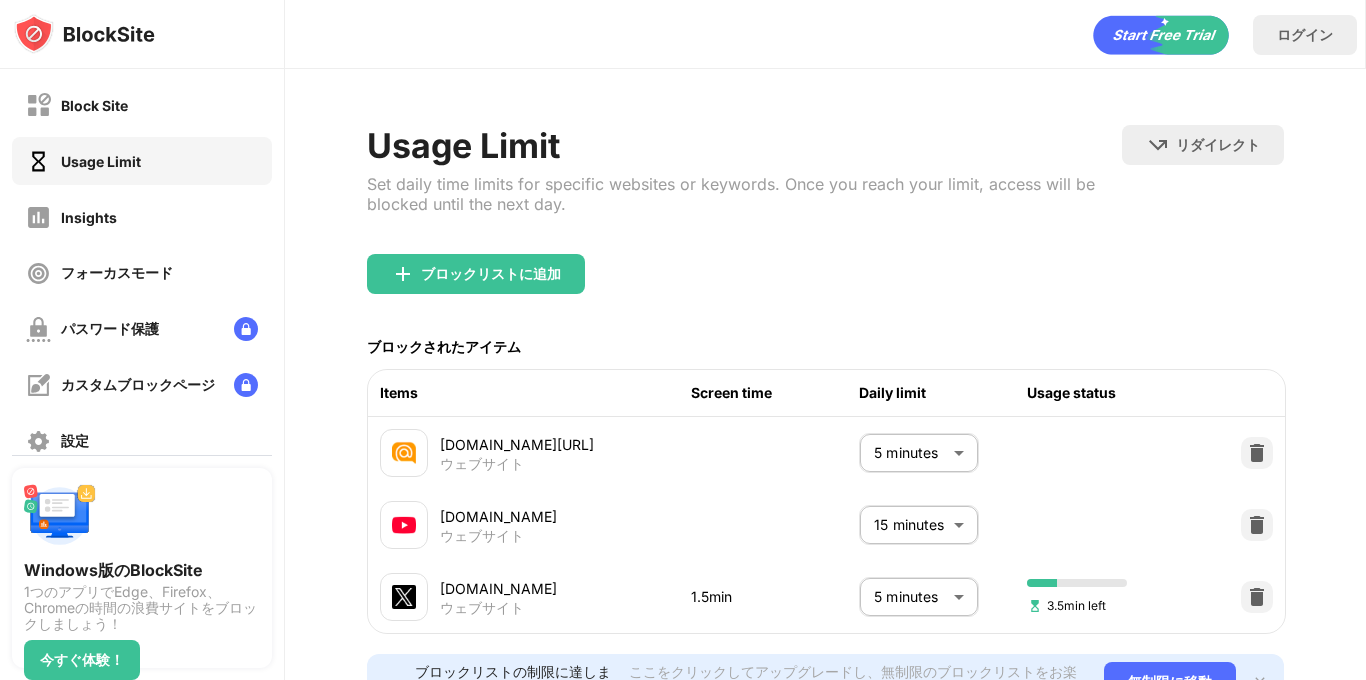 click on "Usage Limit" at bounding box center [142, 161] 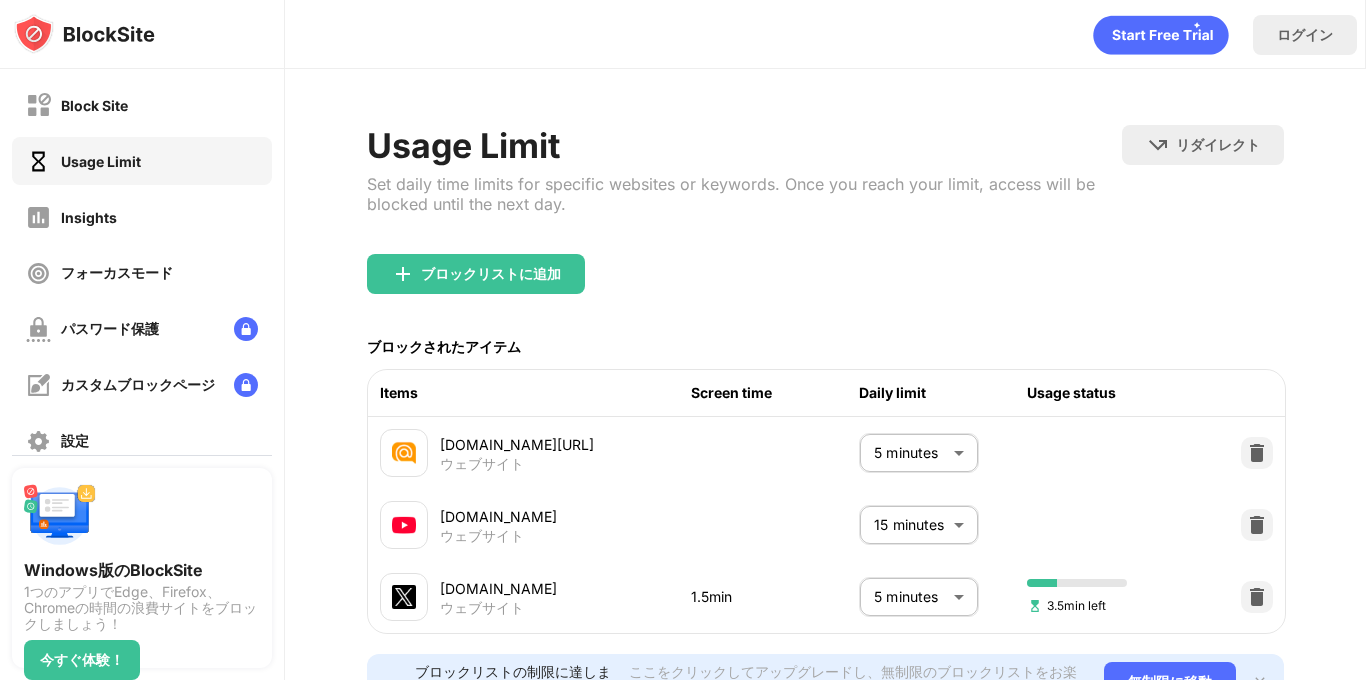 scroll, scrollTop: 95, scrollLeft: 0, axis: vertical 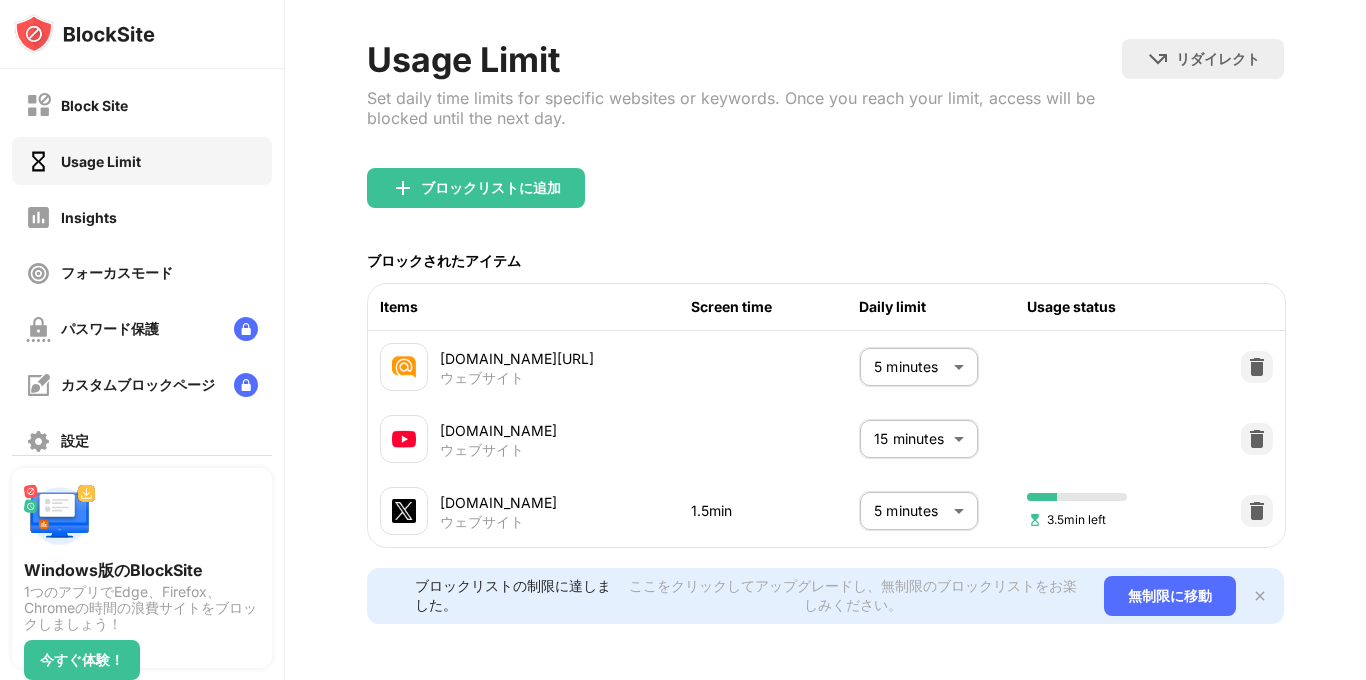 click on "ブロックリストの制限に達しました。 ここをクリックしてアップグレードし、無制限のブロックリストをお楽しみください。 無制限に移動" at bounding box center (825, 596) 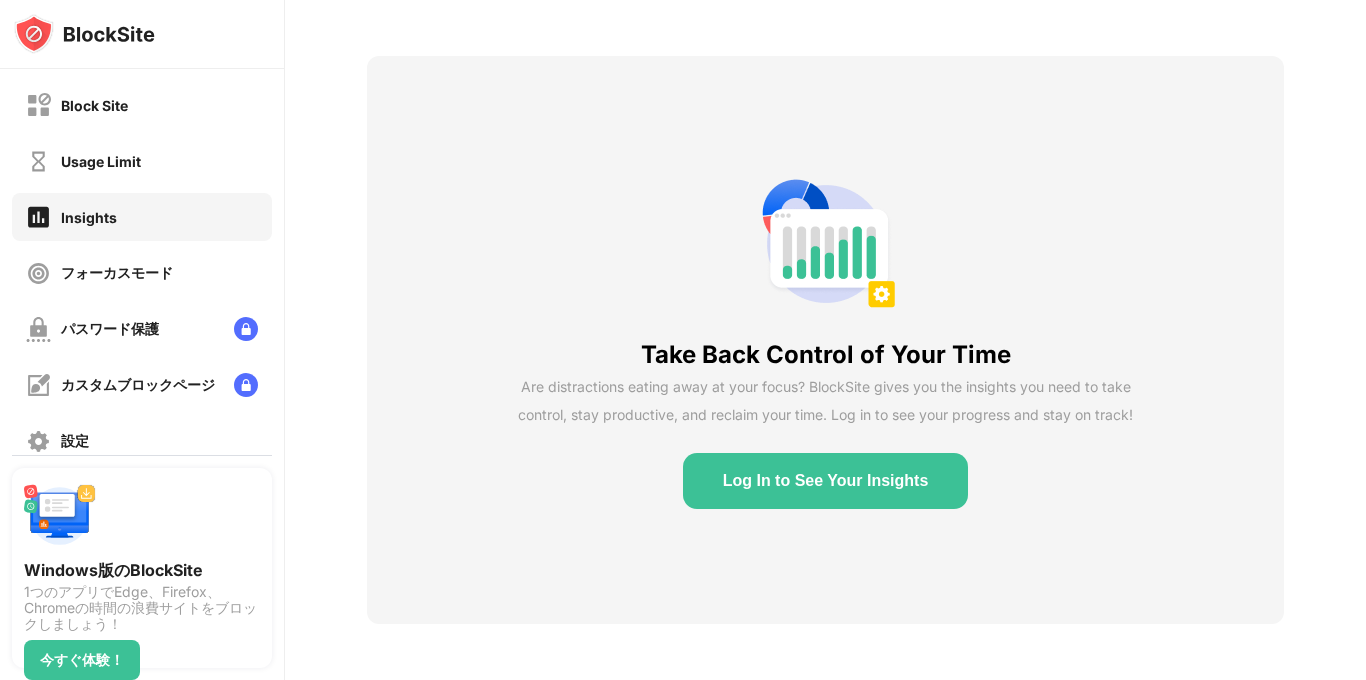 scroll, scrollTop: 69, scrollLeft: 0, axis: vertical 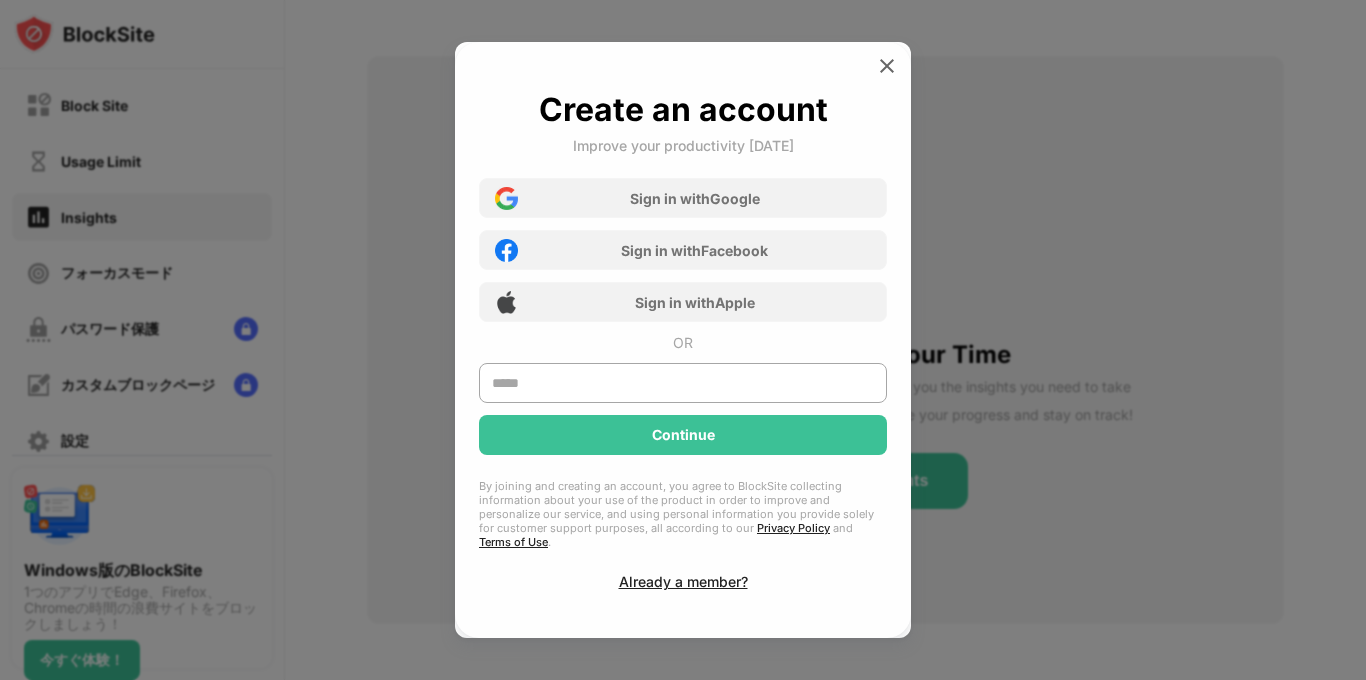click at bounding box center (887, 66) 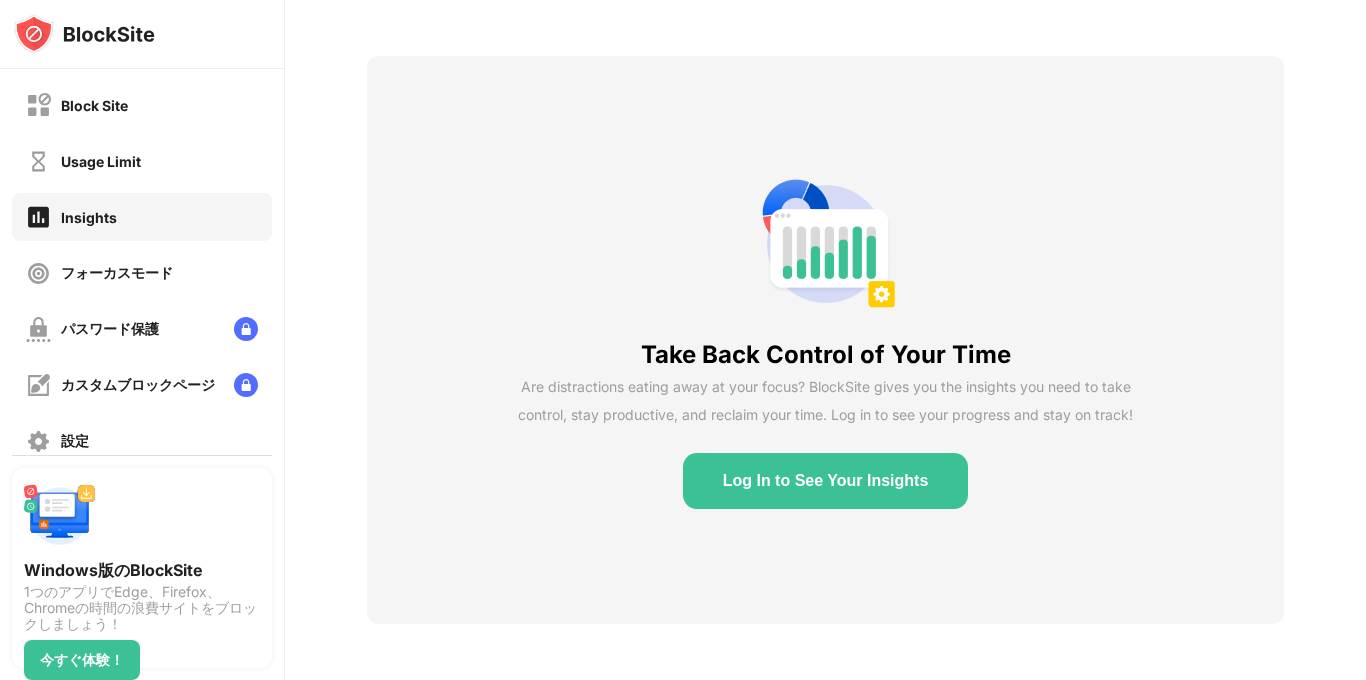 click at bounding box center [38, 105] 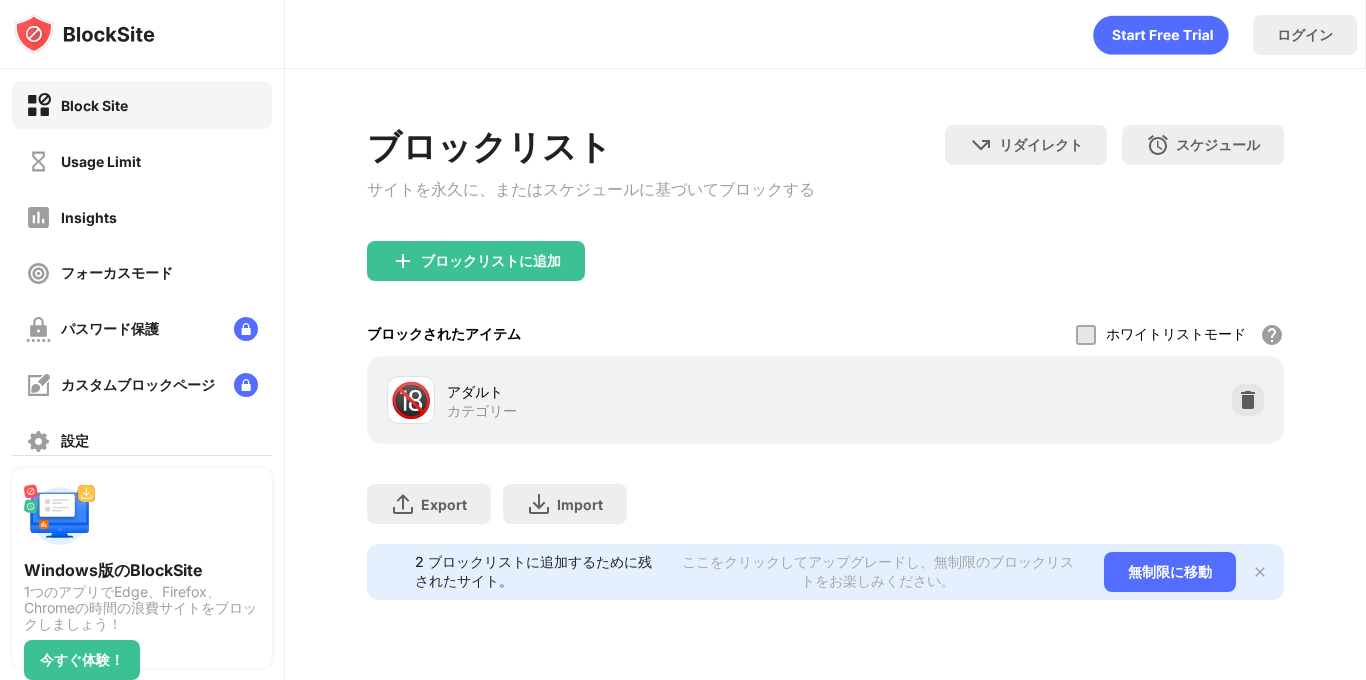 scroll, scrollTop: 0, scrollLeft: 0, axis: both 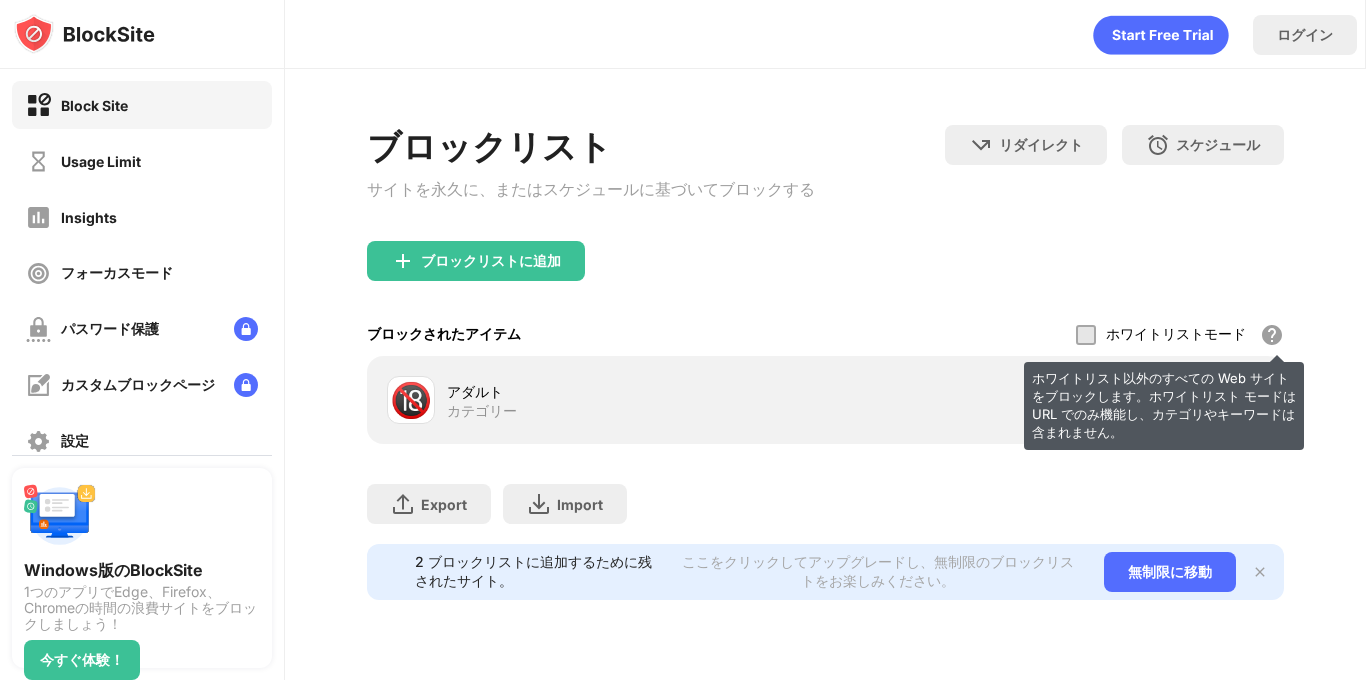 click on "ブロックリストに追加" at bounding box center [825, 277] 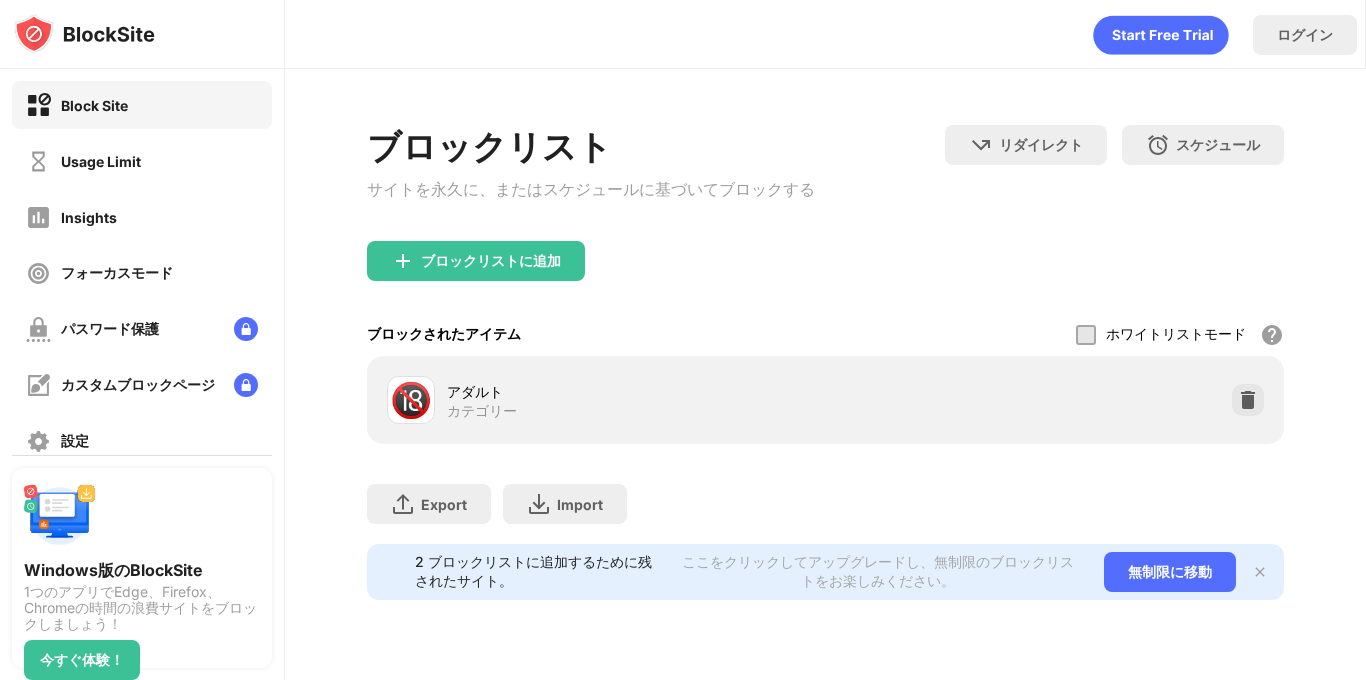 click on "Usage Limit" at bounding box center (101, 161) 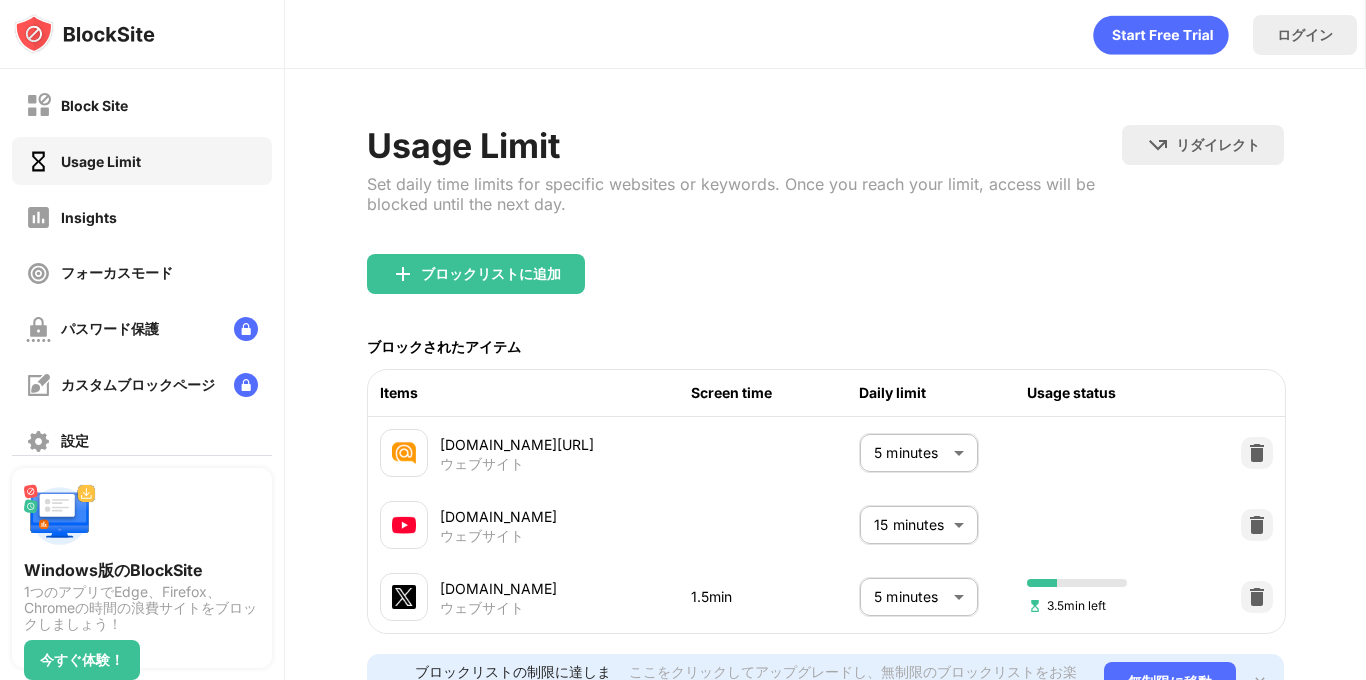scroll, scrollTop: 95, scrollLeft: 0, axis: vertical 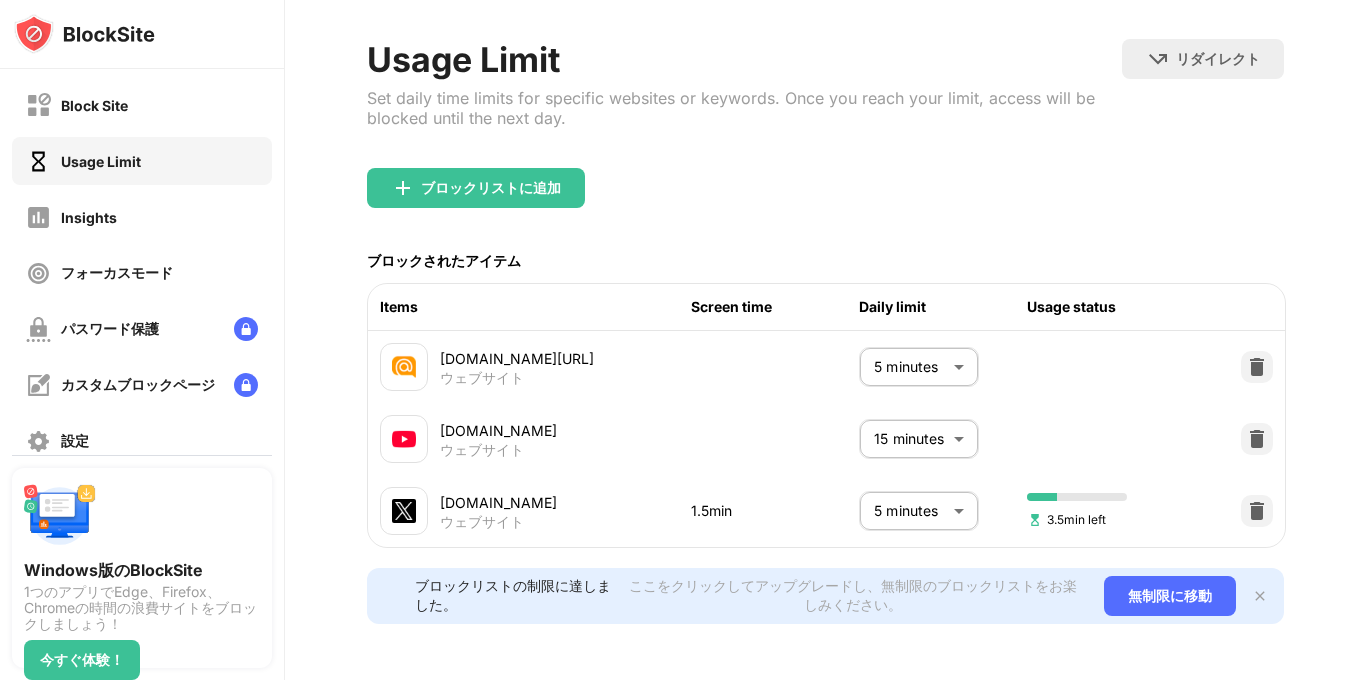 click at bounding box center (403, 188) 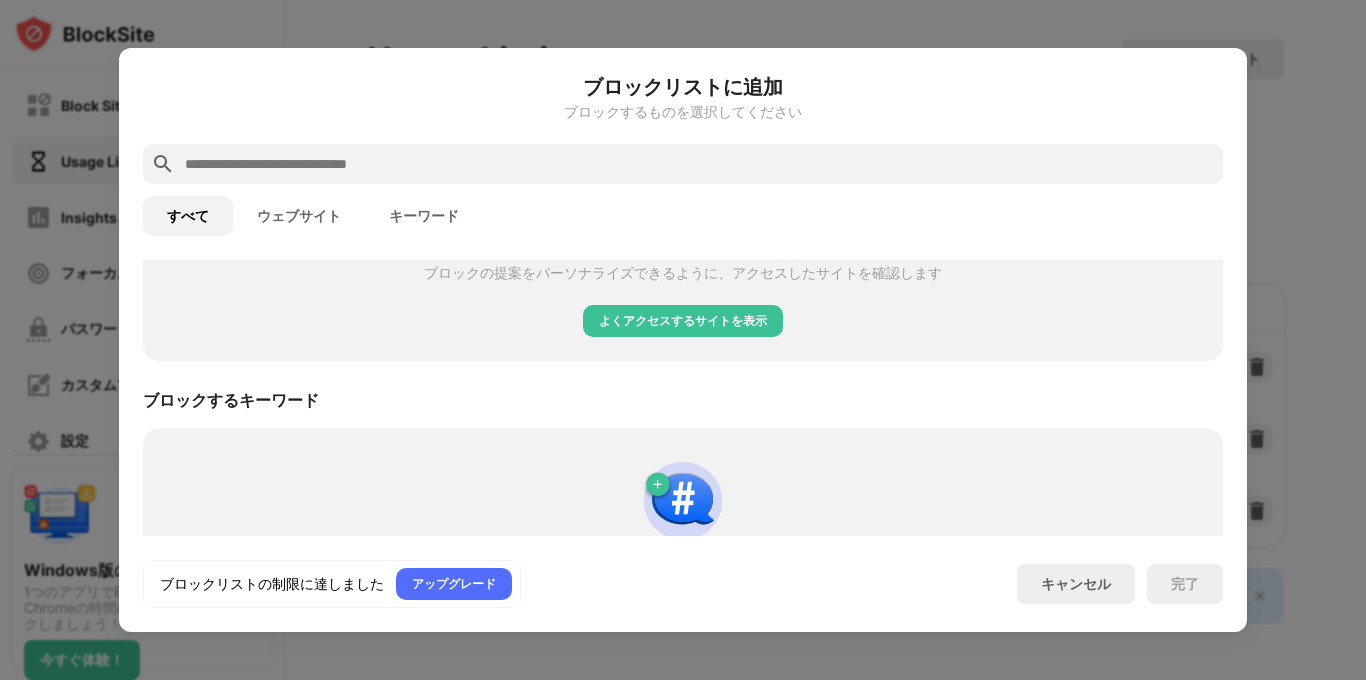 scroll, scrollTop: 724, scrollLeft: 0, axis: vertical 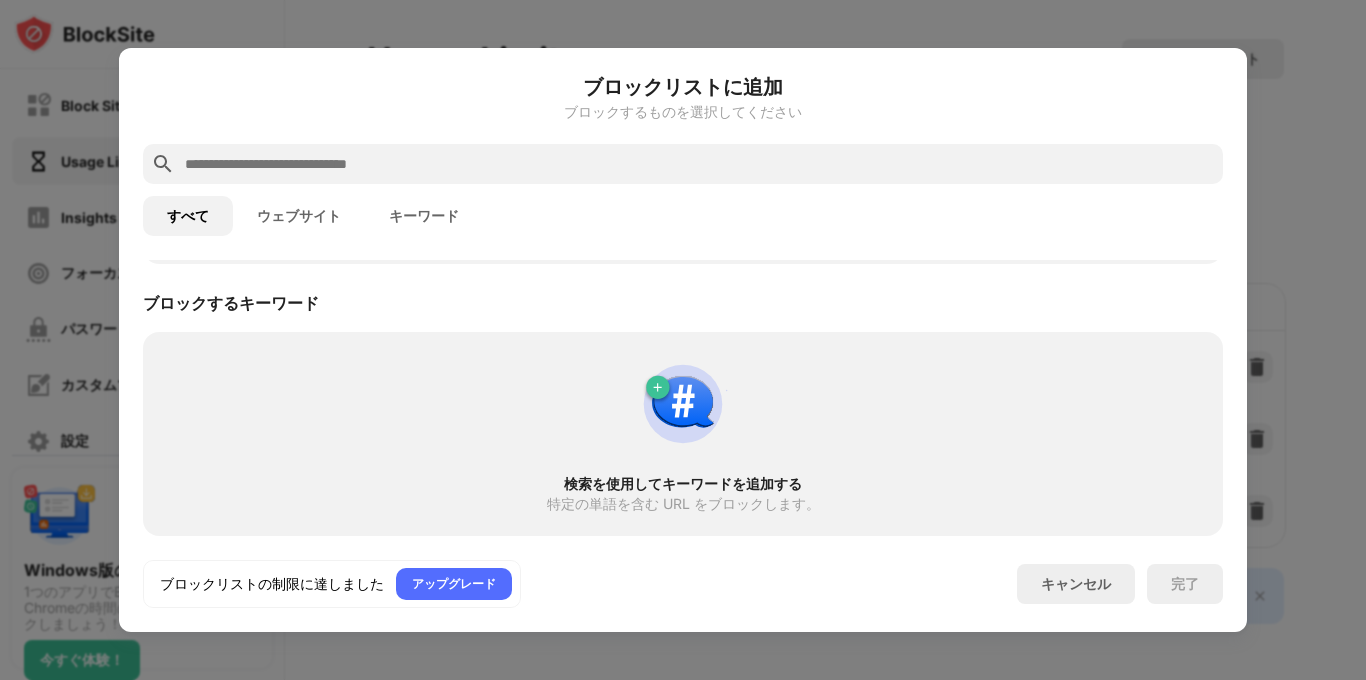 click on "キーワード" at bounding box center [424, 216] 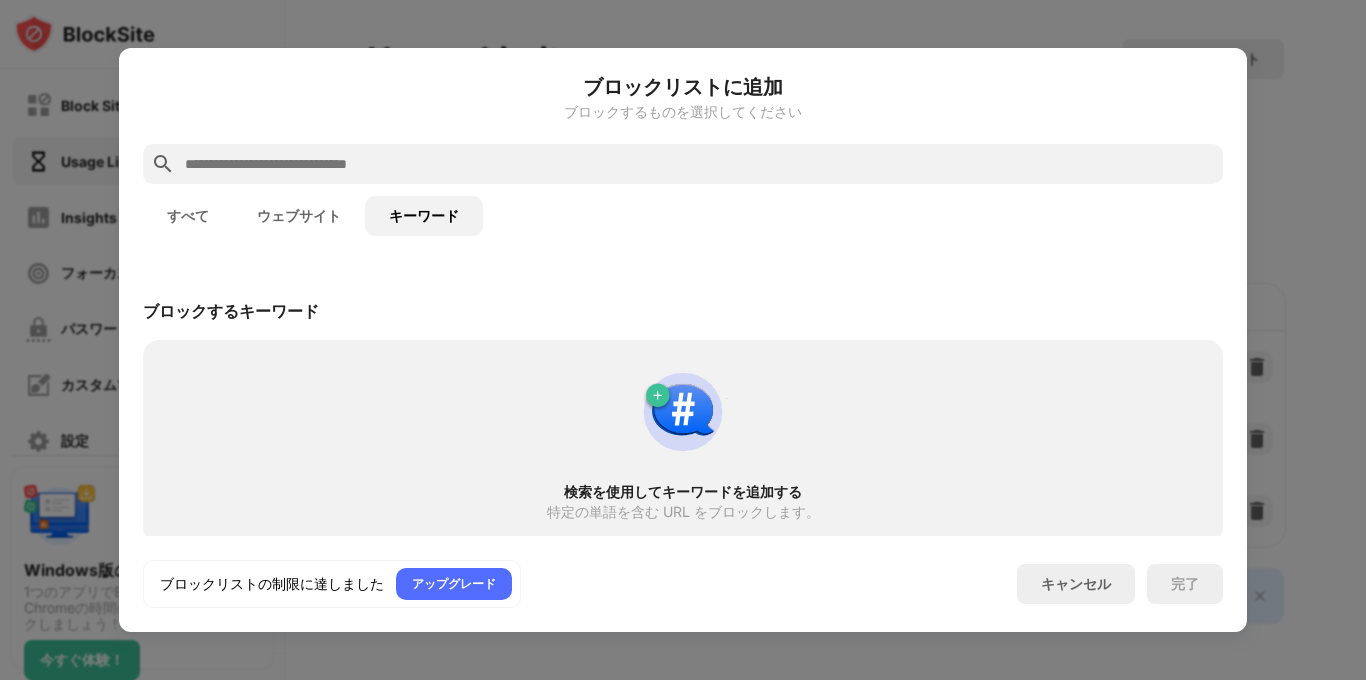 click at bounding box center [699, 164] 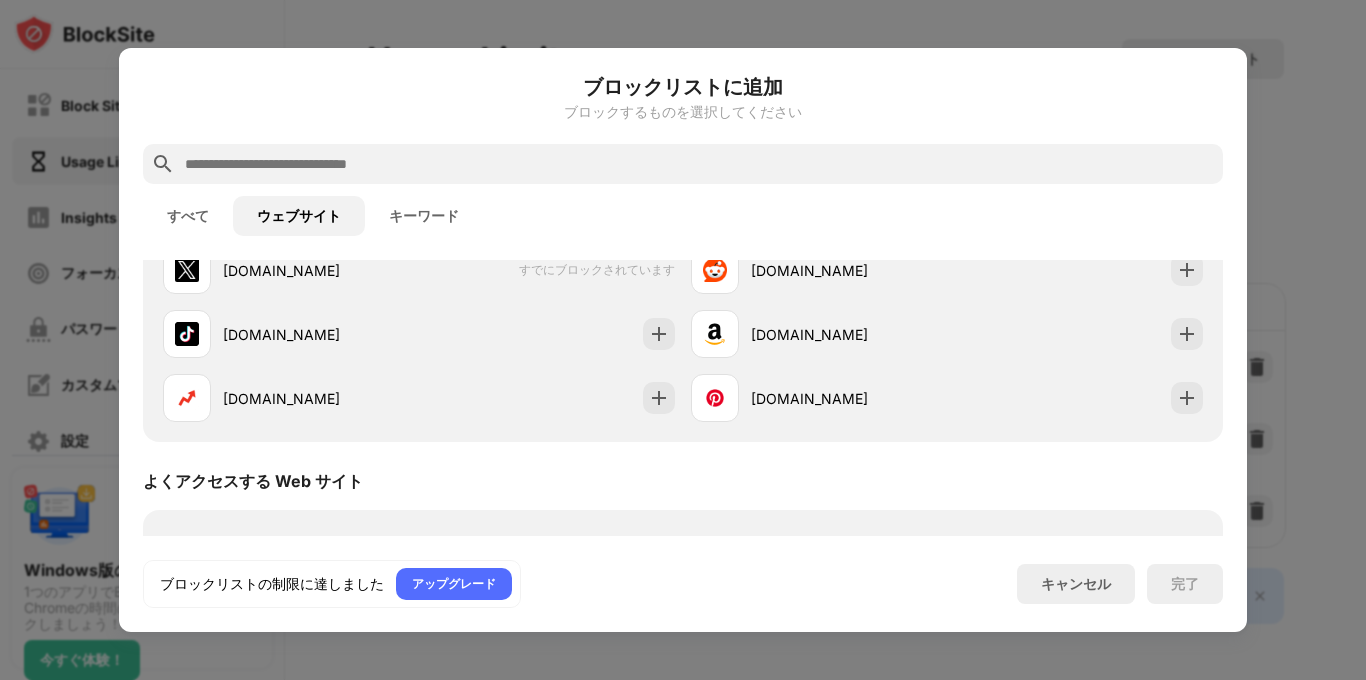 scroll, scrollTop: 0, scrollLeft: 0, axis: both 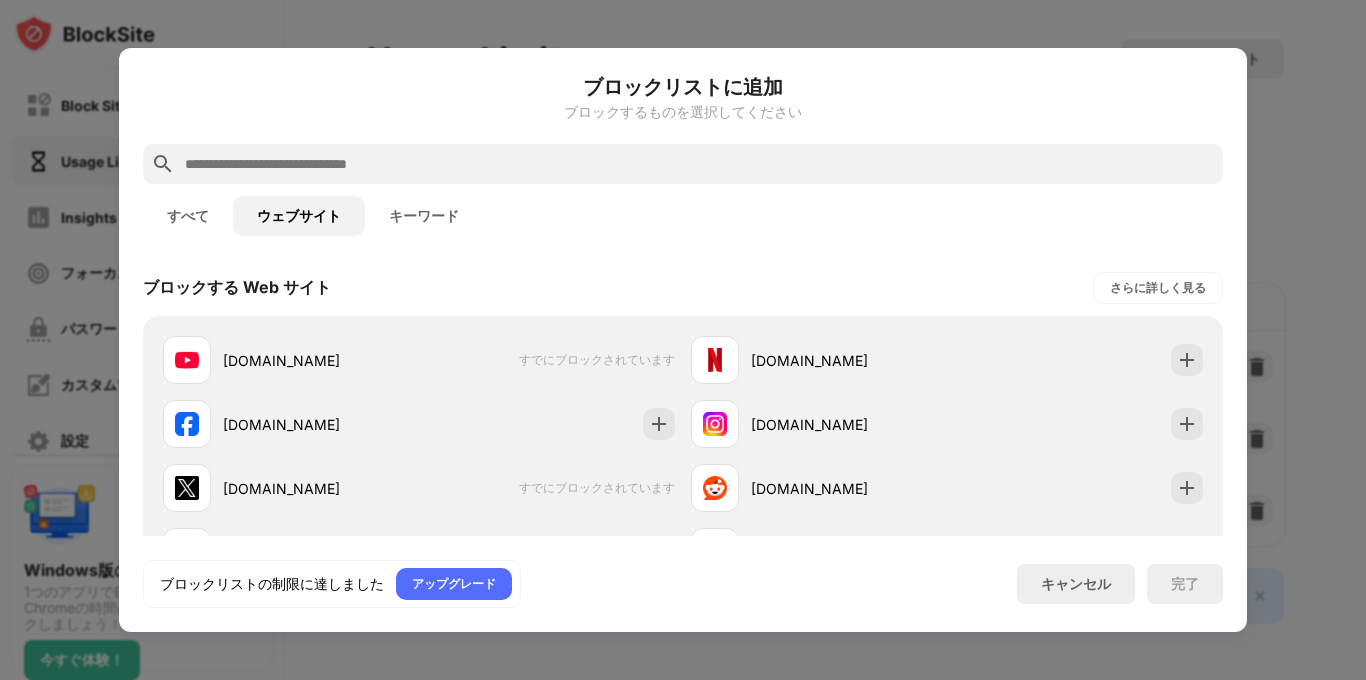 type 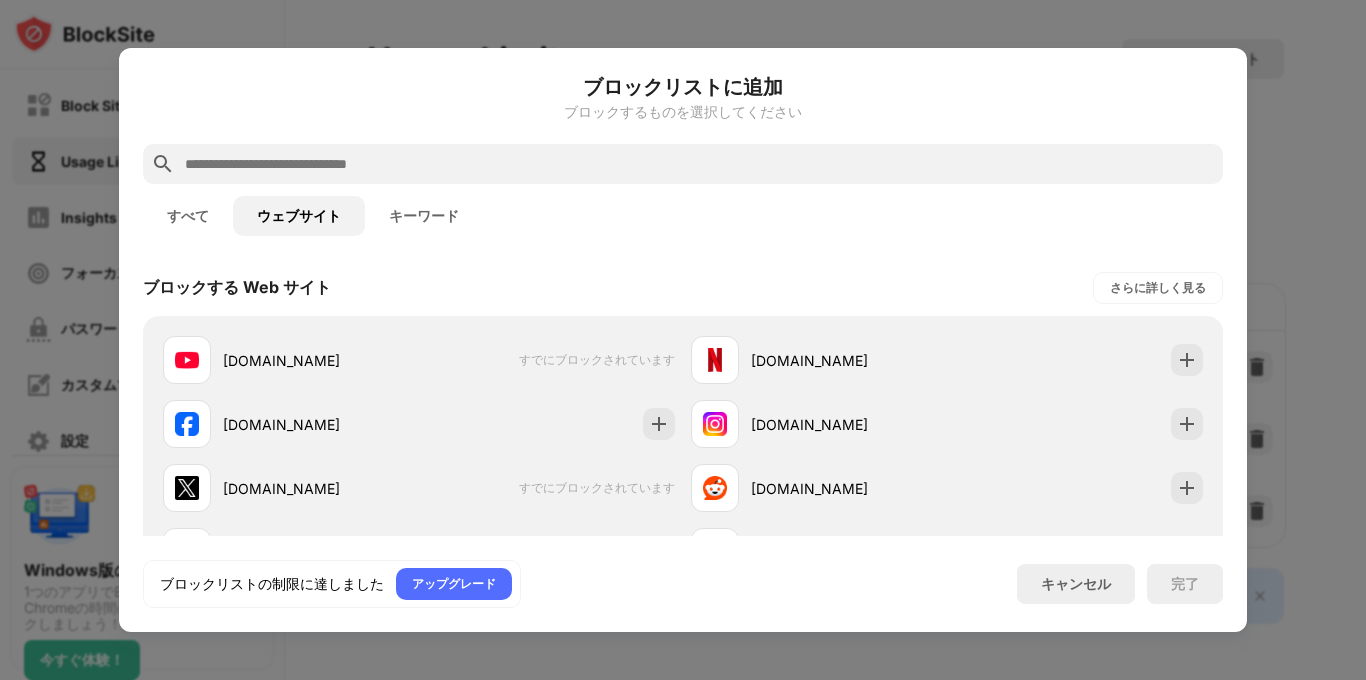 click at bounding box center (699, 164) 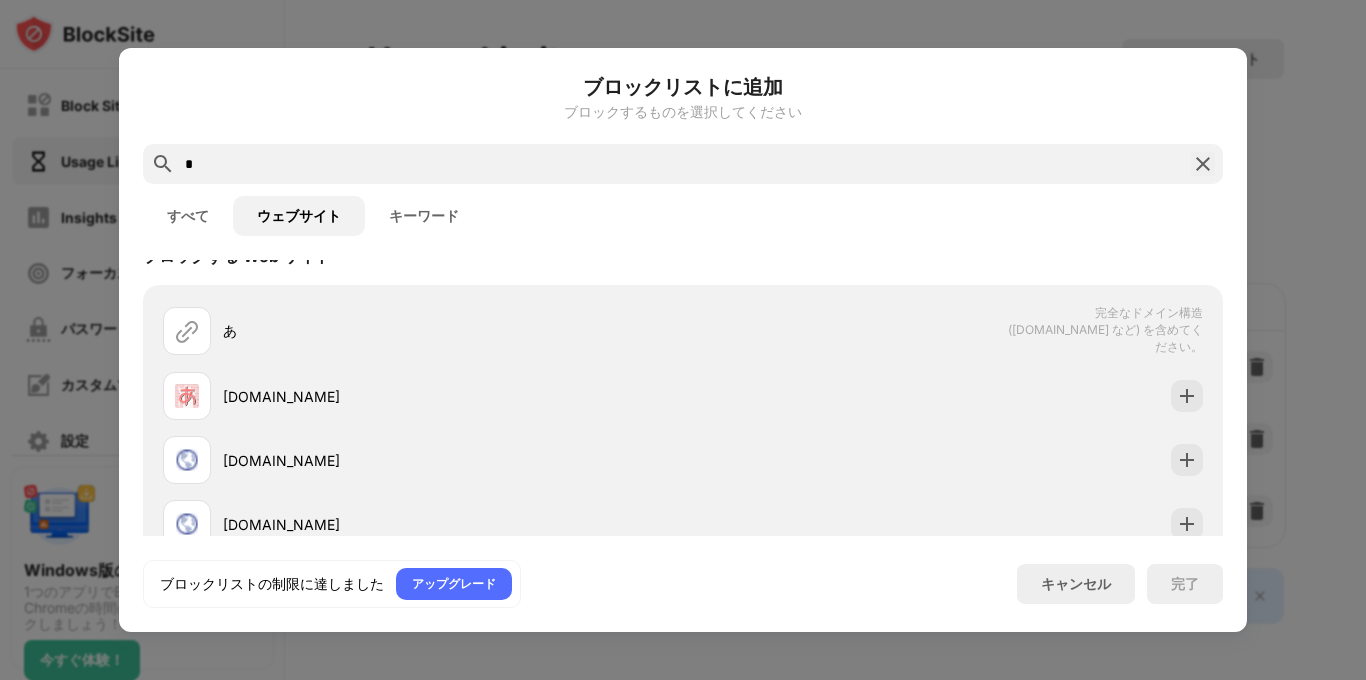 scroll, scrollTop: 0, scrollLeft: 0, axis: both 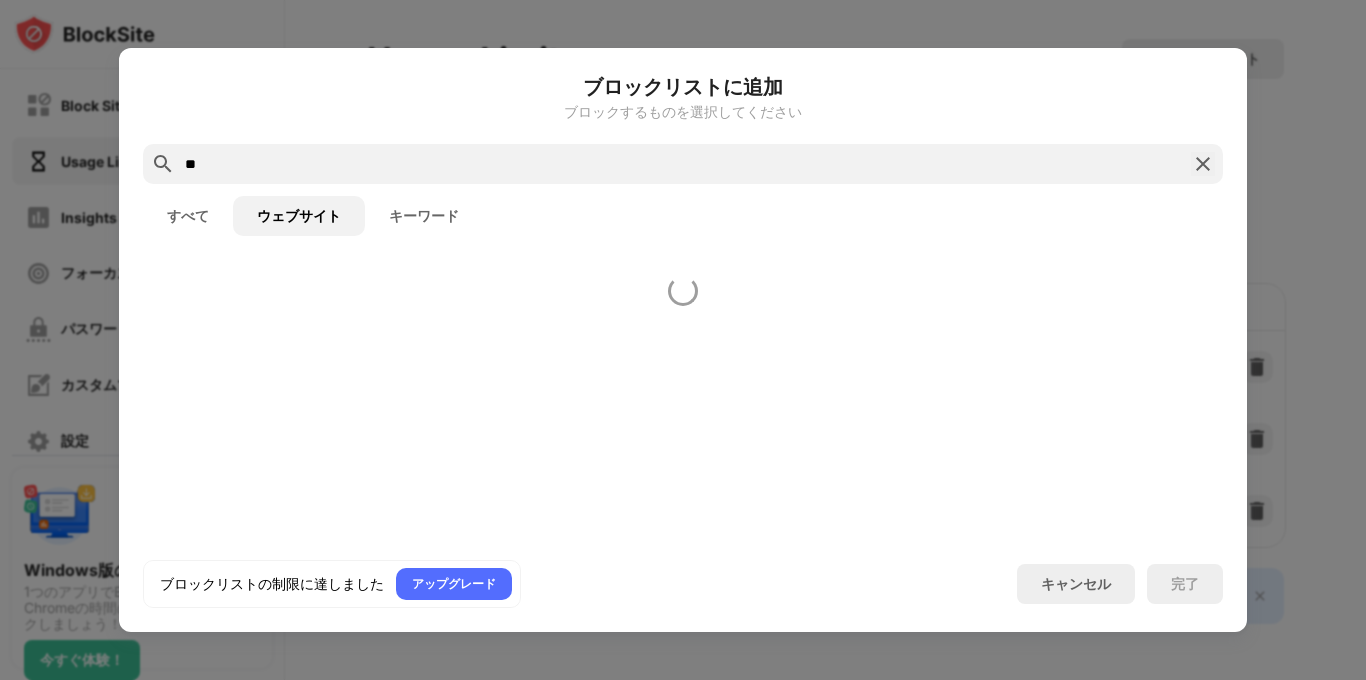 type on "*" 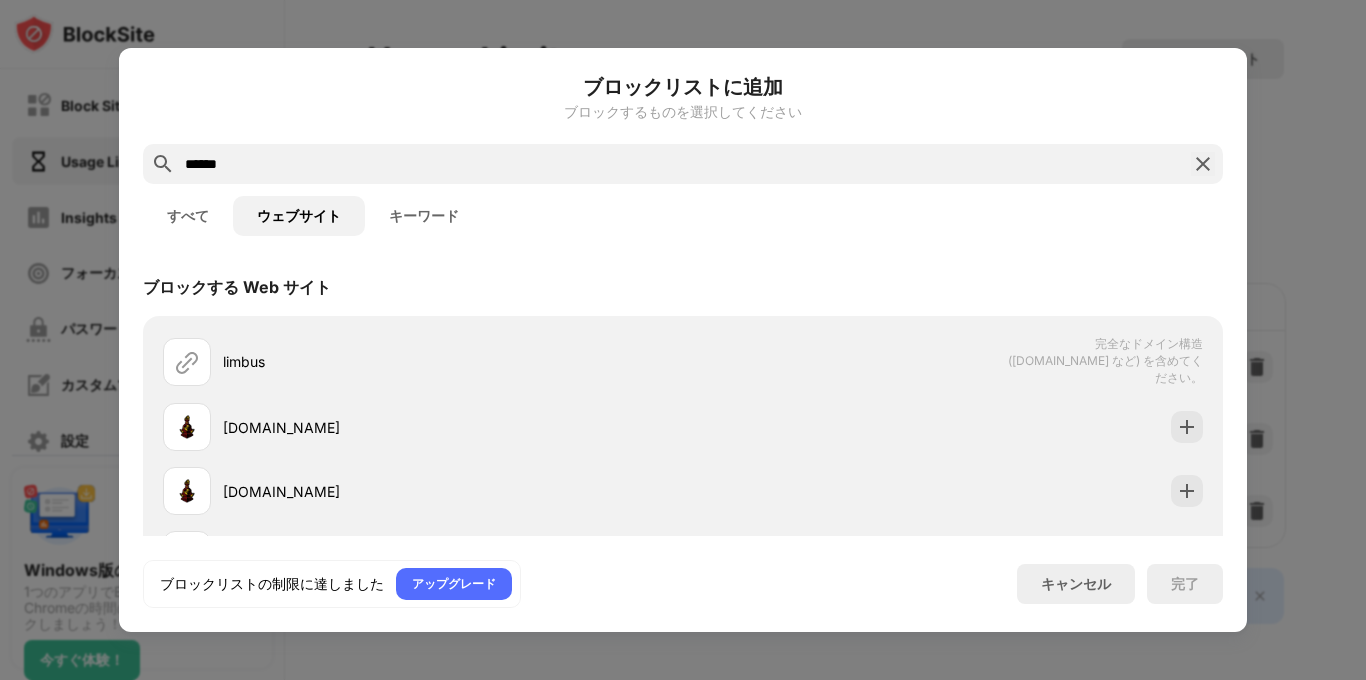 type on "******" 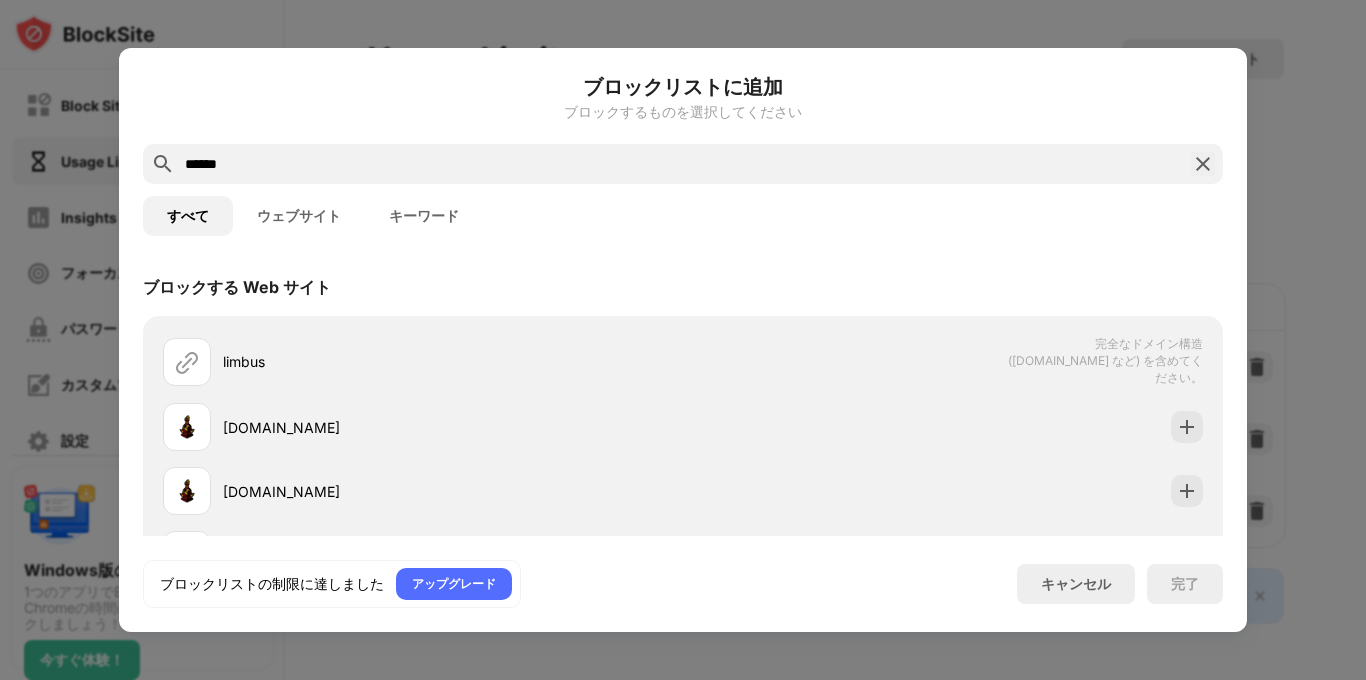 click at bounding box center [1203, 164] 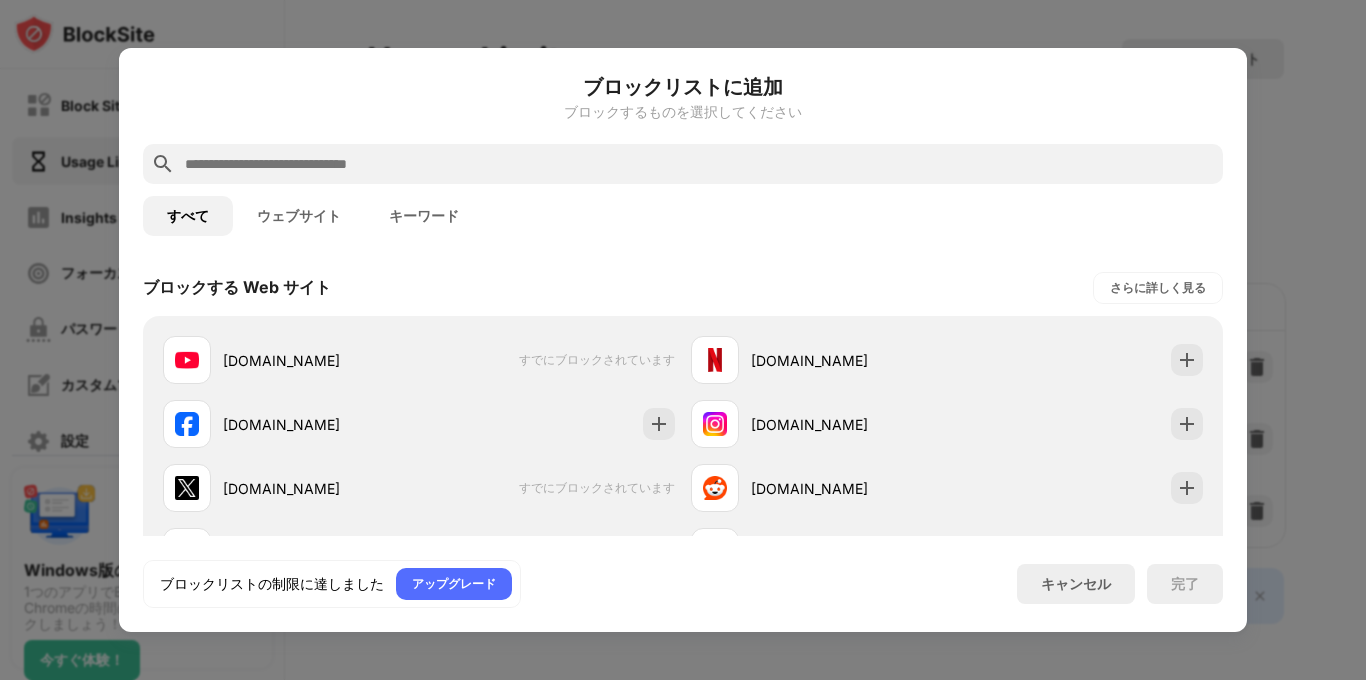 click on "キャンセル" at bounding box center [1076, 584] 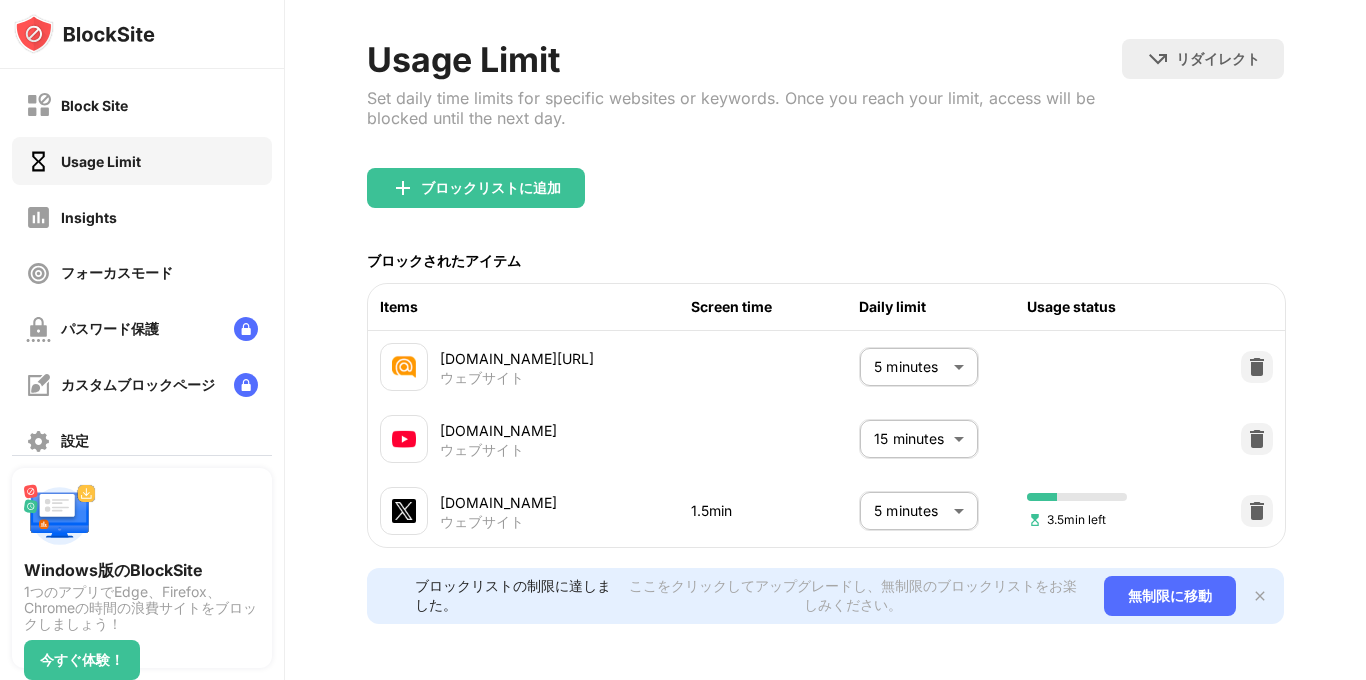 click at bounding box center [84, 34] 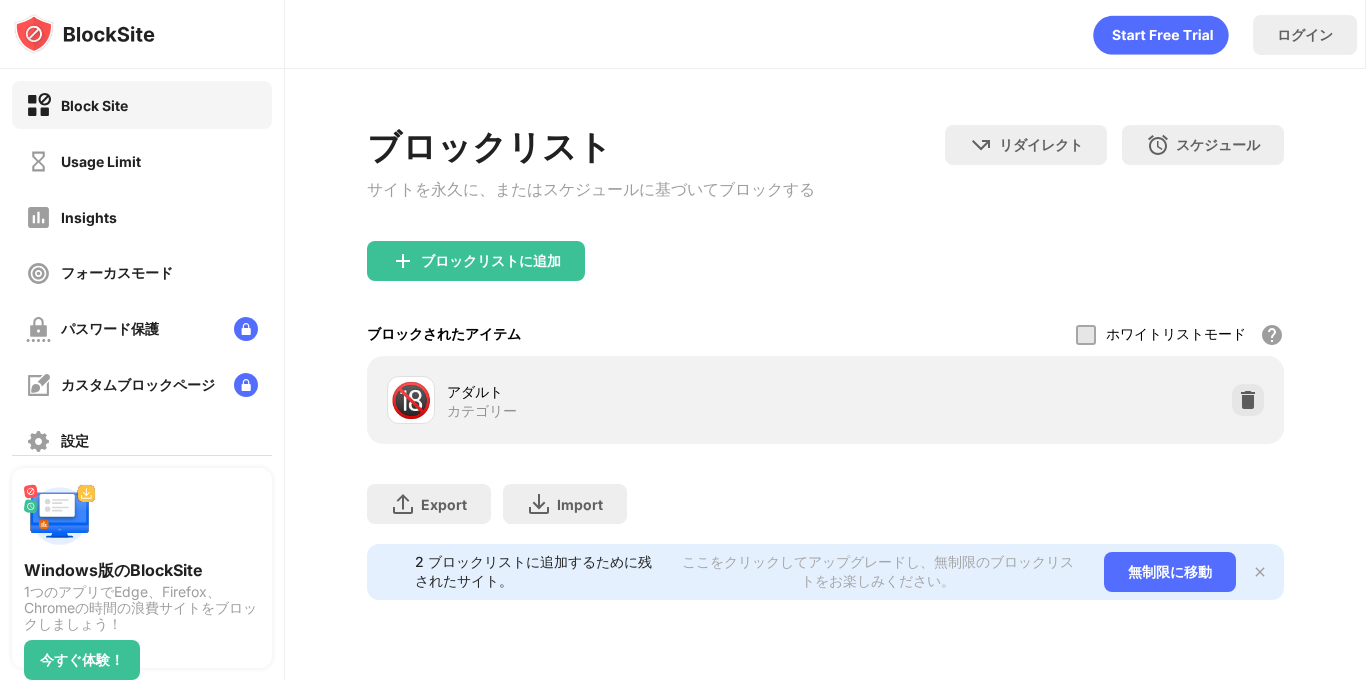 scroll, scrollTop: 0, scrollLeft: 0, axis: both 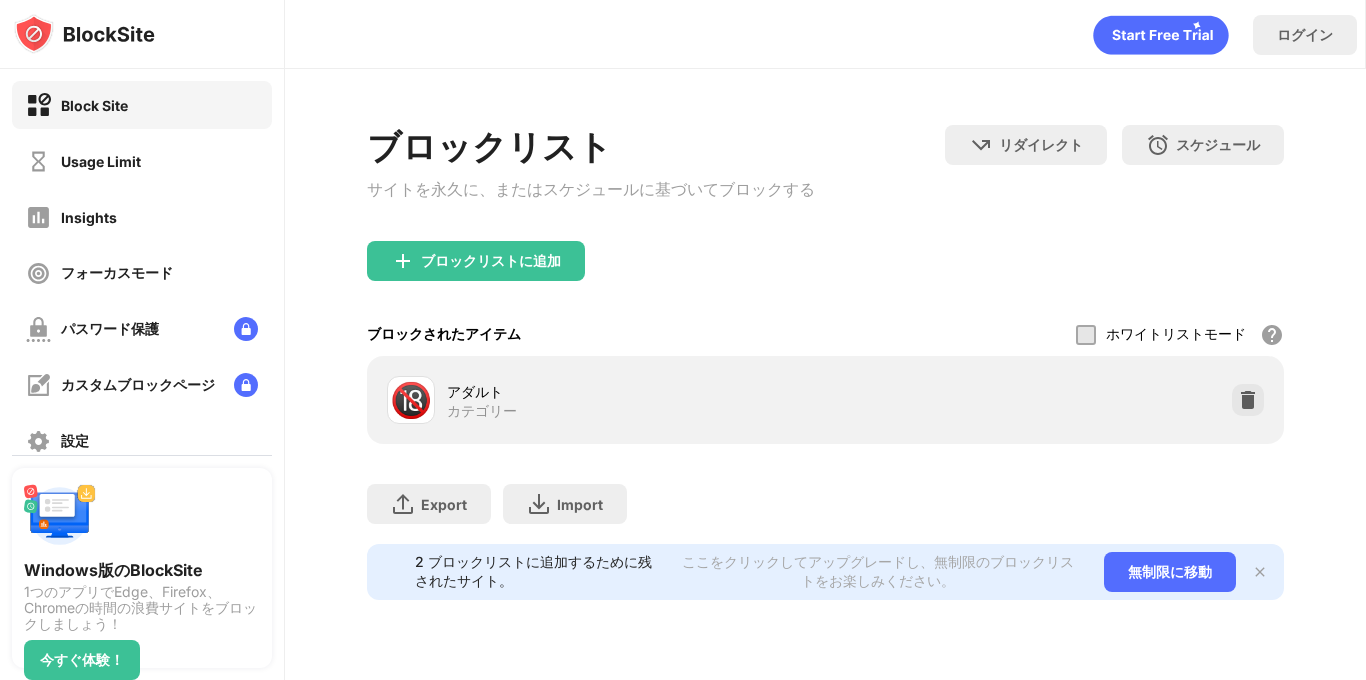 click on "アダルト" at bounding box center (636, 391) 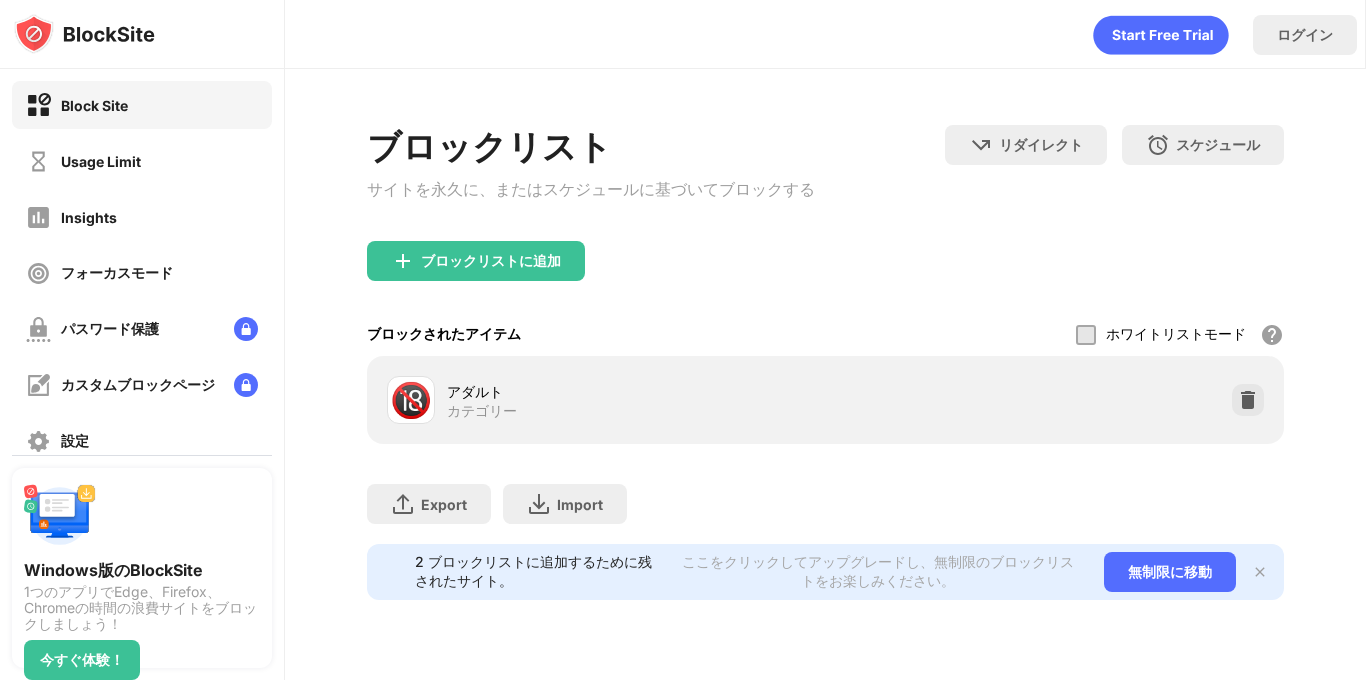 click on "カテゴリー" at bounding box center [482, 411] 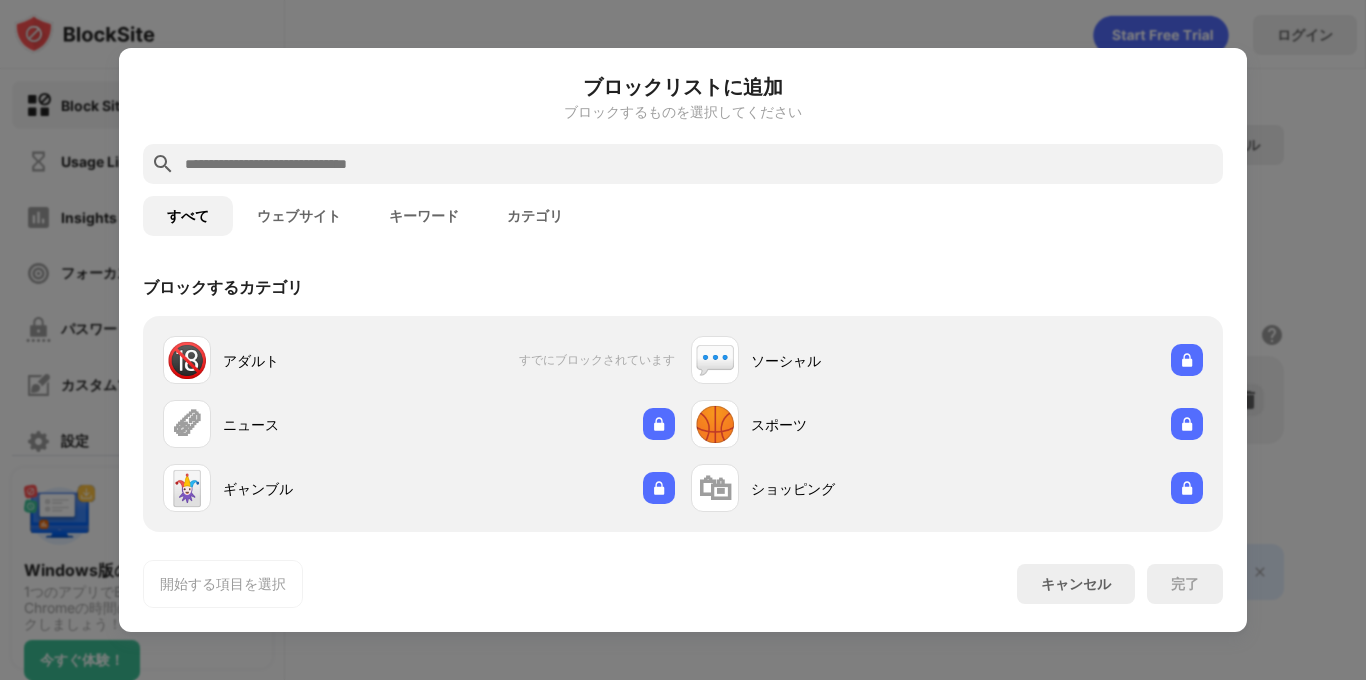 click on "カテゴリ" at bounding box center (535, 216) 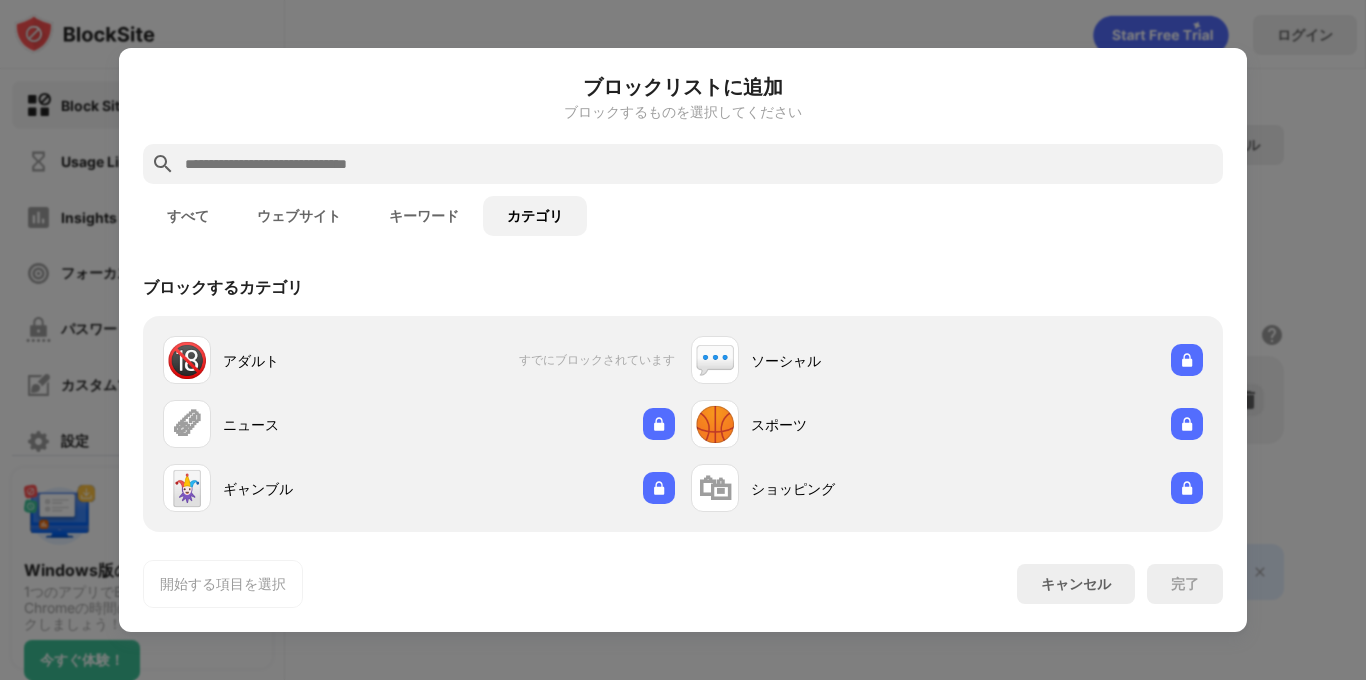 click on "カテゴリ" at bounding box center (535, 216) 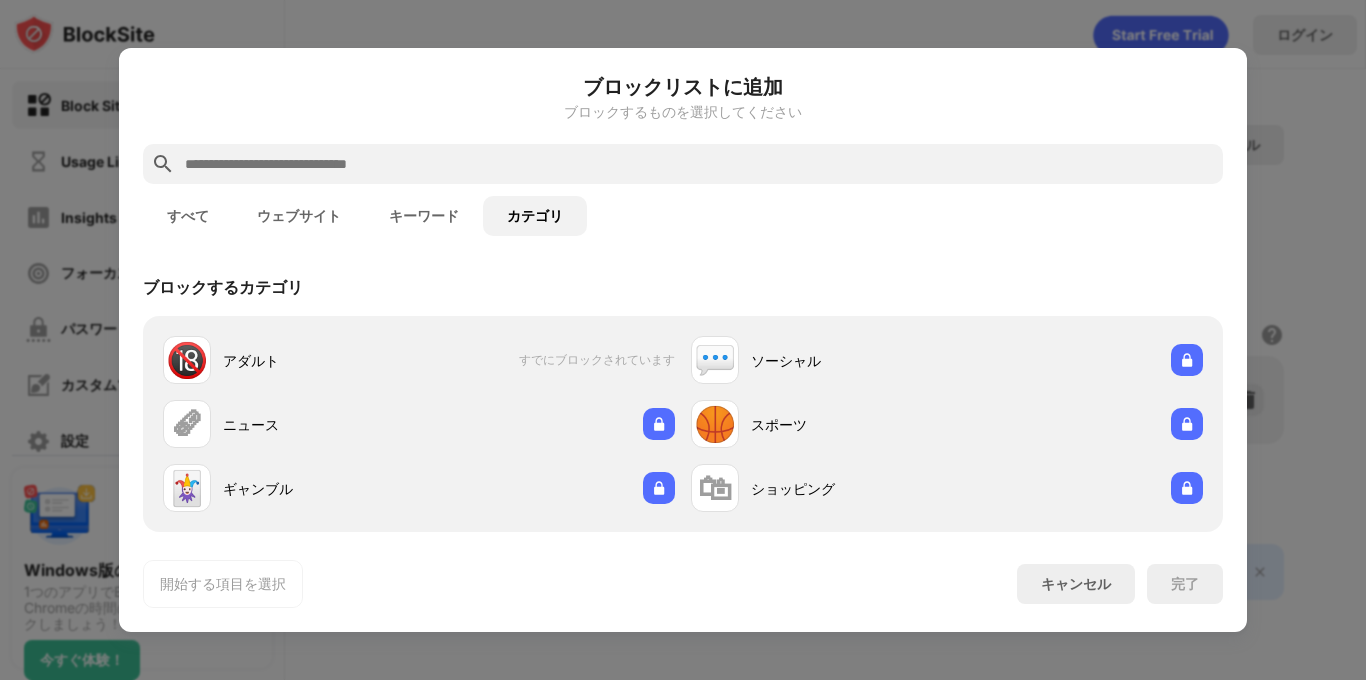 click on "すべて" at bounding box center [188, 216] 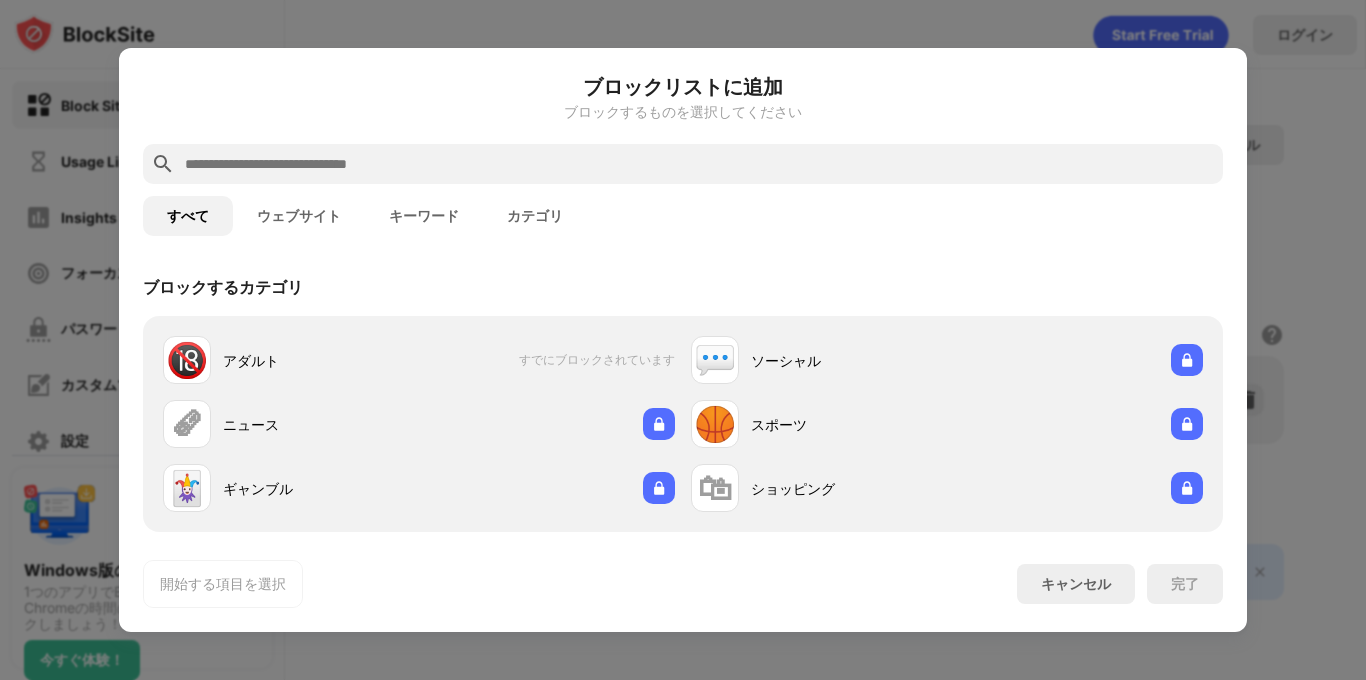 click on "ウェブサイト" at bounding box center [299, 216] 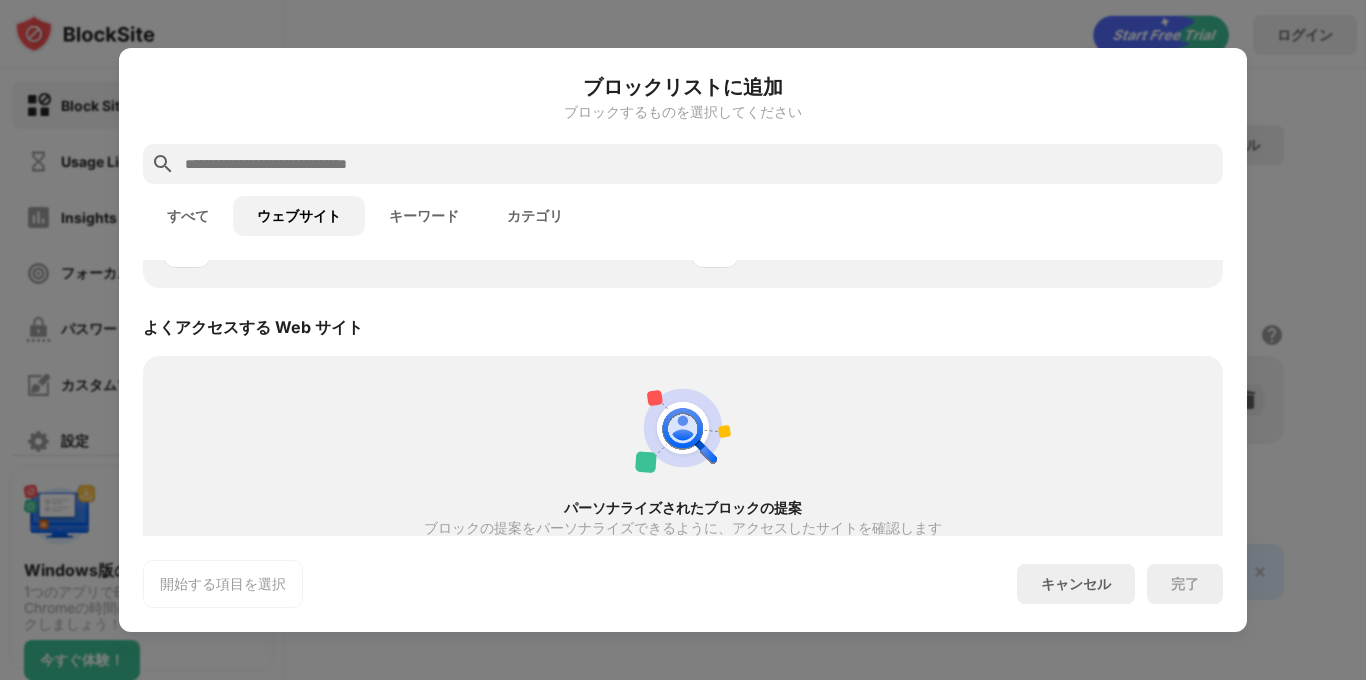 scroll, scrollTop: 452, scrollLeft: 0, axis: vertical 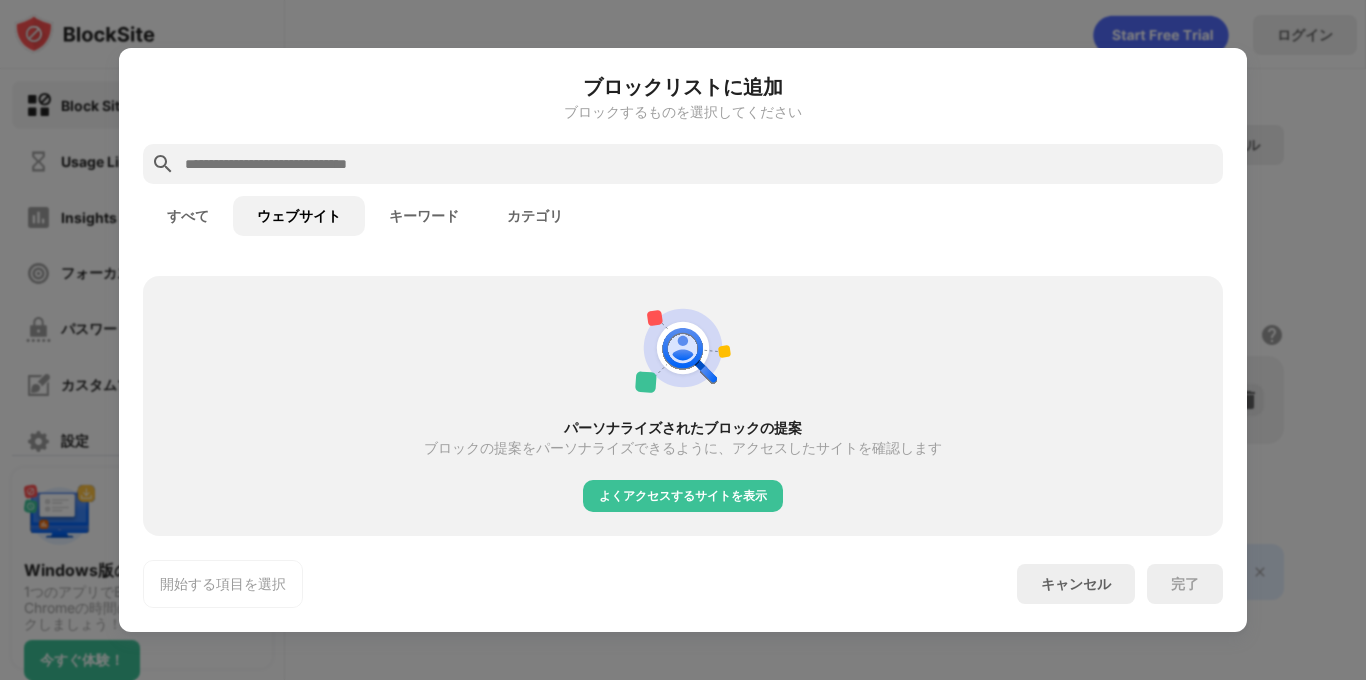 click on "開始する項目を選択" at bounding box center (223, 584) 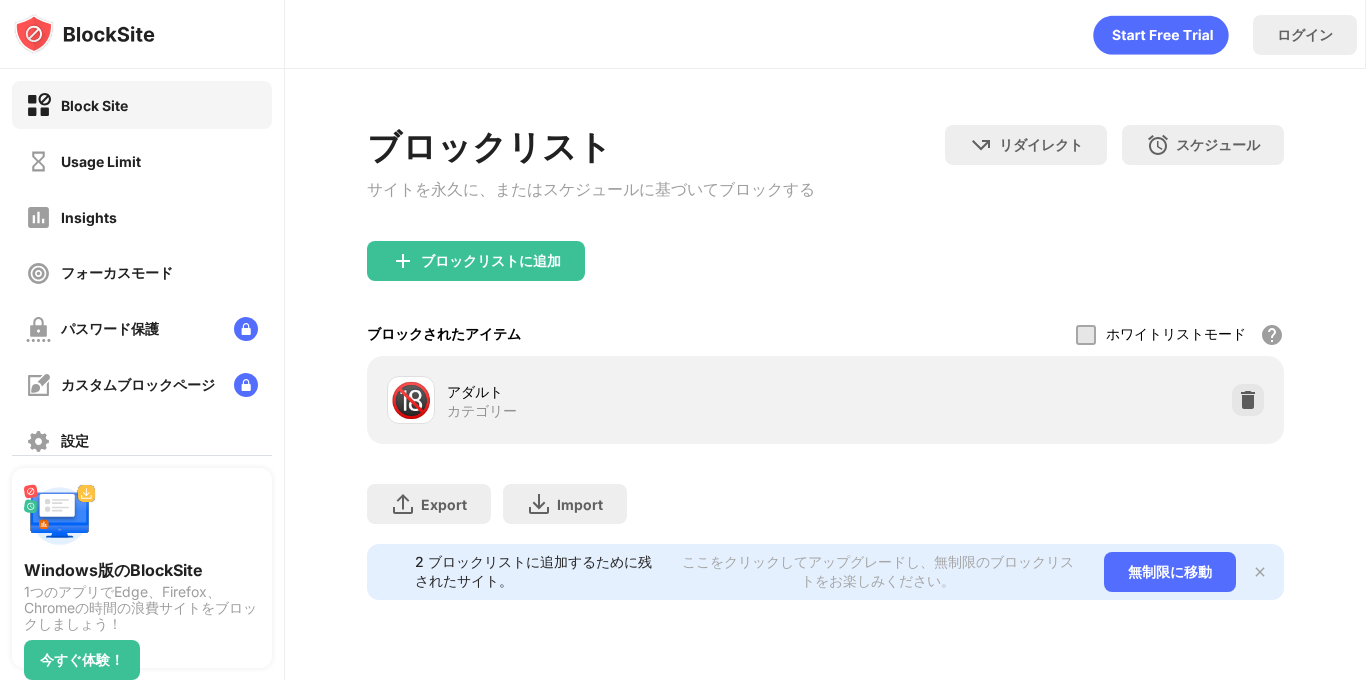 click at bounding box center [38, 161] 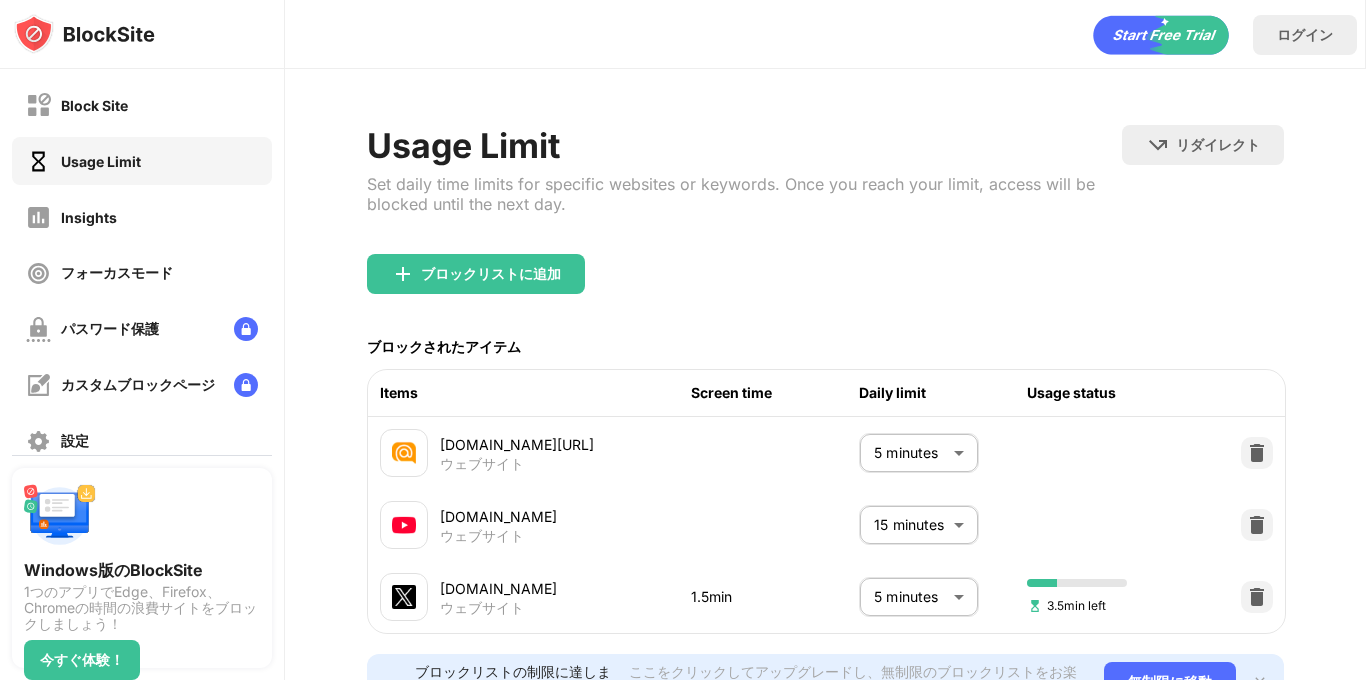 click at bounding box center (403, 274) 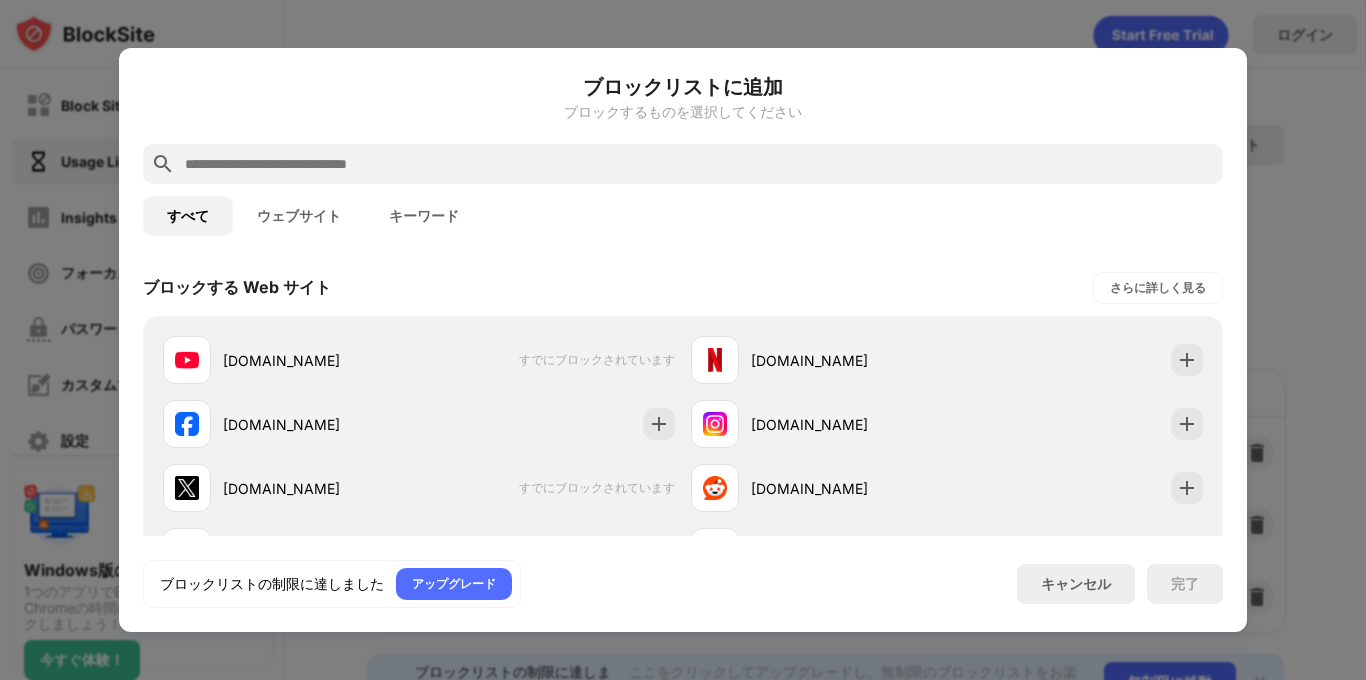 click on "キャンセル" at bounding box center [1076, 584] 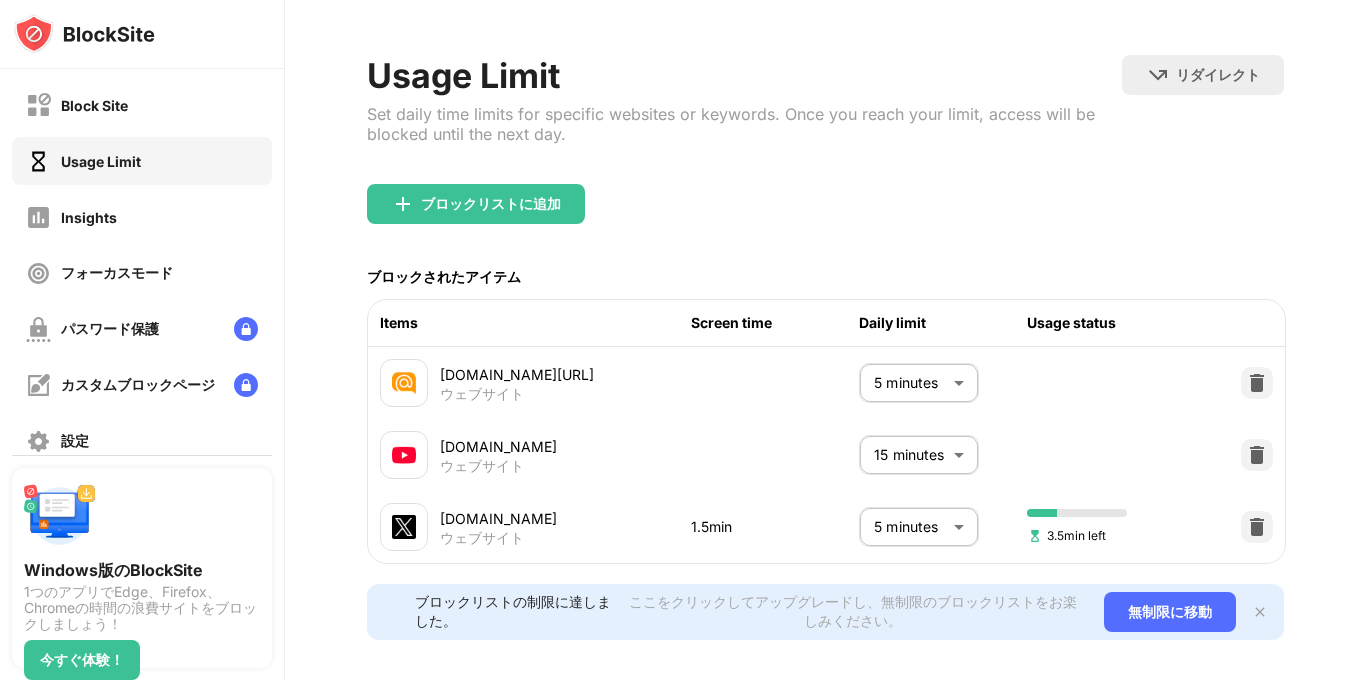 scroll, scrollTop: 72, scrollLeft: 0, axis: vertical 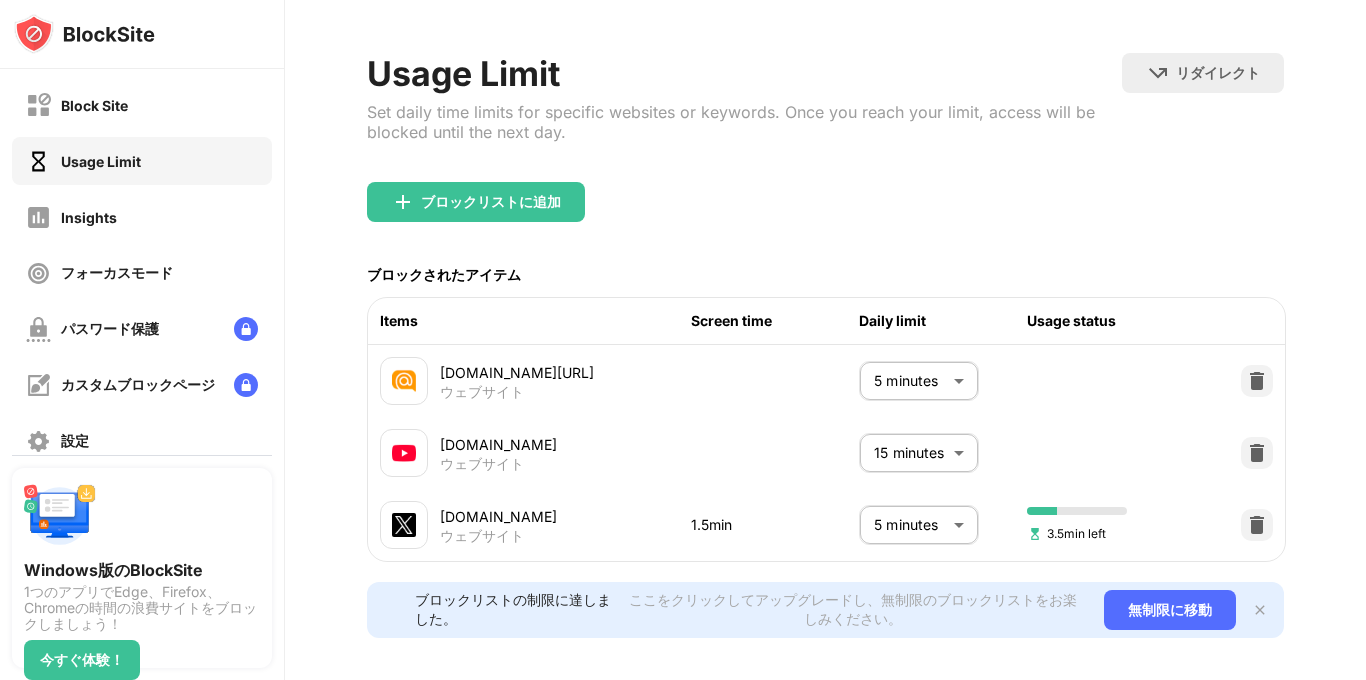 click at bounding box center (1257, 453) 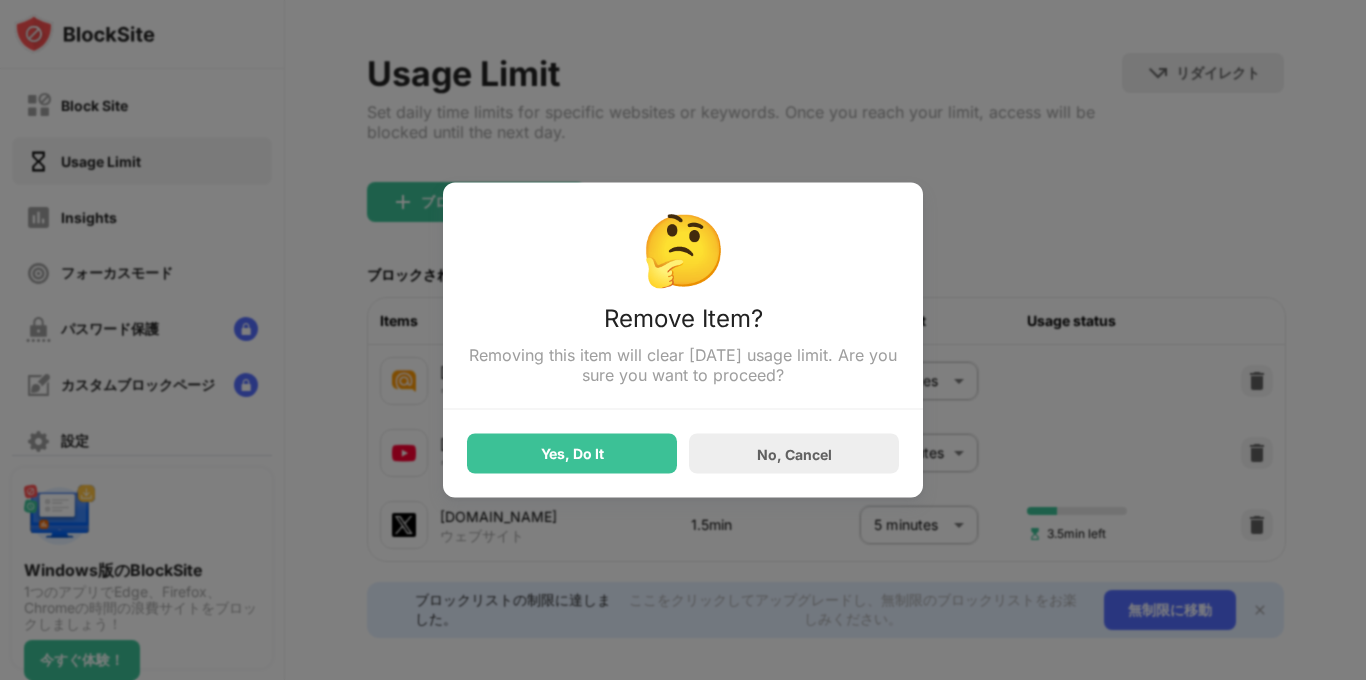 click on "Yes, Do It" at bounding box center [572, 454] 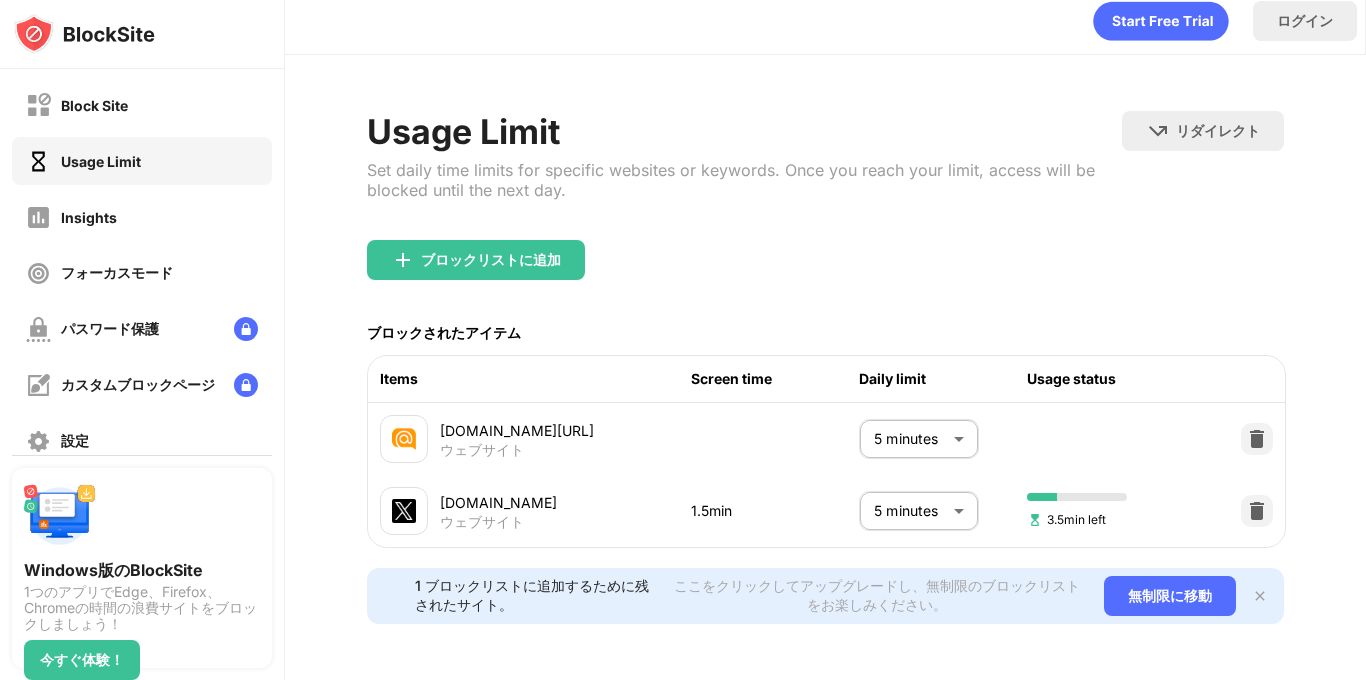 scroll, scrollTop: 23, scrollLeft: 0, axis: vertical 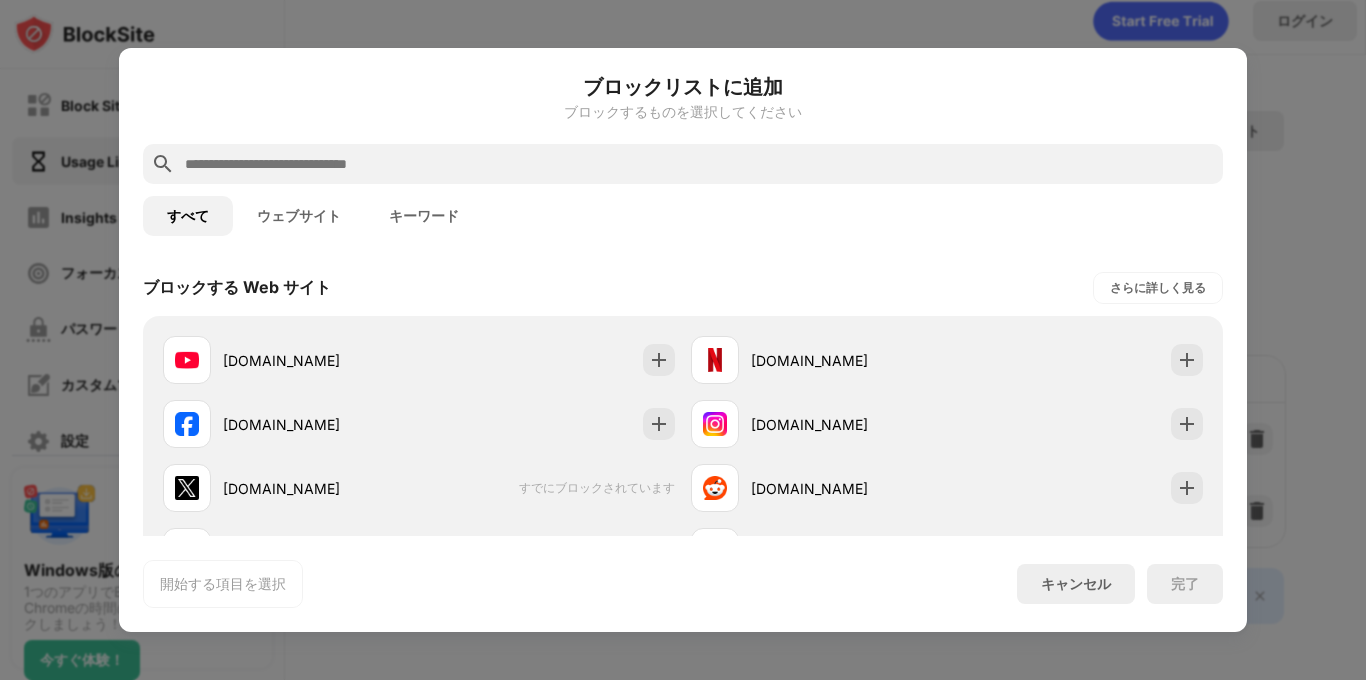 click on "さらに詳しく見る" at bounding box center (1158, 288) 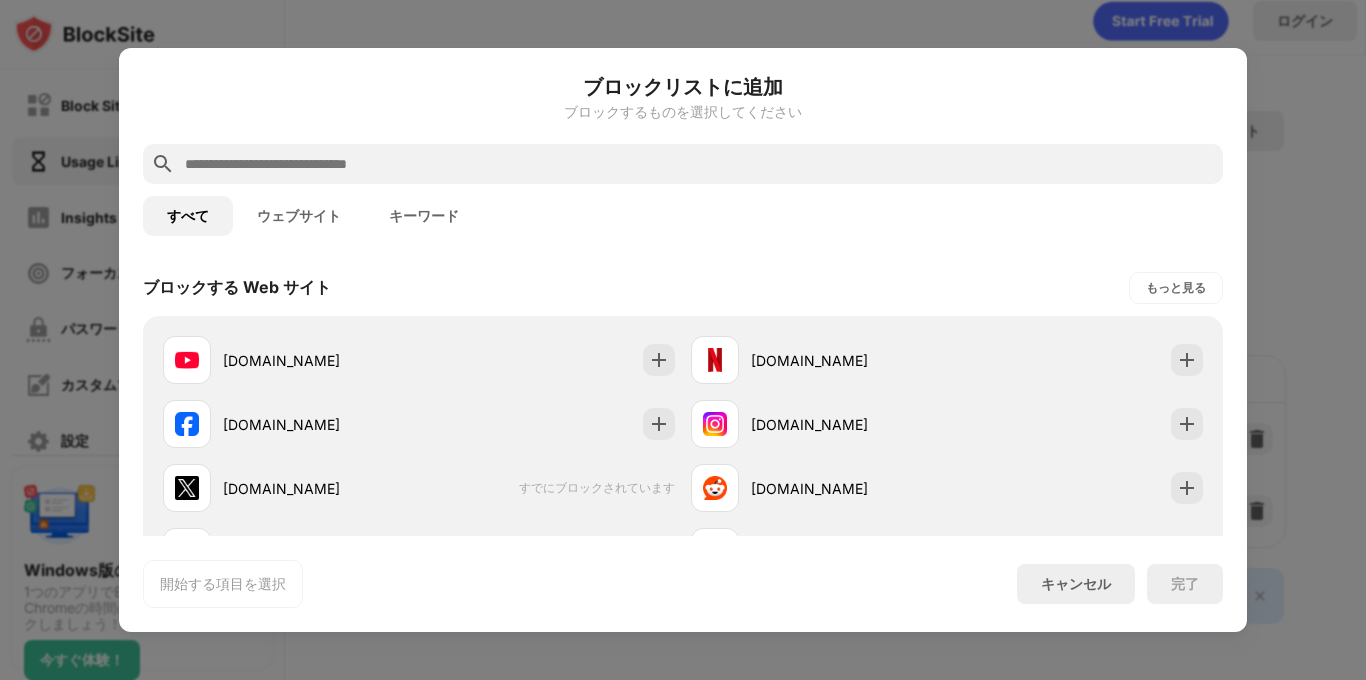 click on "もっと見る" at bounding box center (1176, 288) 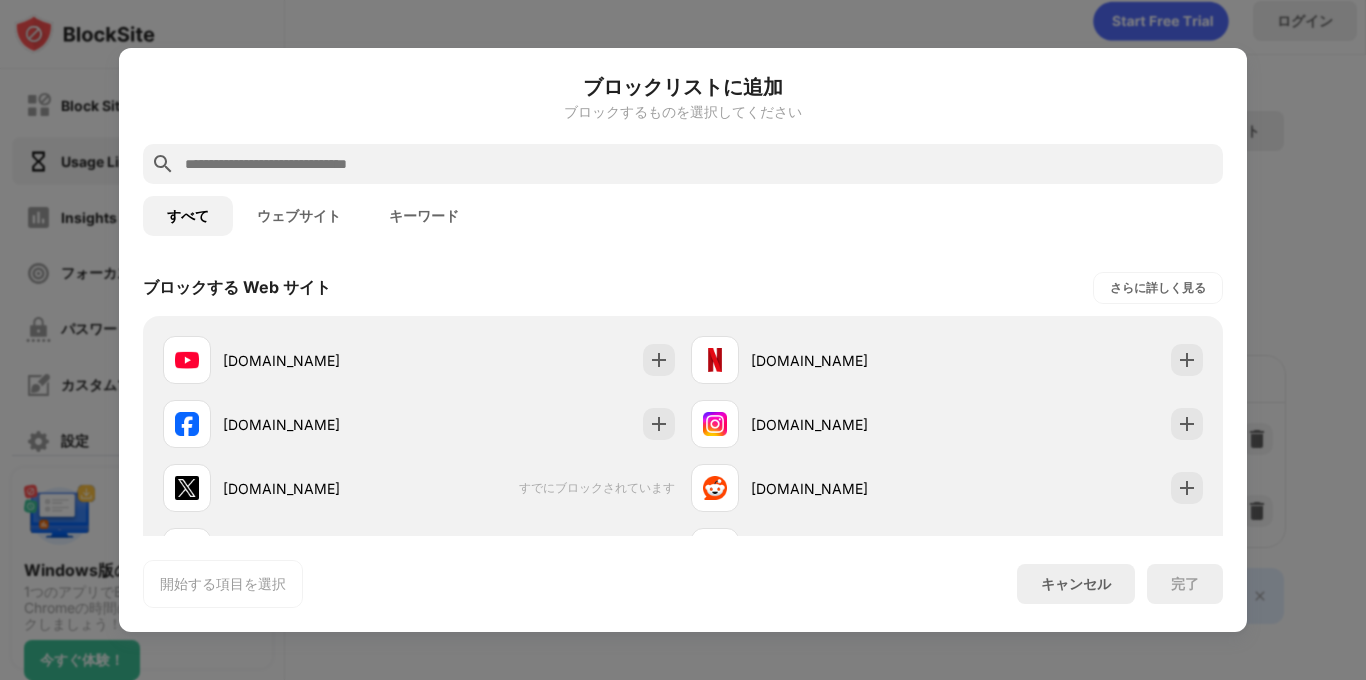 click on "さらに詳しく見る" at bounding box center [1158, 288] 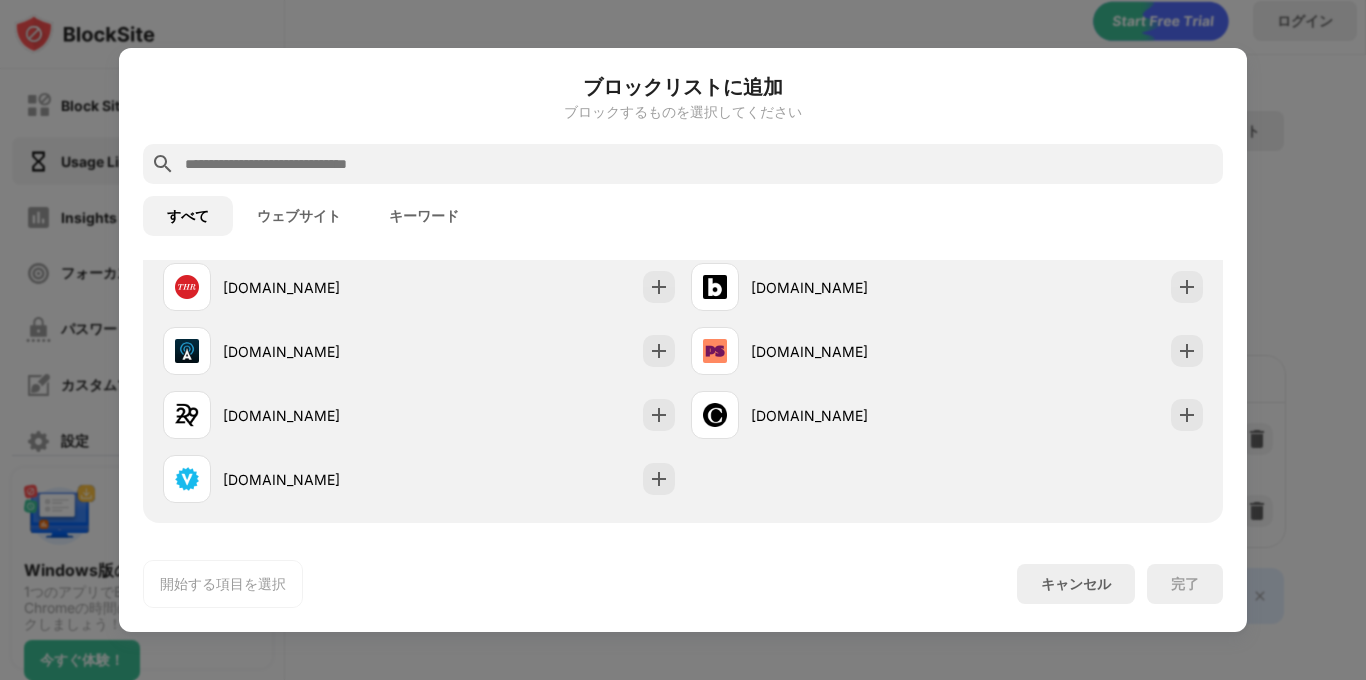 scroll, scrollTop: 2060, scrollLeft: 0, axis: vertical 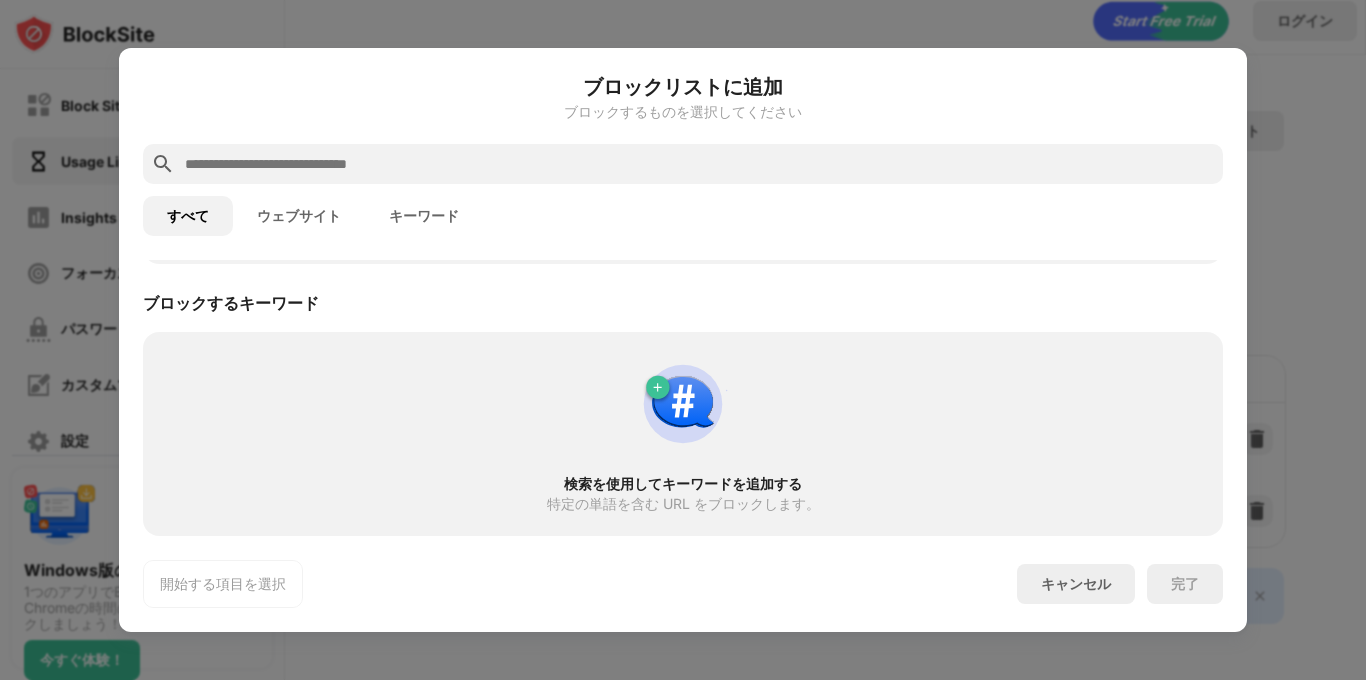 click on "ウェブサイト" at bounding box center [299, 216] 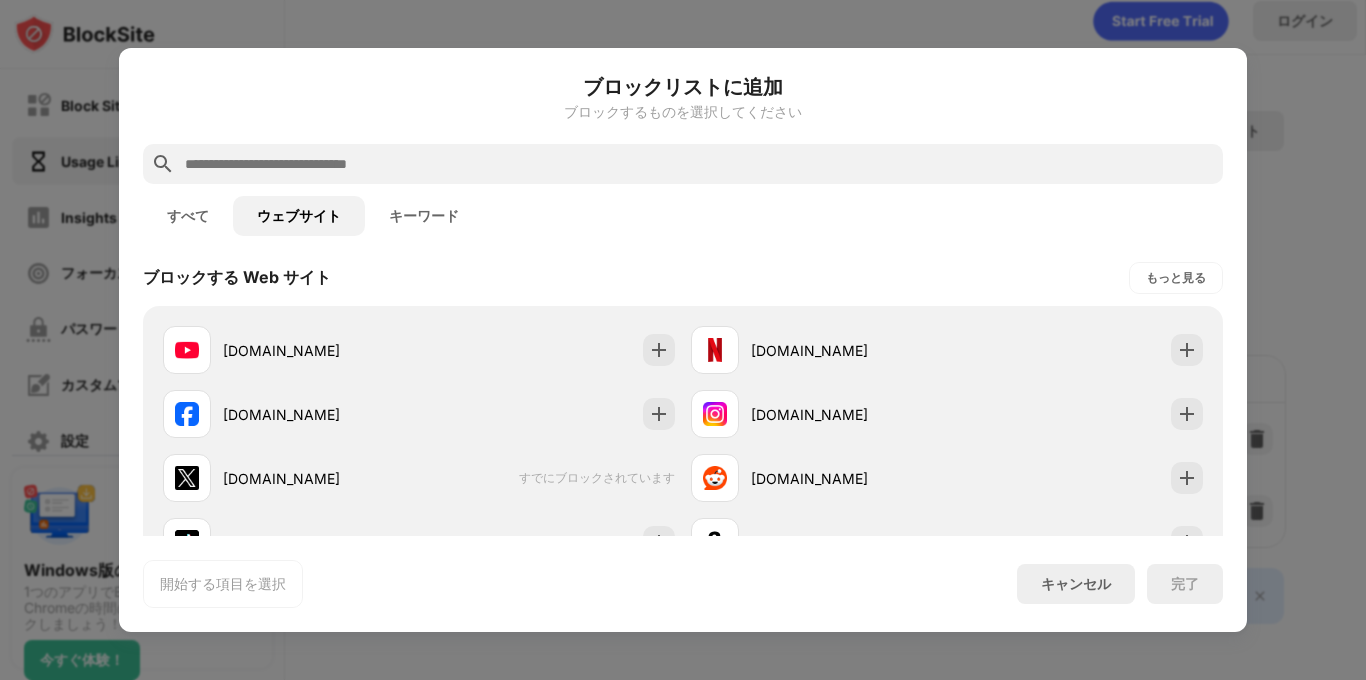 scroll, scrollTop: 0, scrollLeft: 0, axis: both 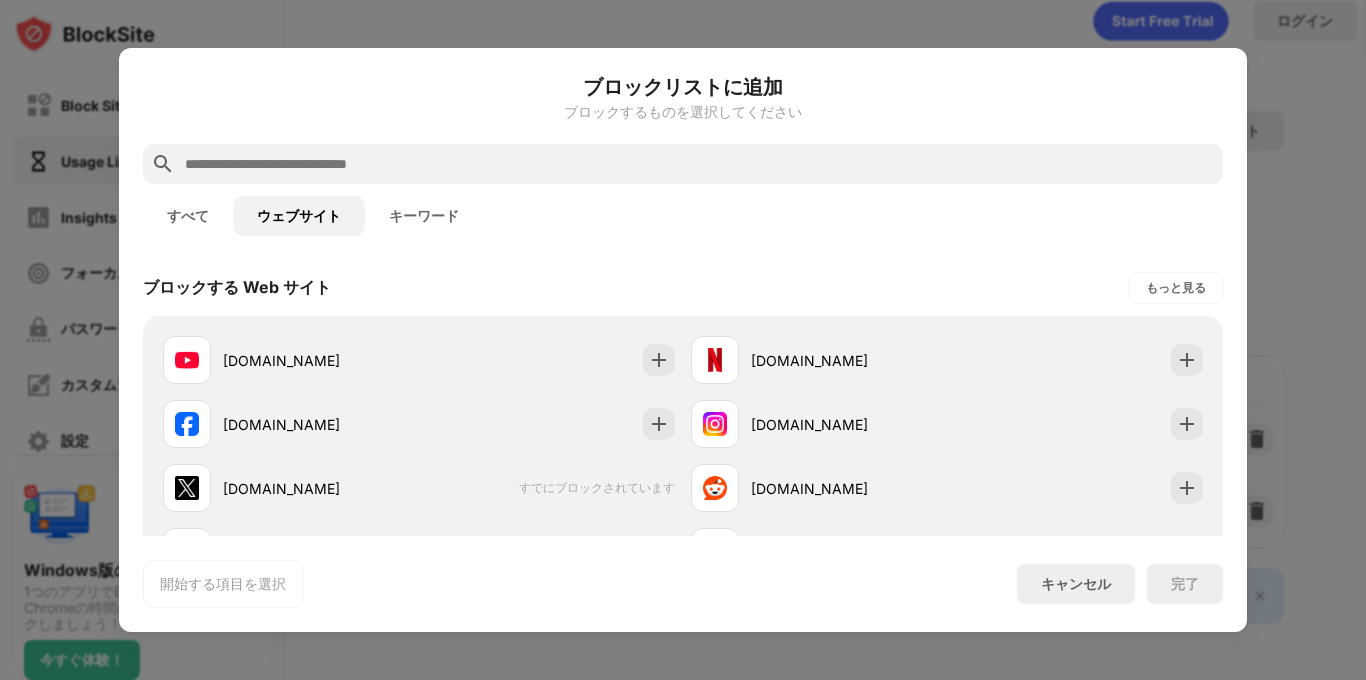 click on "開始する項目を選択" at bounding box center [223, 584] 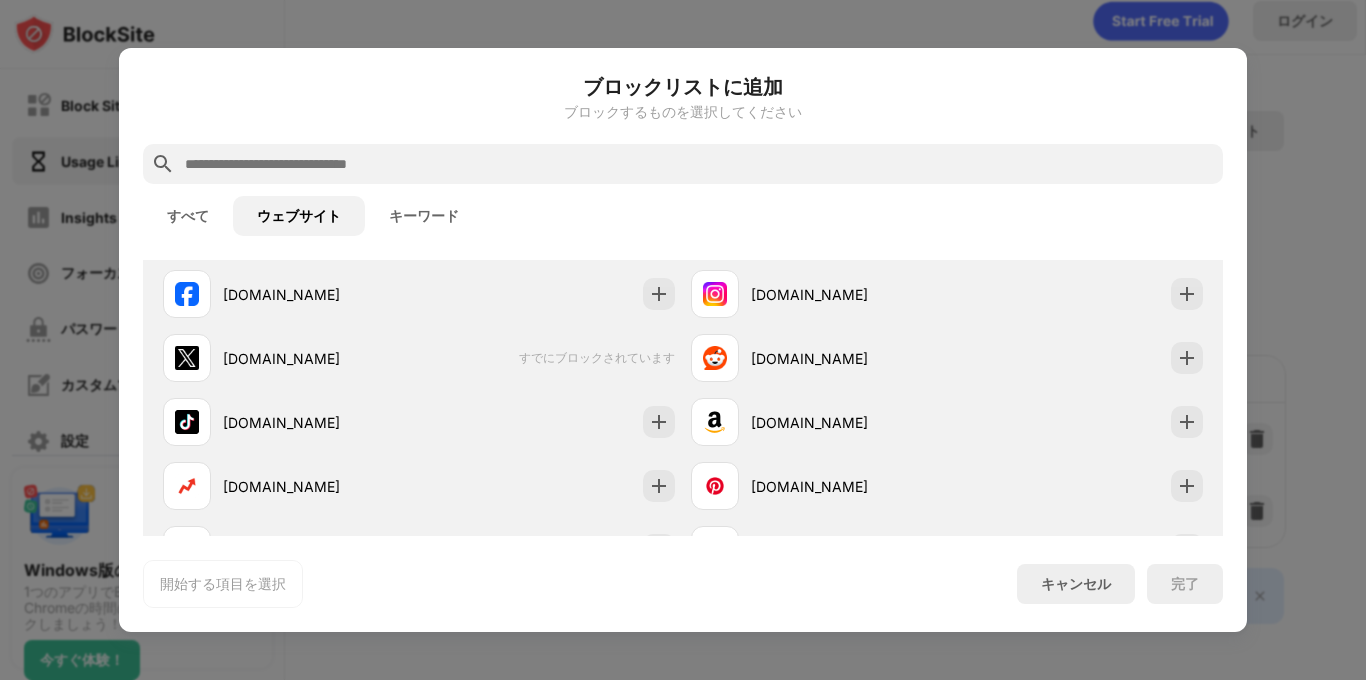scroll, scrollTop: 129, scrollLeft: 0, axis: vertical 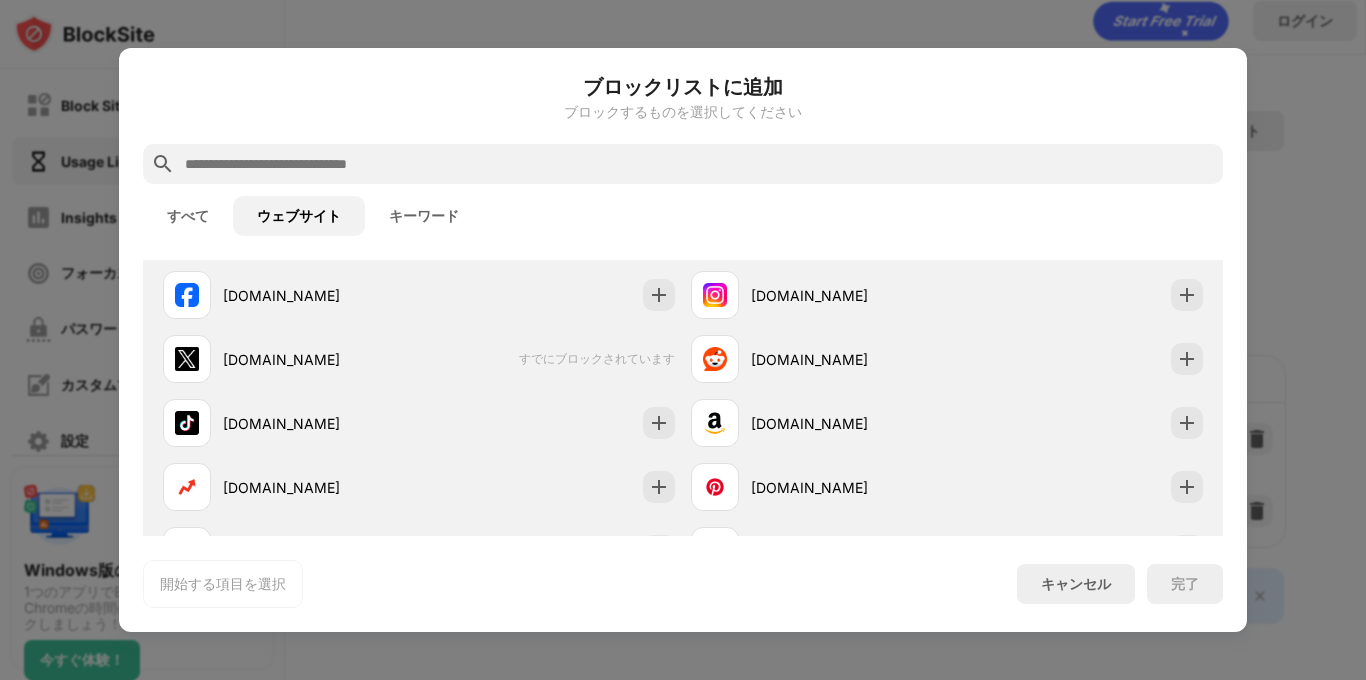 click on "キーワード" at bounding box center (424, 216) 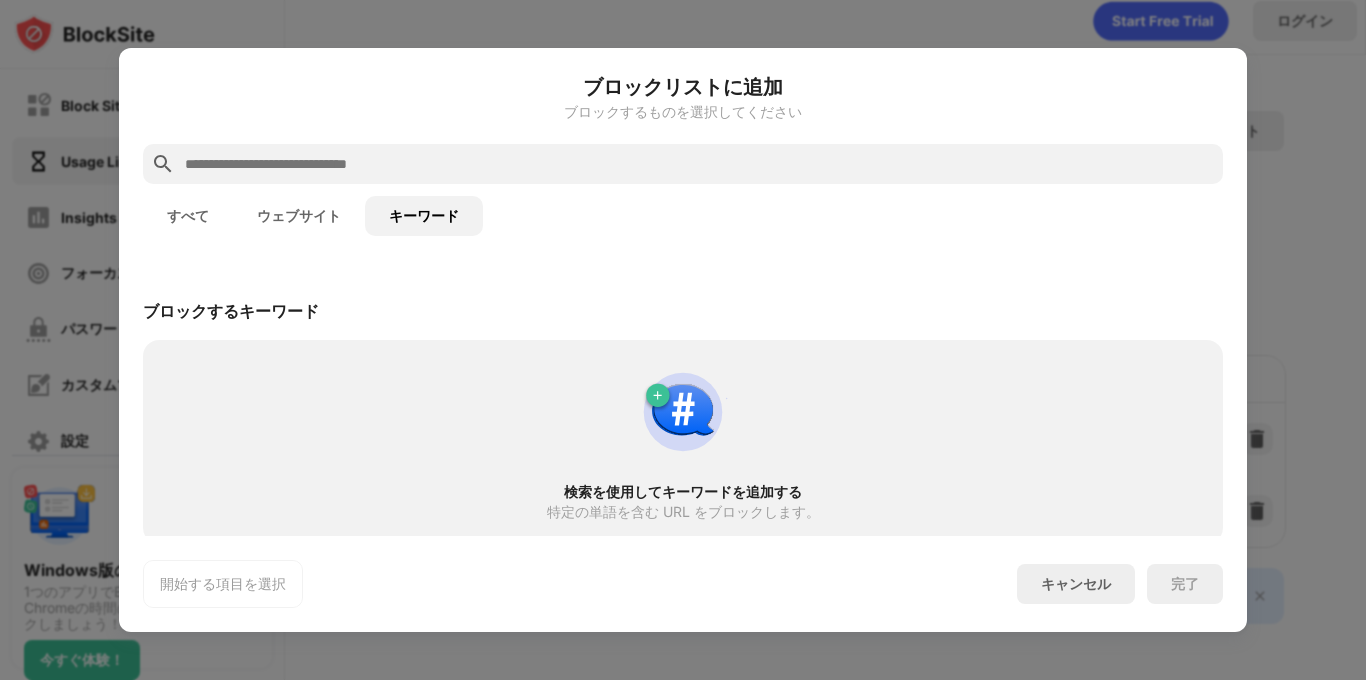 scroll, scrollTop: 8, scrollLeft: 0, axis: vertical 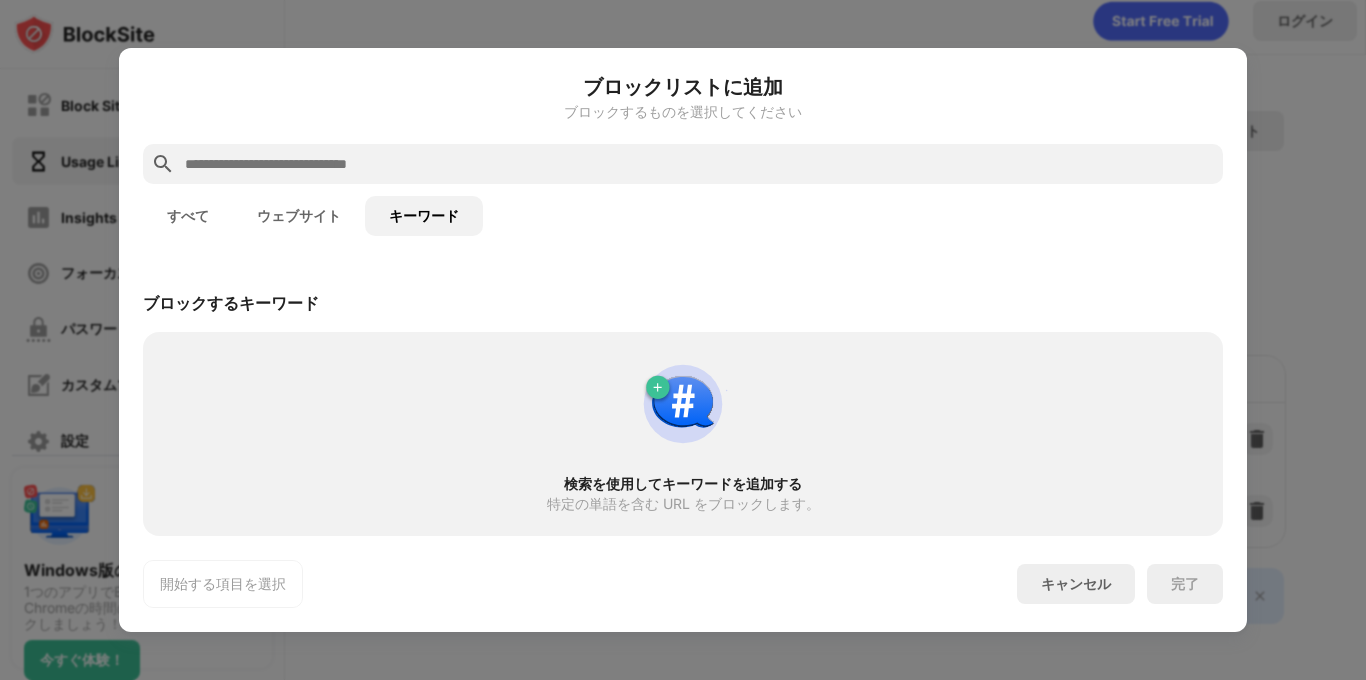 click on "検索を使用してキーワードを追加する 特定の単語を含む URL をブロックします。" at bounding box center (683, 434) 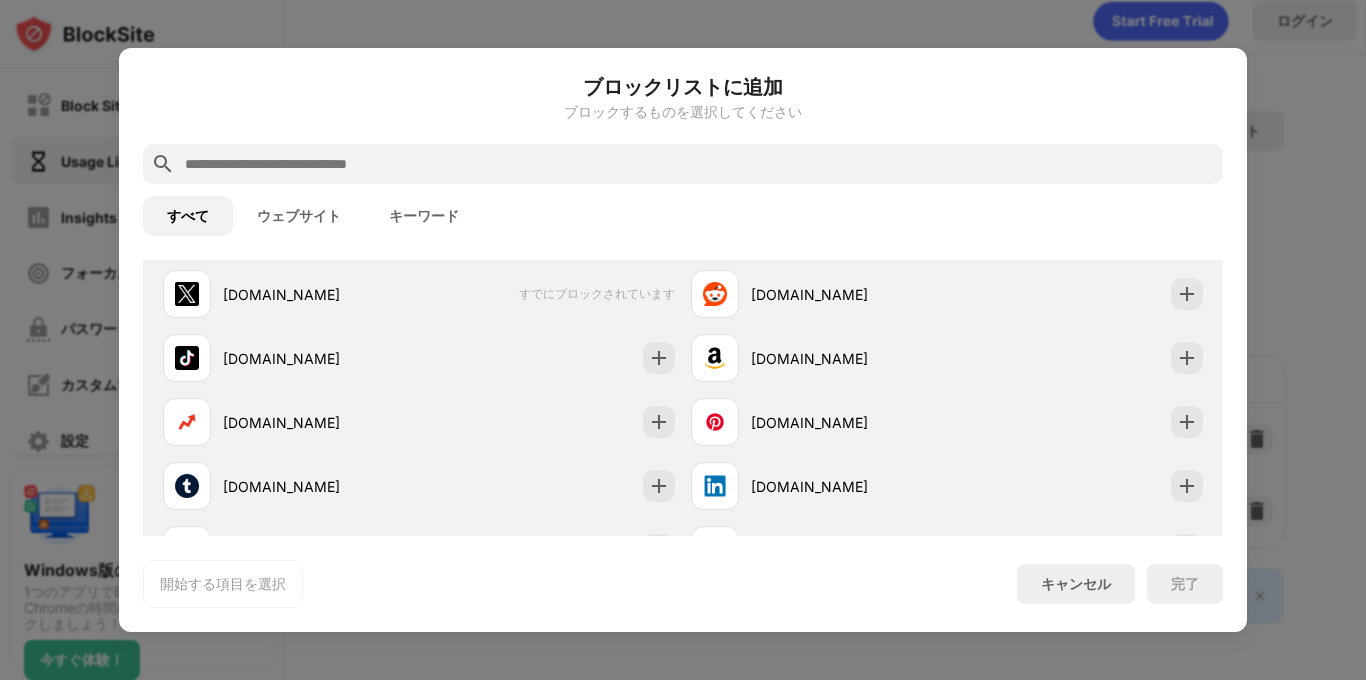 scroll, scrollTop: 0, scrollLeft: 0, axis: both 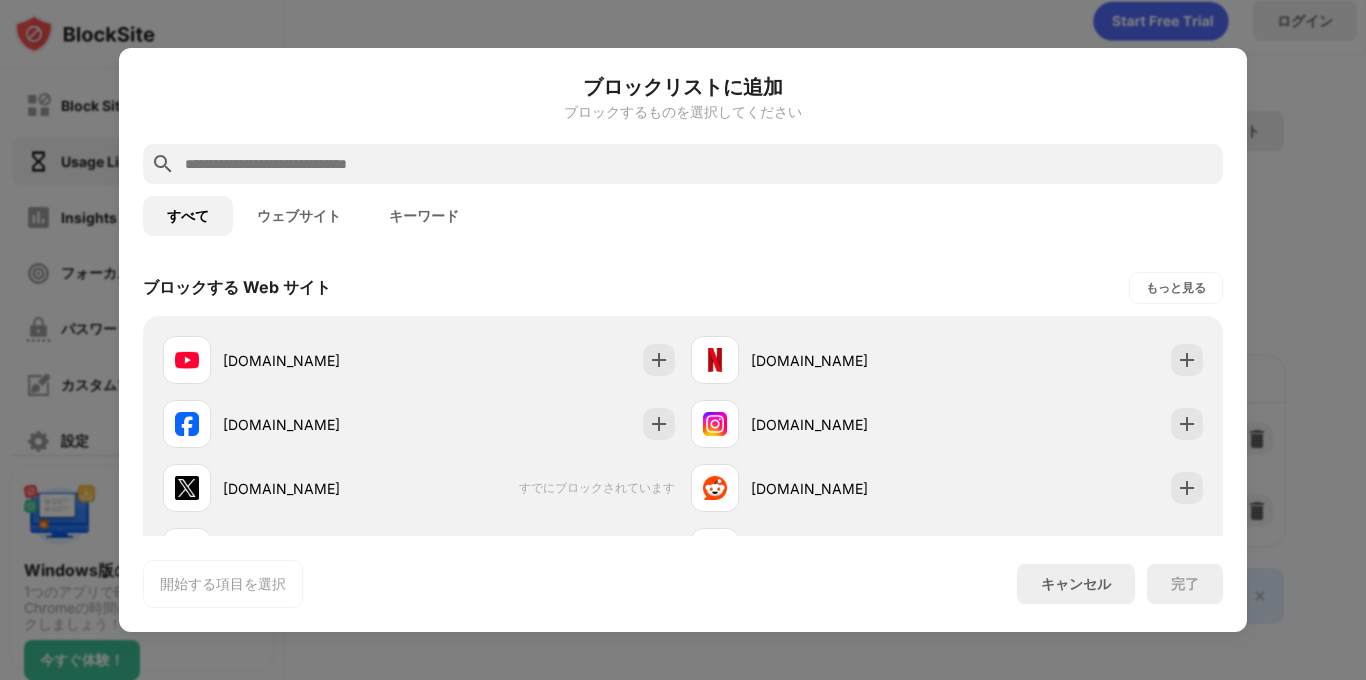 click on "もっと見る" at bounding box center (1176, 288) 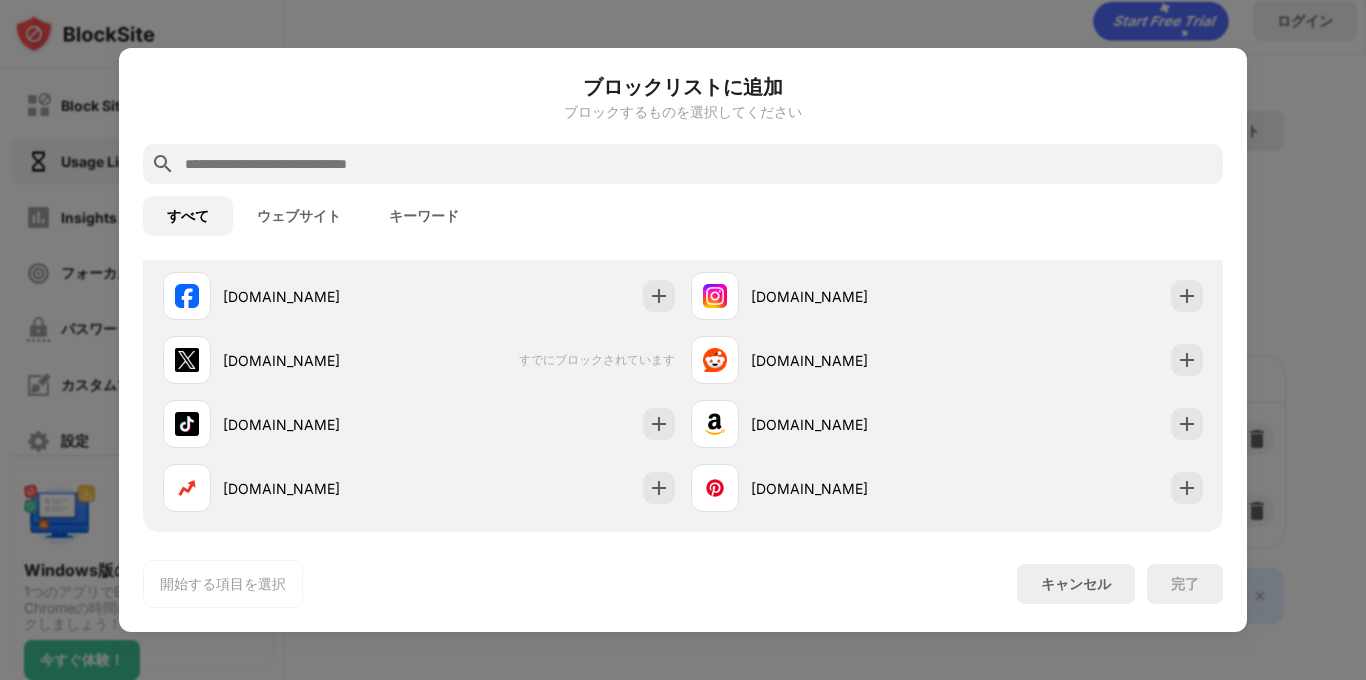 scroll, scrollTop: 0, scrollLeft: 0, axis: both 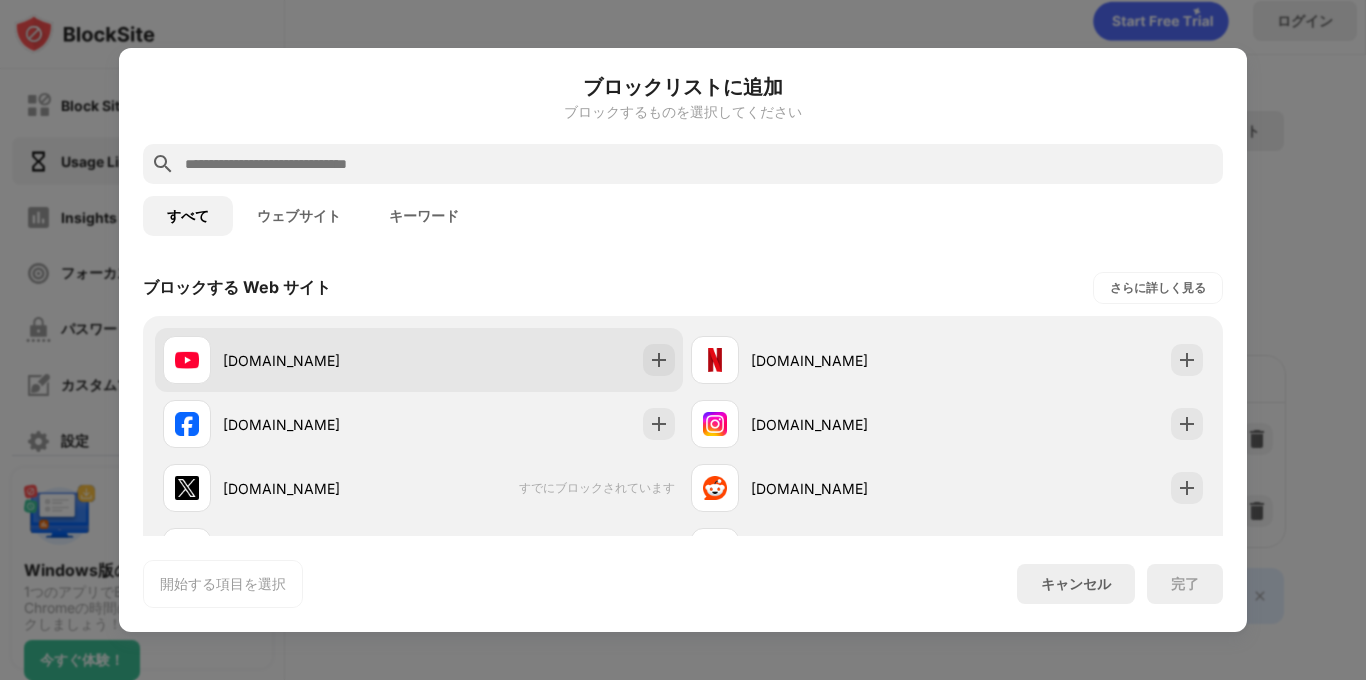 click on "[DOMAIN_NAME]" at bounding box center [321, 360] 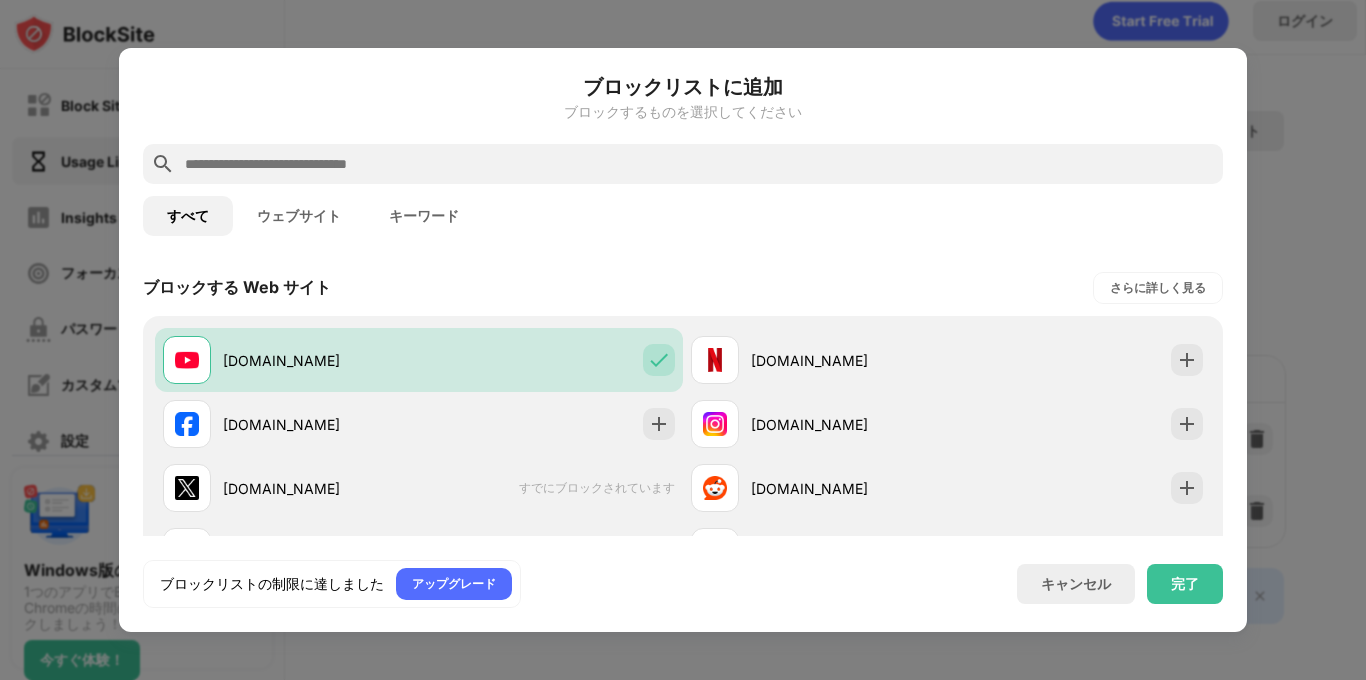 click on "完了" at bounding box center (1185, 584) 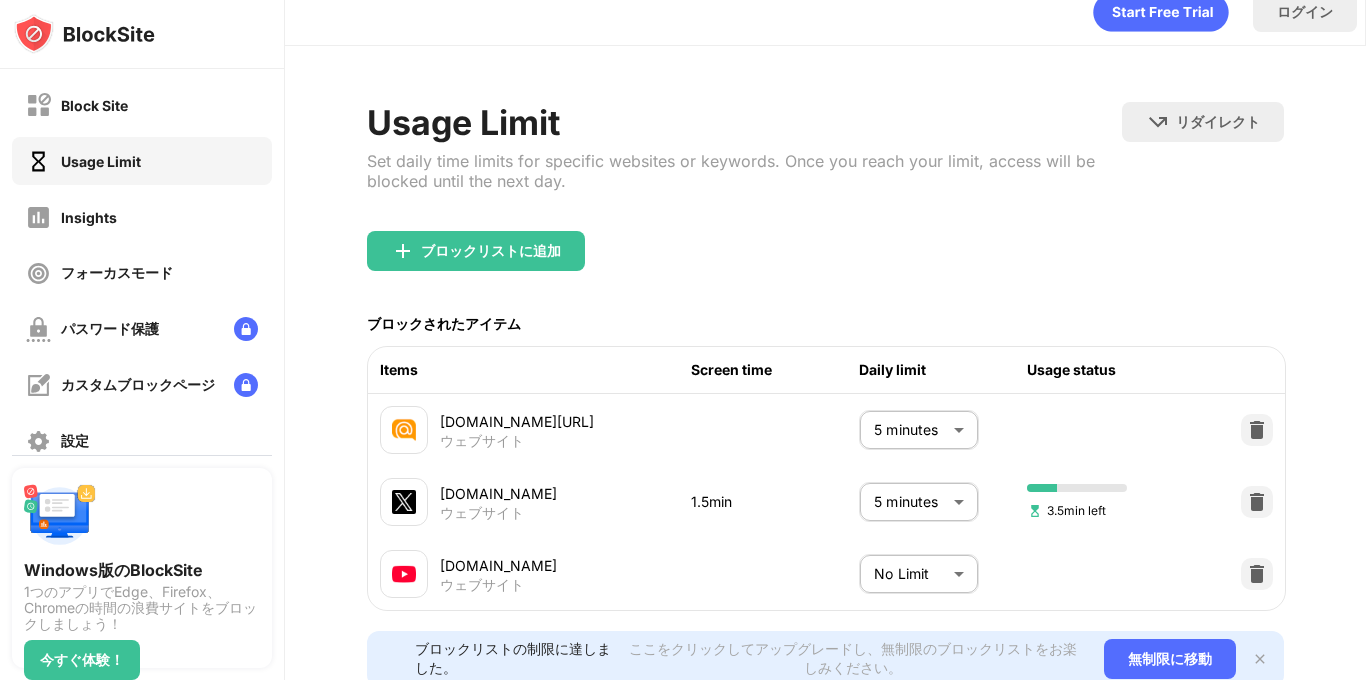 scroll, scrollTop: 72, scrollLeft: 0, axis: vertical 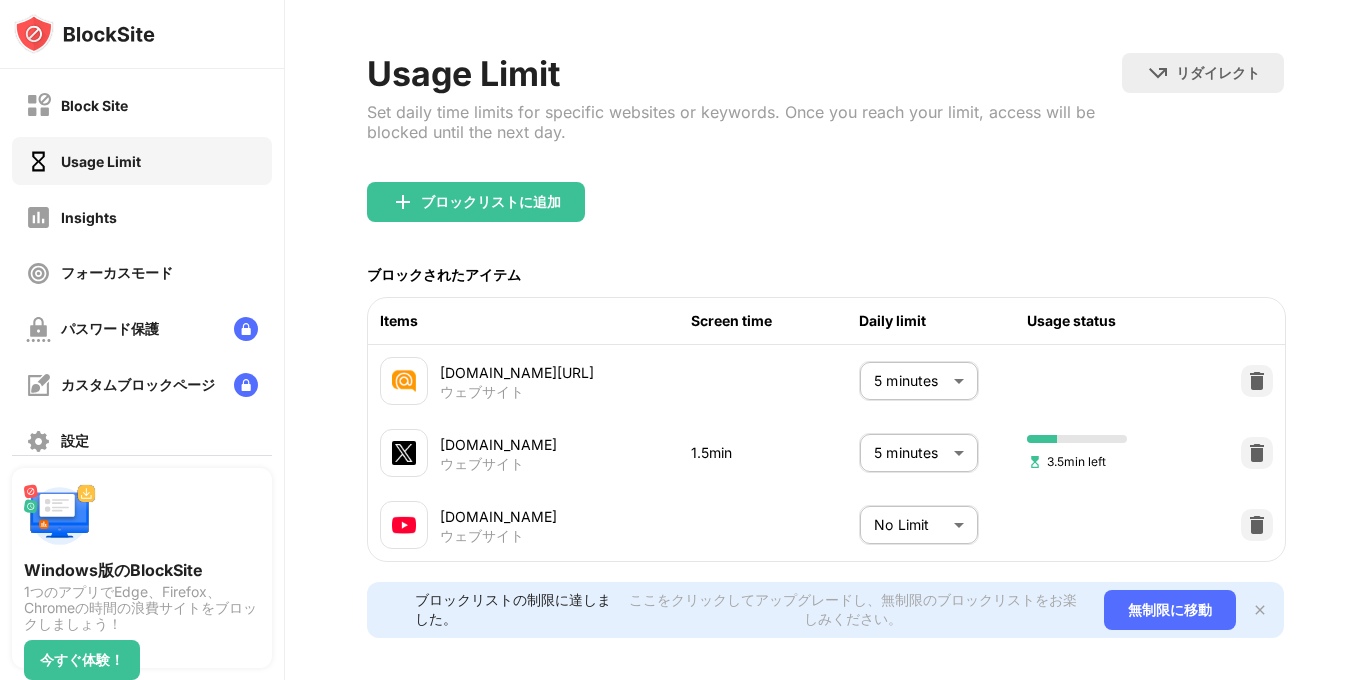 click on "Block Site Usage Limit Insights フォーカスモード パスワード保護 カスタムブロックページ 設定 情報 ブロッキング 他のデバイスと同期する 無効になっています Windows版のBlockSite 1つのアプリでEdge、Firefox、Chromeの時間の浪費サイトをブロックしましょう！ 今すぐ体験！ ログイン Usage Limit Set daily time limits for specific websites or keywords. Once you reach your limit, access will be blocked until the next day. リダイレクト クリックしてリダイレクトのウェブサイトを設定する ブロックリストに追加 ブロックされたアイテム Items Screen time Daily limit Usage status w.atwiki.jp/aniwotawiki ウェブサイト 5 minutes * ​ x.com ウェブサイト 1.5min 5 minutes * ​ 3.5min left youtube.com ウェブサイト No Limit ******** ​ ブロックリストの制限に達しました。 無制限に移動" at bounding box center (683, 340) 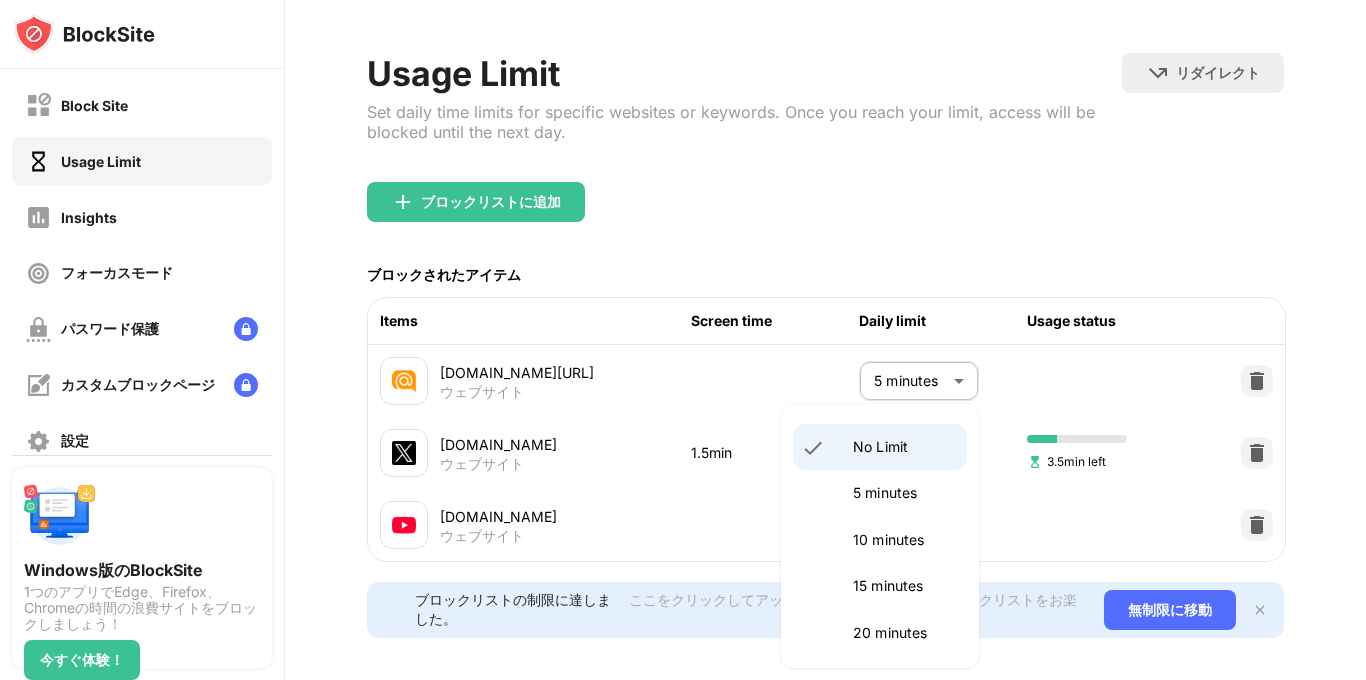 click on "15 minutes" at bounding box center [904, 586] 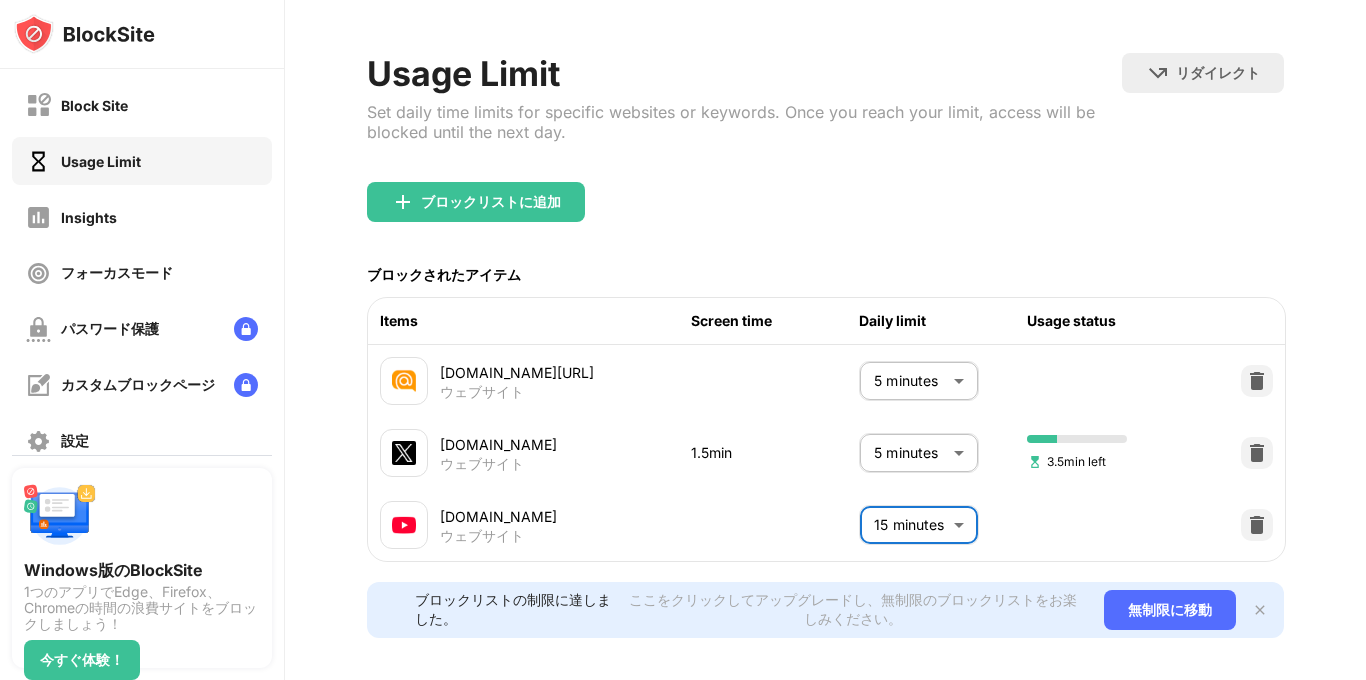 click on "Insights" at bounding box center (142, 217) 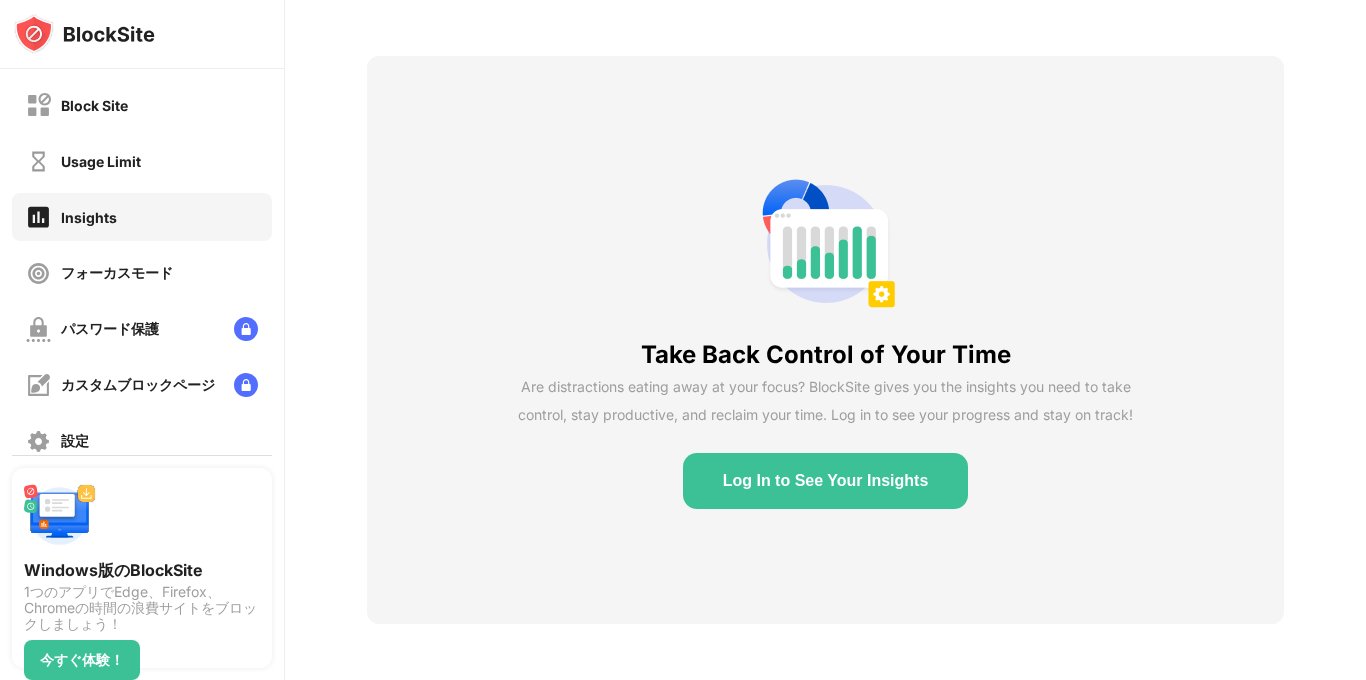 click on "フォーカスモード" at bounding box center [117, 273] 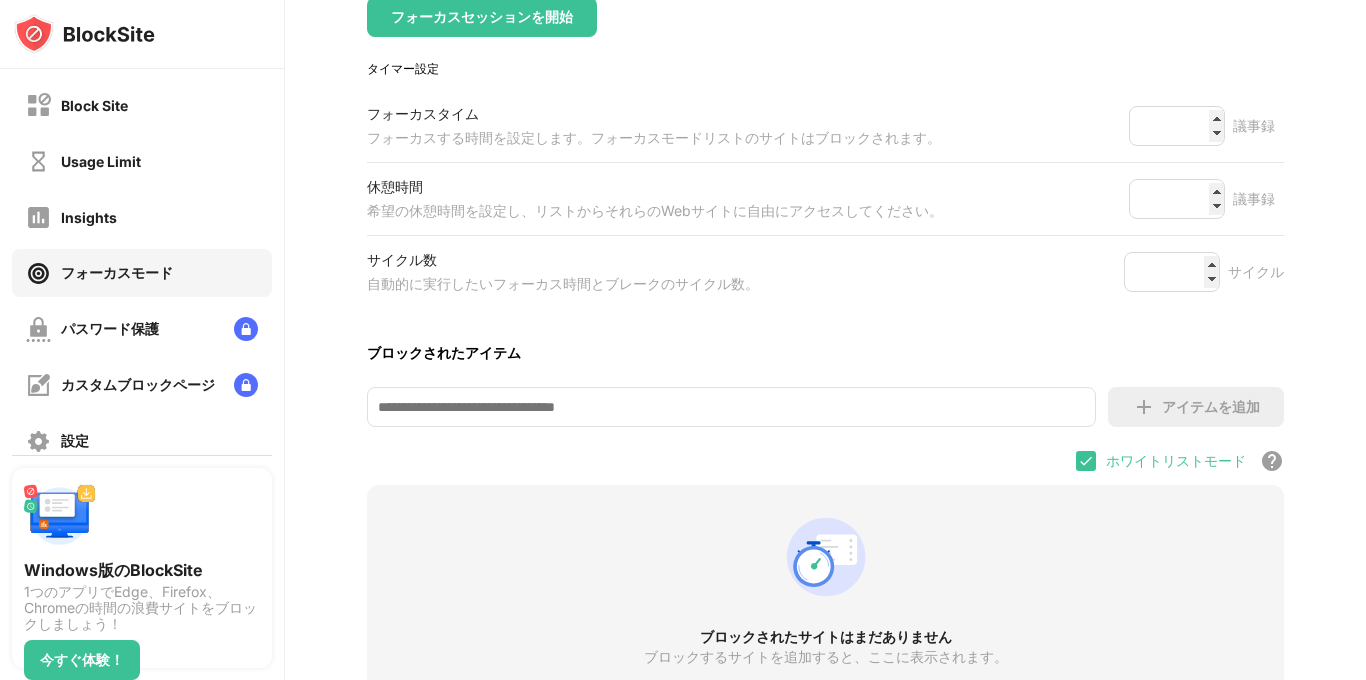 scroll, scrollTop: 275, scrollLeft: 0, axis: vertical 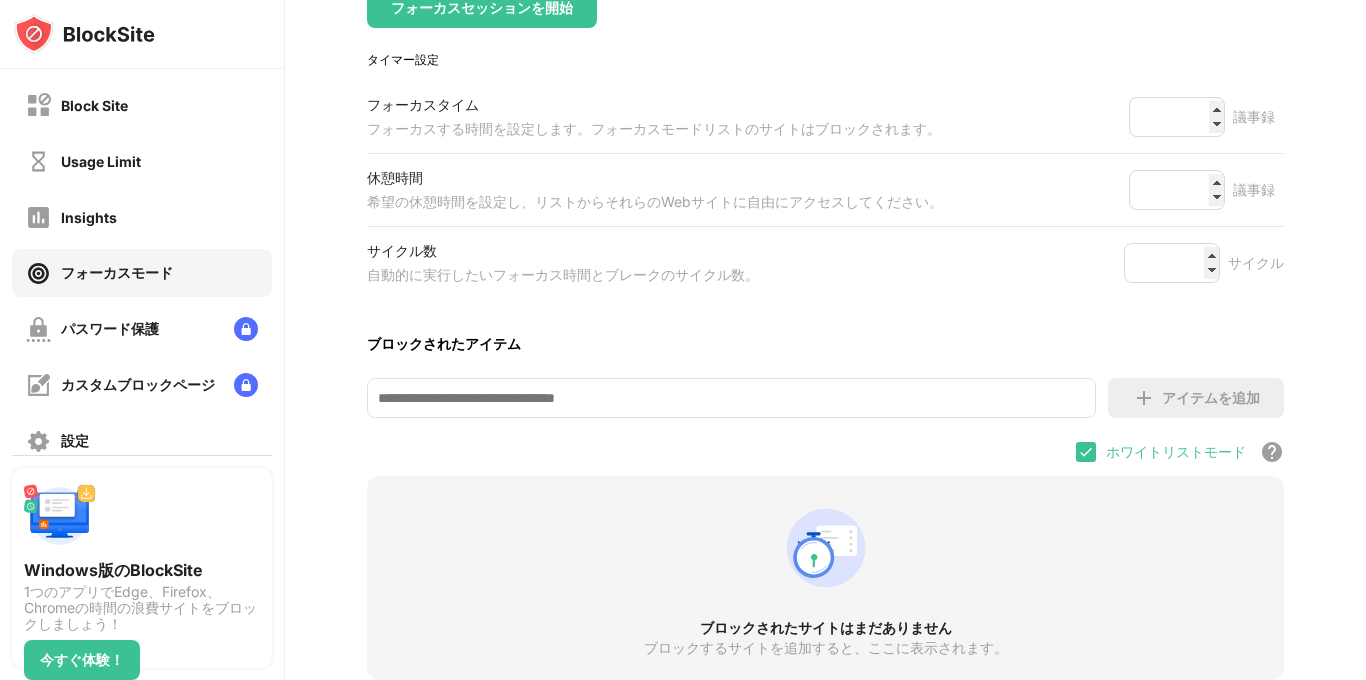 click on "アイテムを追加" at bounding box center (1211, 398) 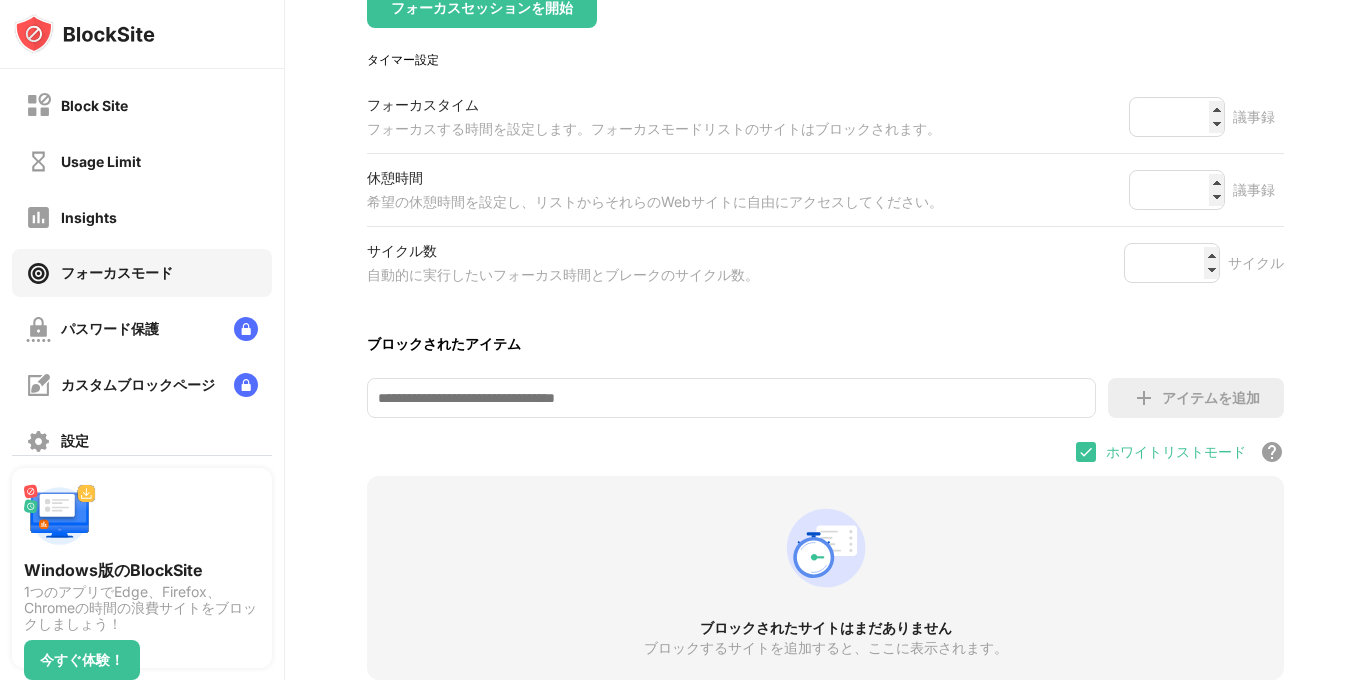 click at bounding box center (1144, 398) 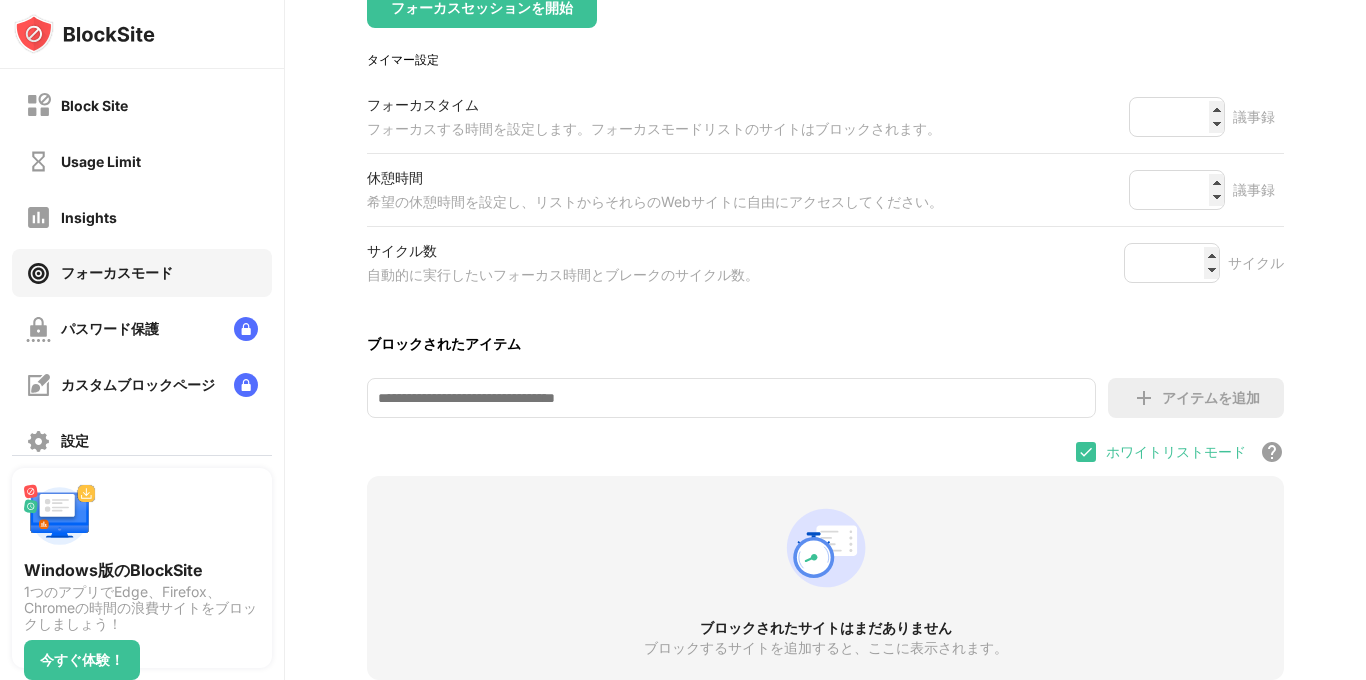 click at bounding box center (731, 398) 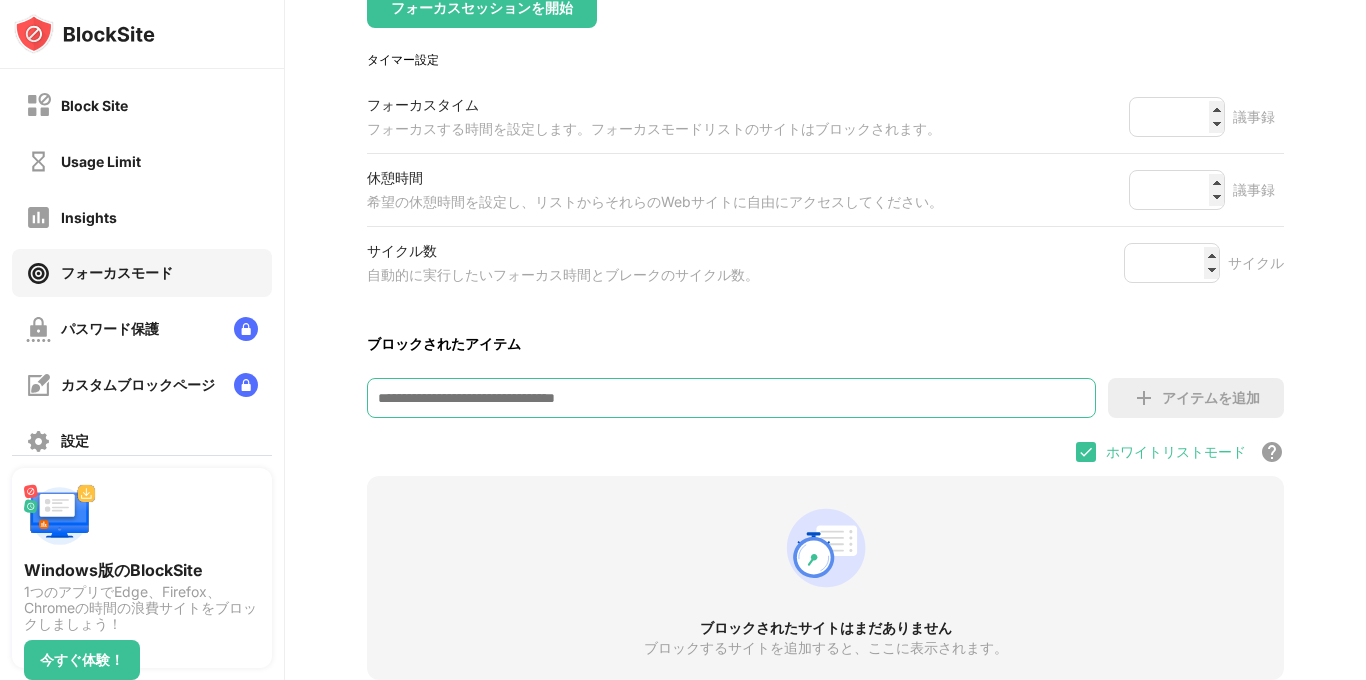 click on "パスワード保護" at bounding box center (110, 329) 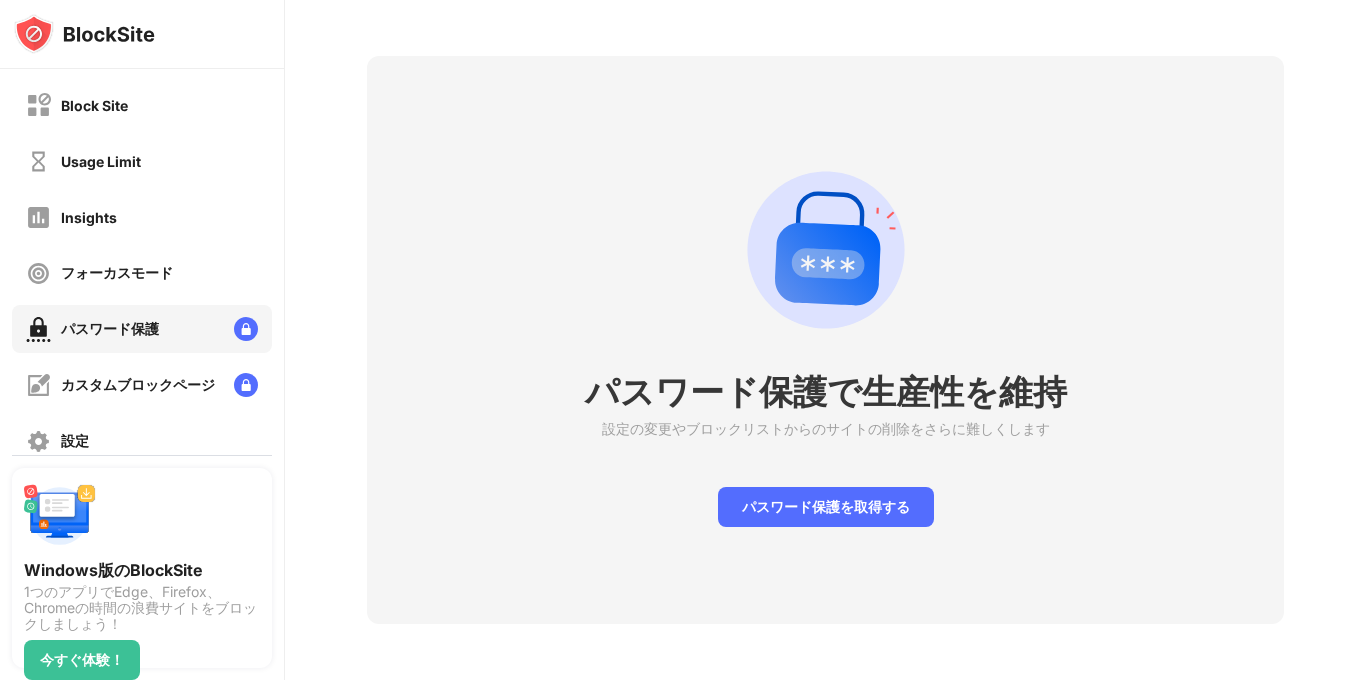 click on "カスタムブロックページ" at bounding box center (138, 385) 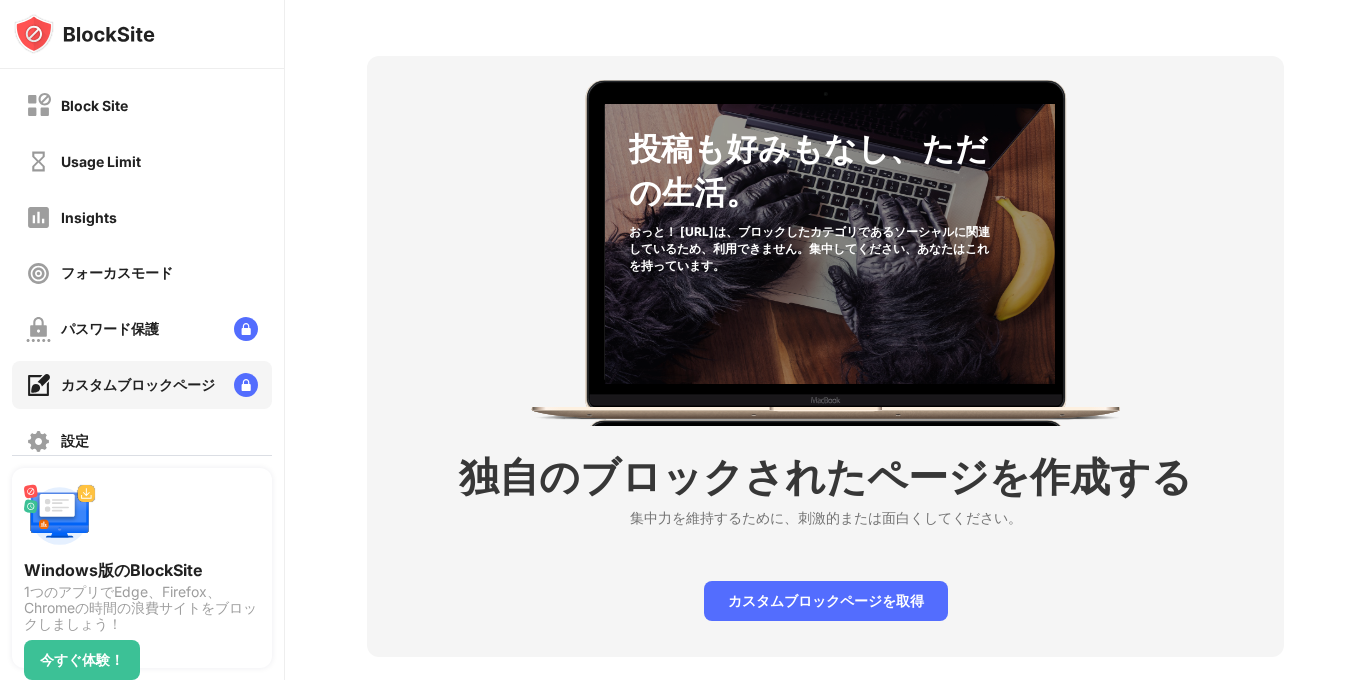 scroll, scrollTop: 105, scrollLeft: 0, axis: vertical 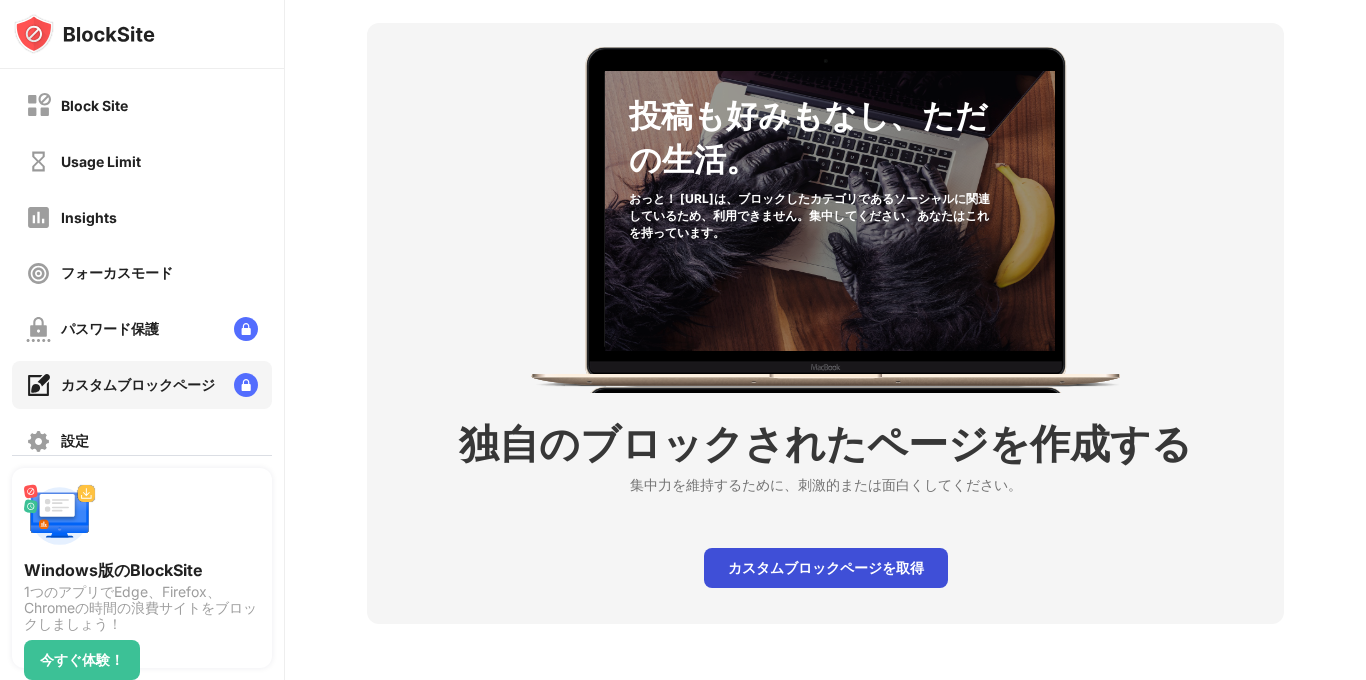 click on "カスタムブロックページを取得" at bounding box center (826, 568) 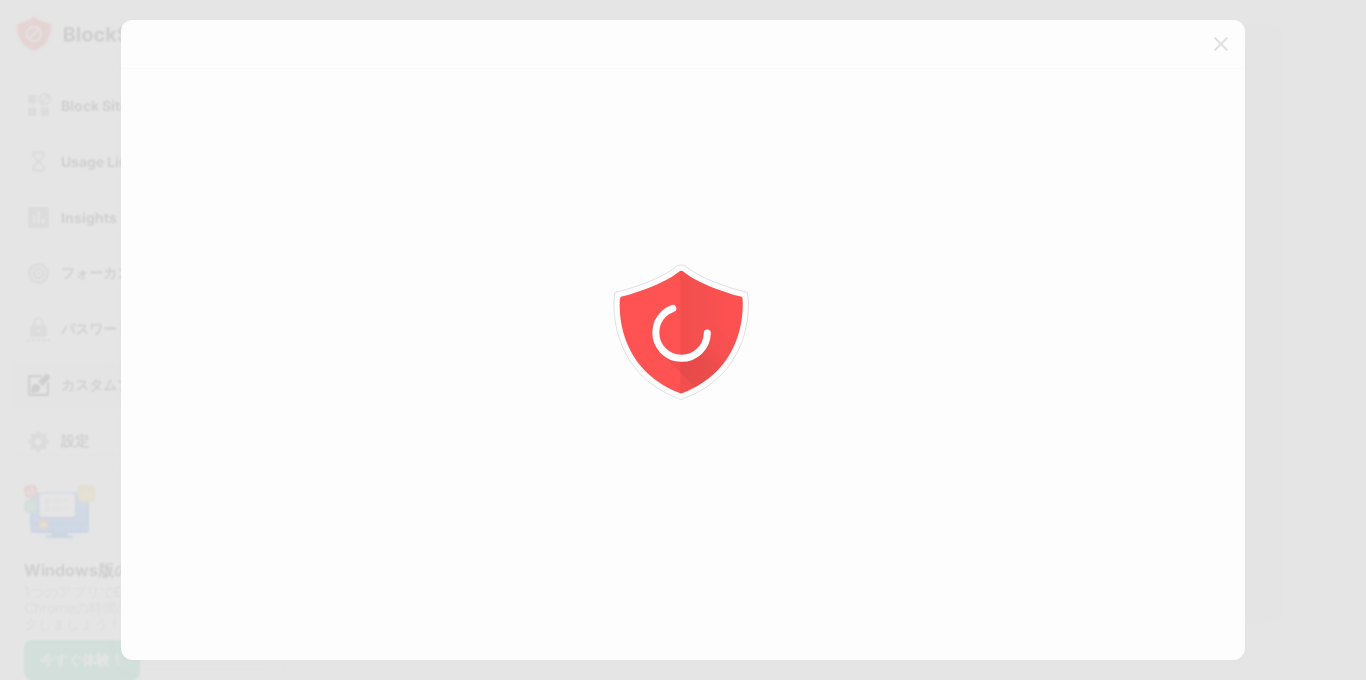 click at bounding box center (683, 340) 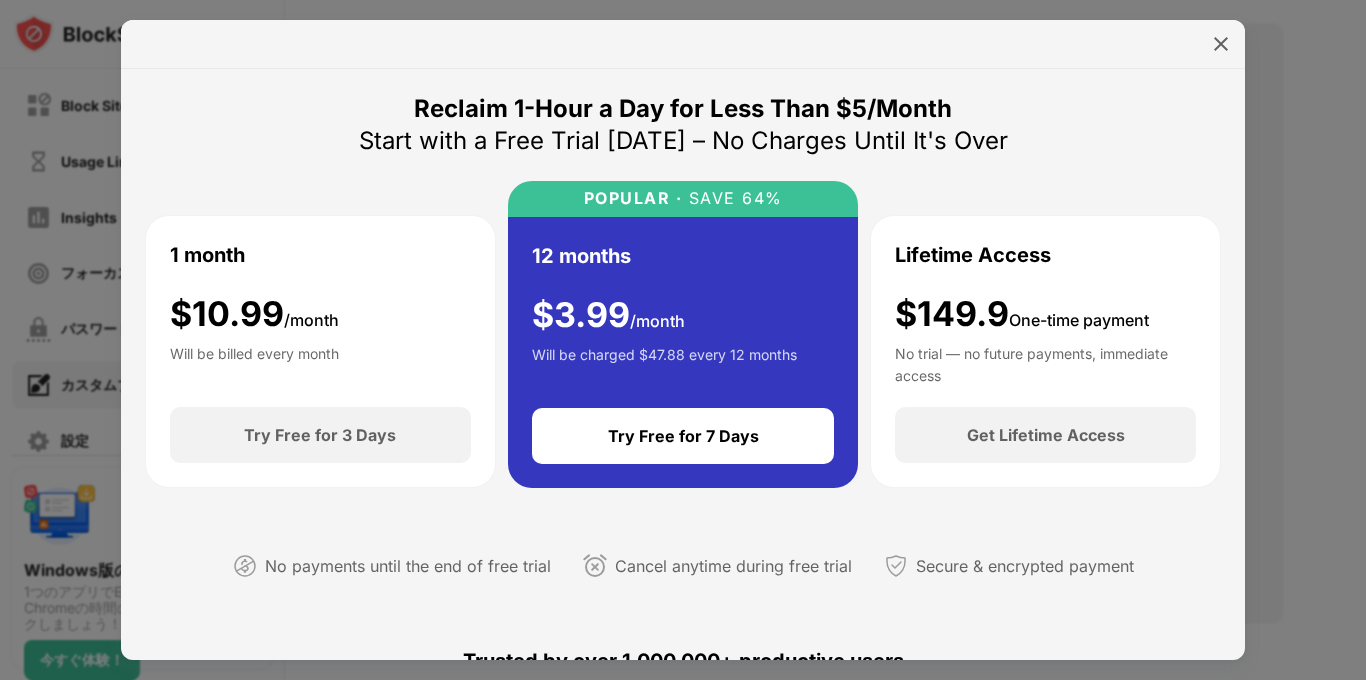 click at bounding box center [683, 340] 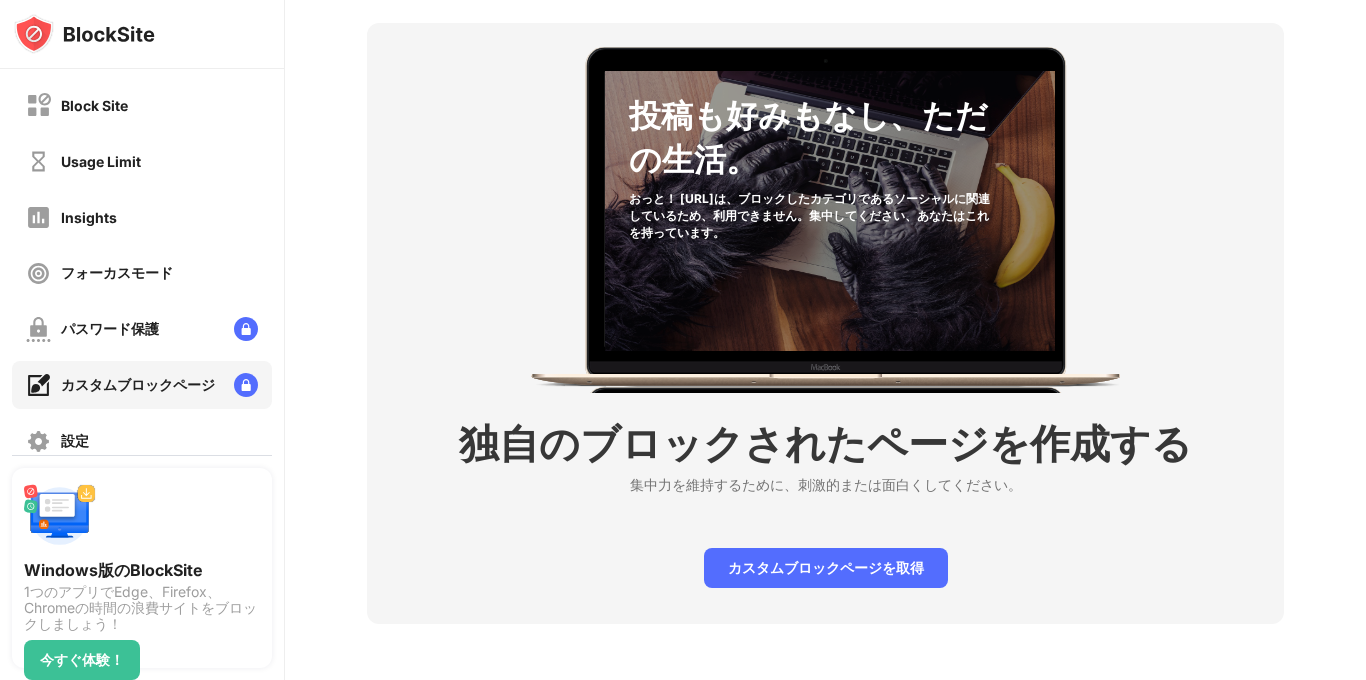 click on "投稿も好みもなし、ただの生活。 おっと！ site.comは、ブロックしたカテゴリであるソーシャルに関連しているため、利用できません。集中してください、あなたはこれを持っています。 独自のブロックされたページを作成する 集中力を維持するために、刺激的または面白くしてください。 カスタムブロックページを取得" at bounding box center [825, 323] 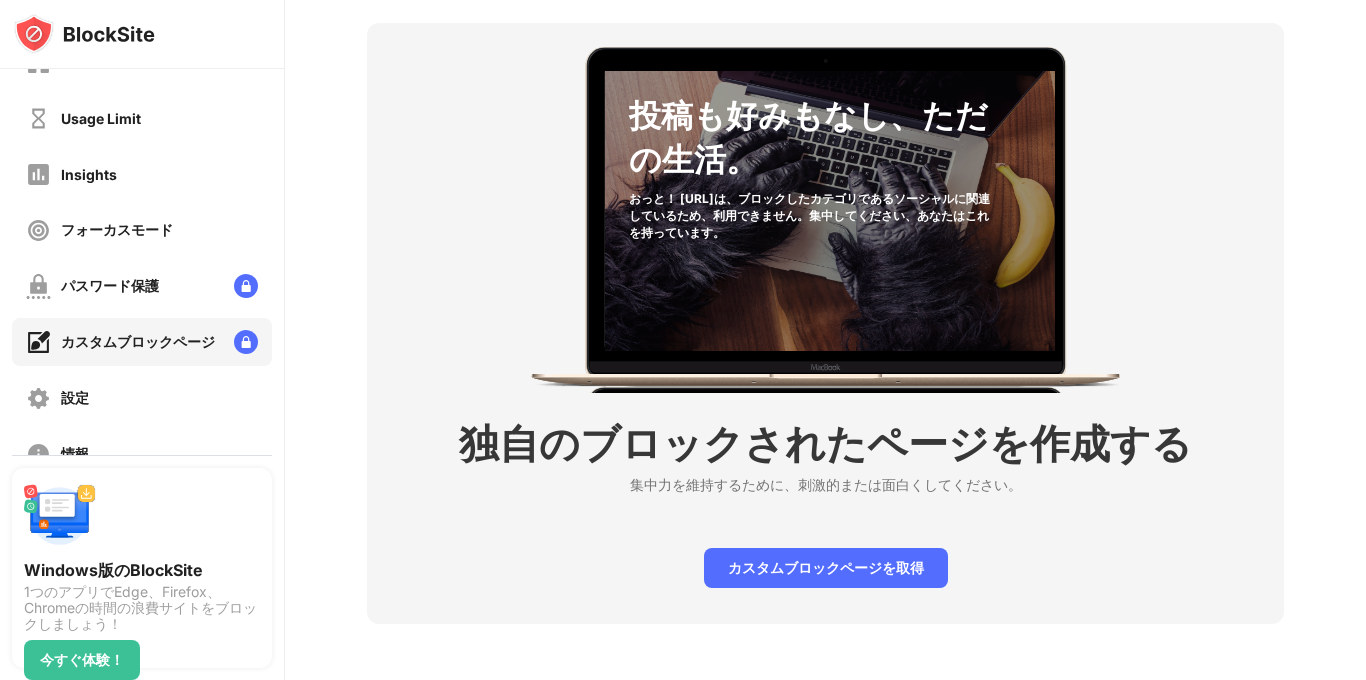 scroll, scrollTop: 45, scrollLeft: 0, axis: vertical 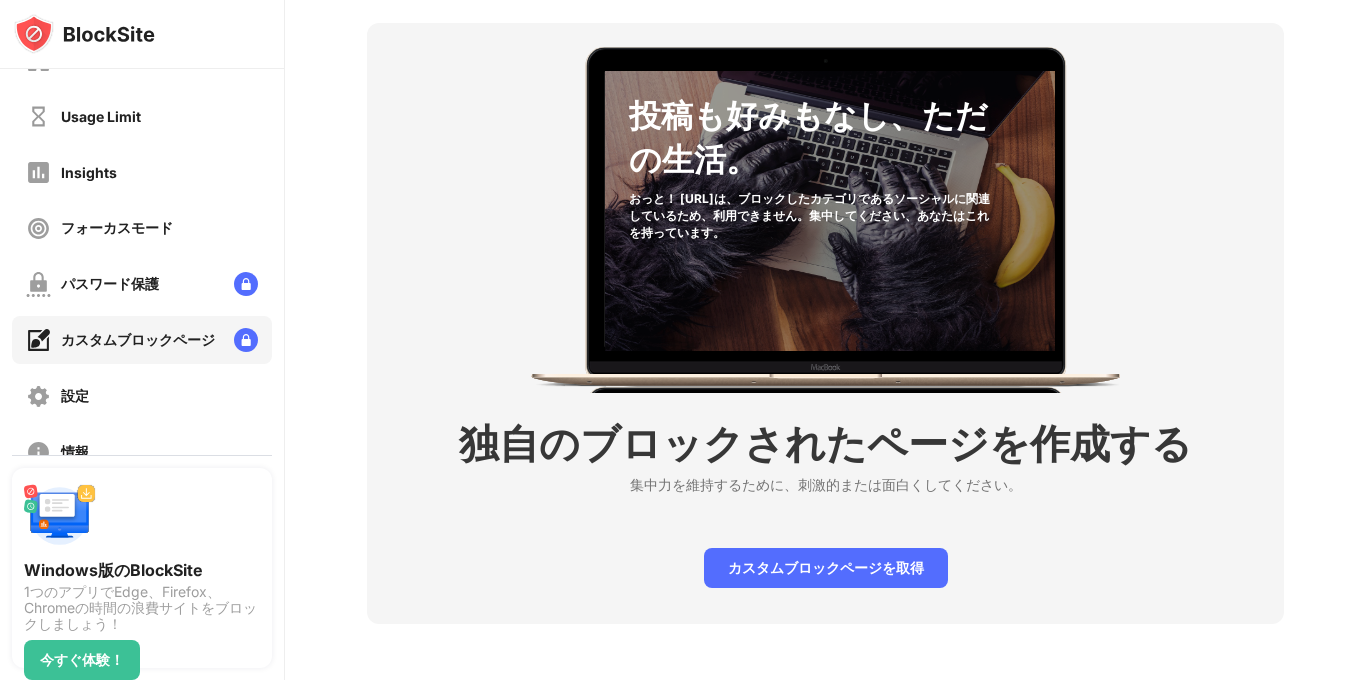 click on "設定" at bounding box center [142, 396] 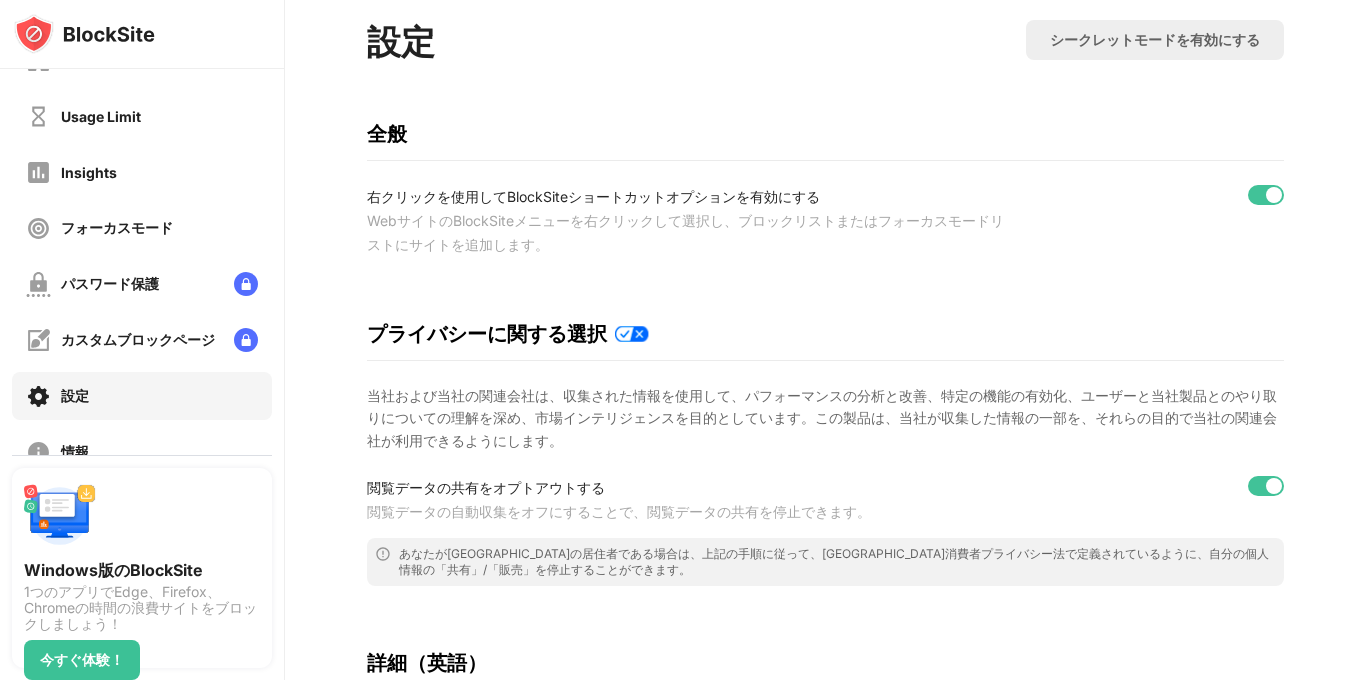 scroll, scrollTop: 275, scrollLeft: 0, axis: vertical 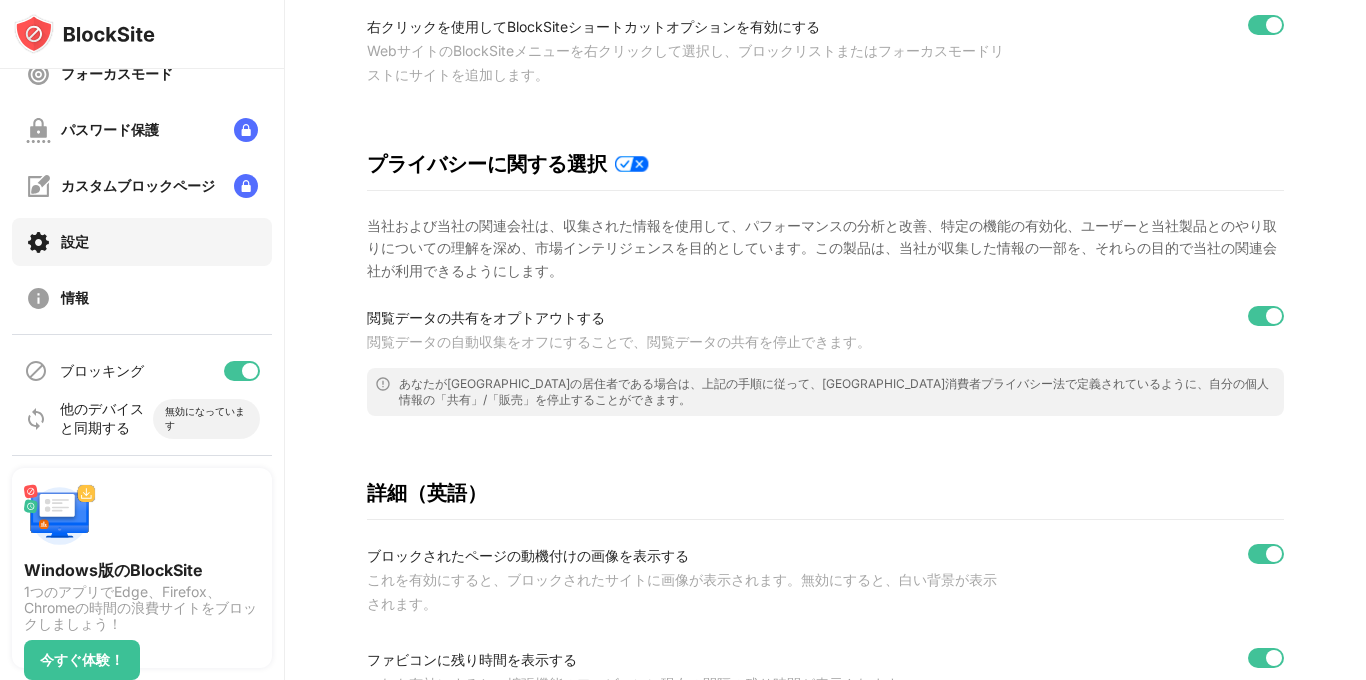 click on "ブロッキング" at bounding box center (102, 371) 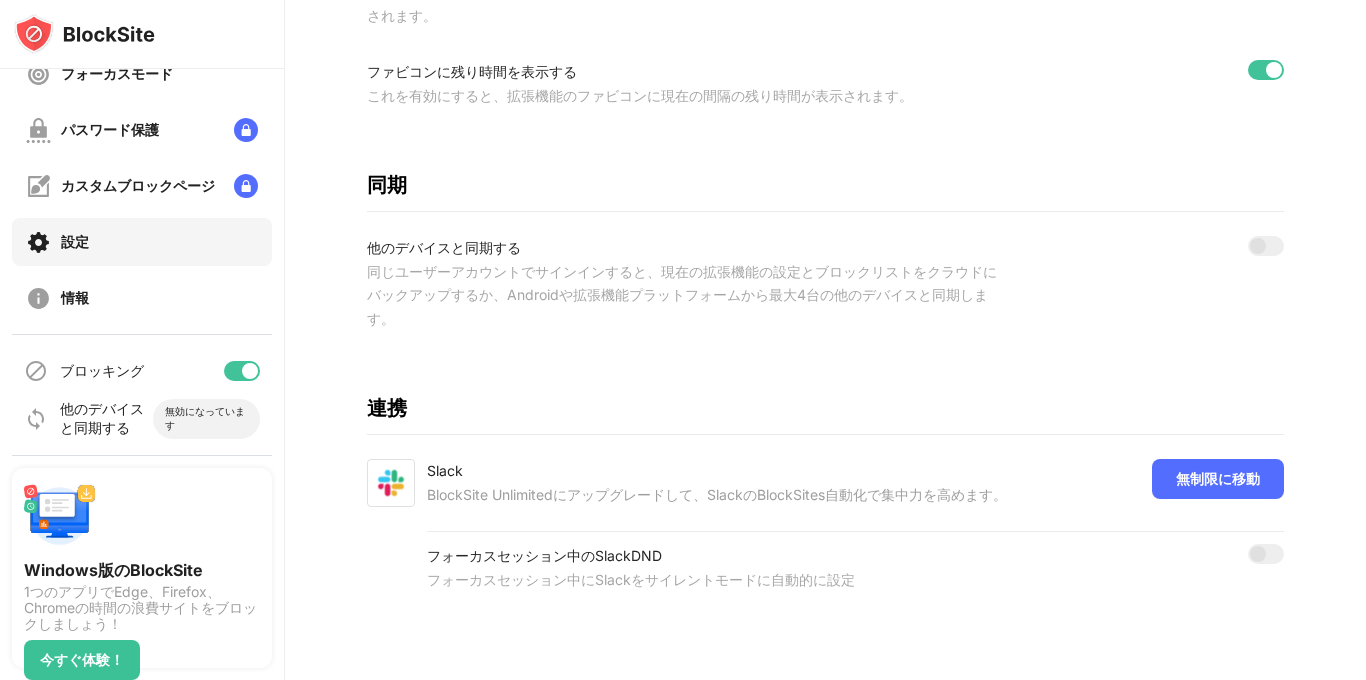 click on "情報" at bounding box center (75, 298) 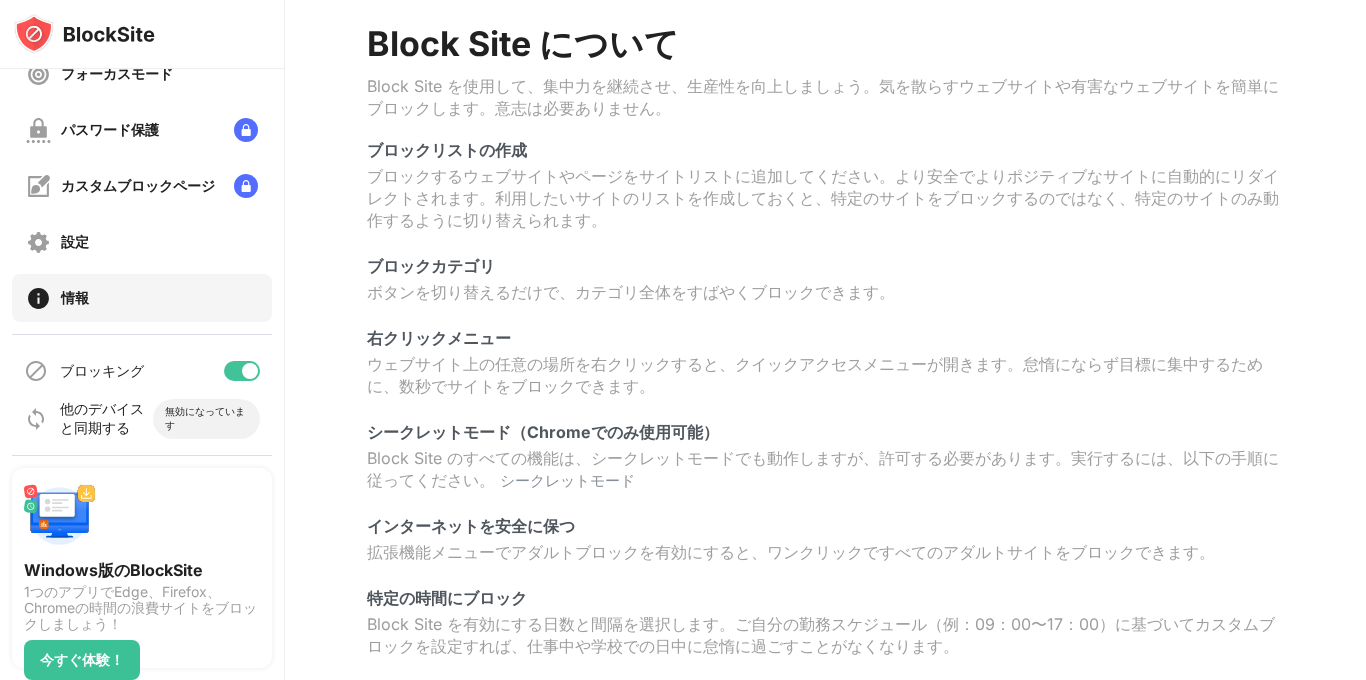 scroll, scrollTop: 0, scrollLeft: 0, axis: both 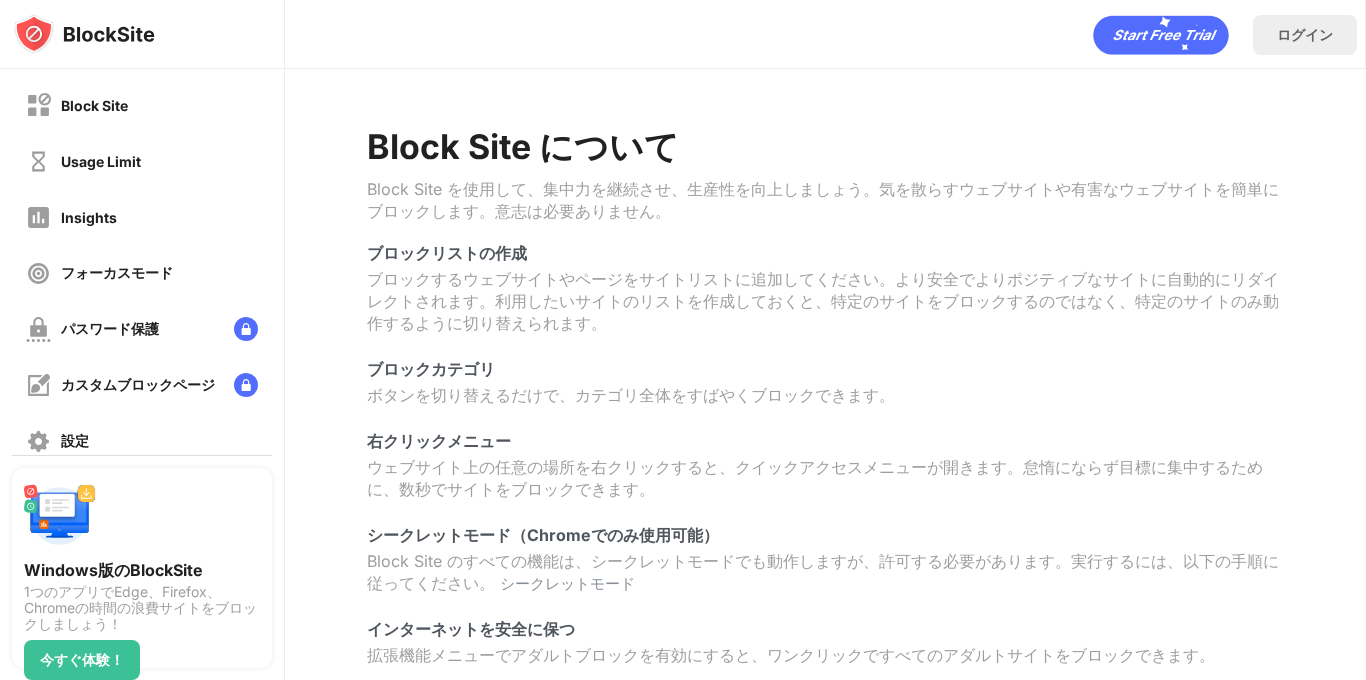 click on "Block Site" at bounding box center [77, 105] 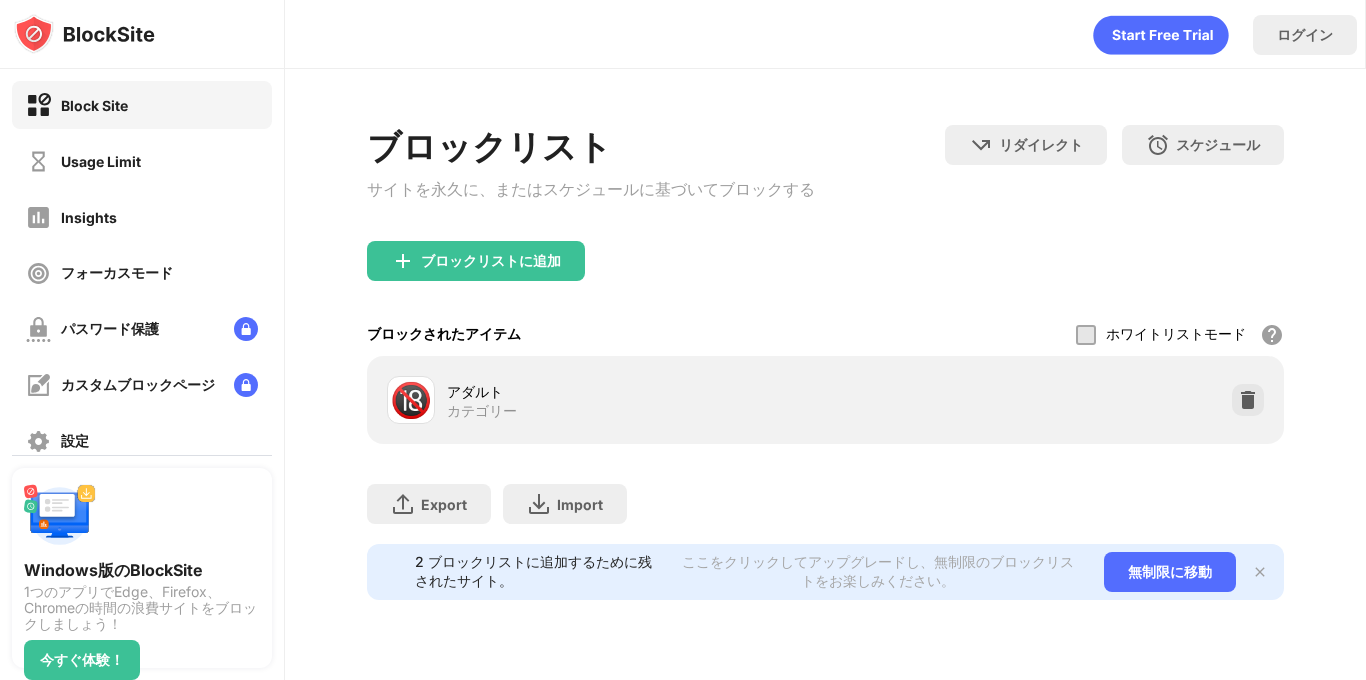 click at bounding box center [84, 34] 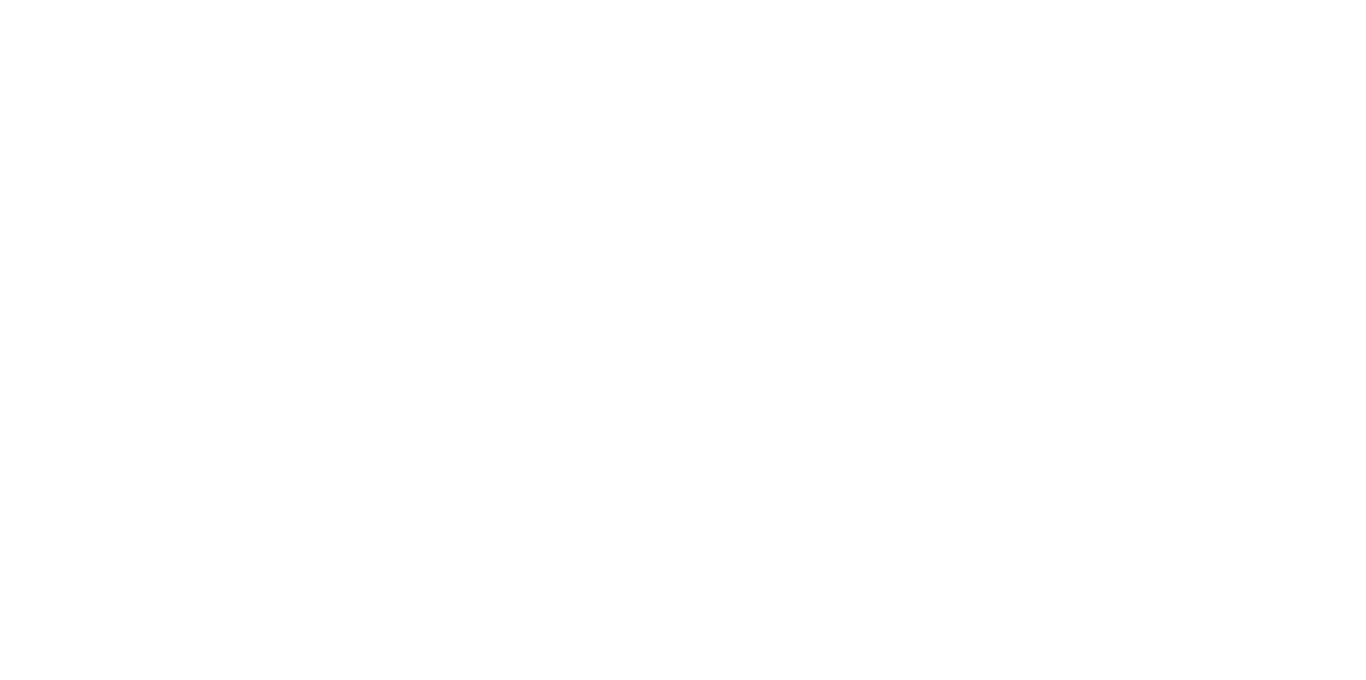 scroll, scrollTop: 0, scrollLeft: 0, axis: both 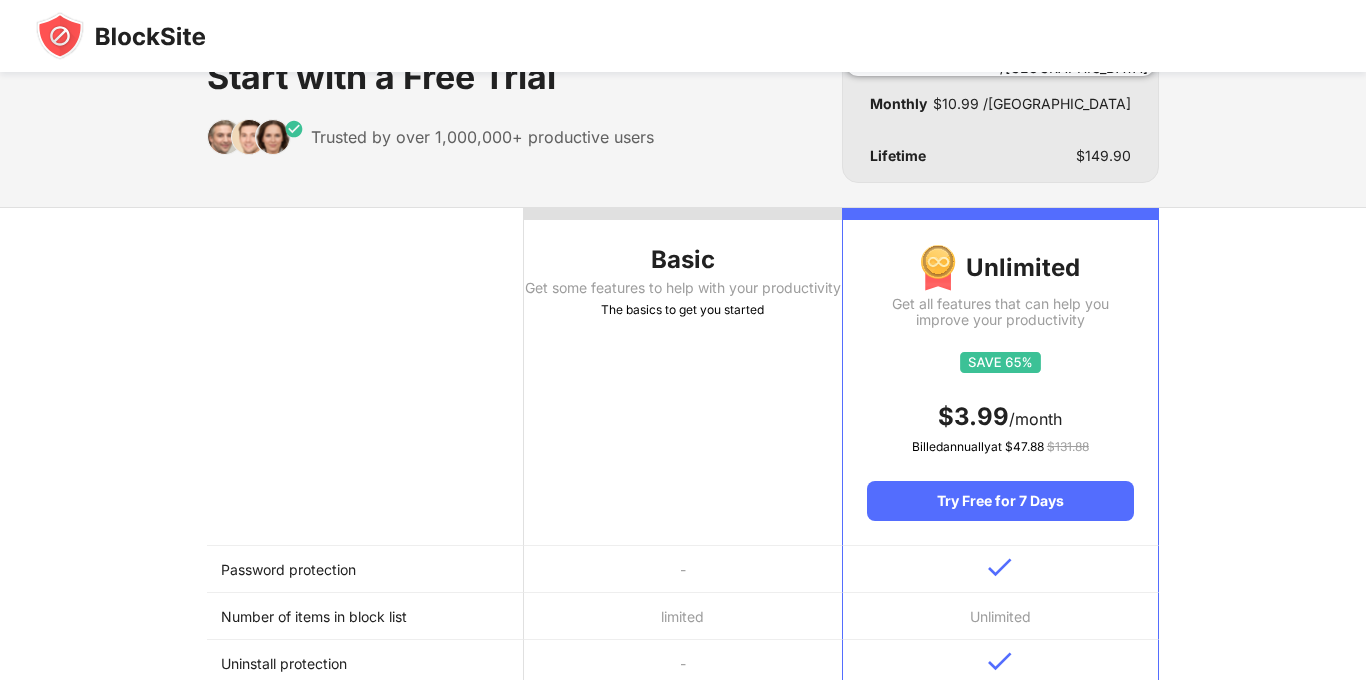 click on "Get some features to help with your productivity" at bounding box center [682, 288] 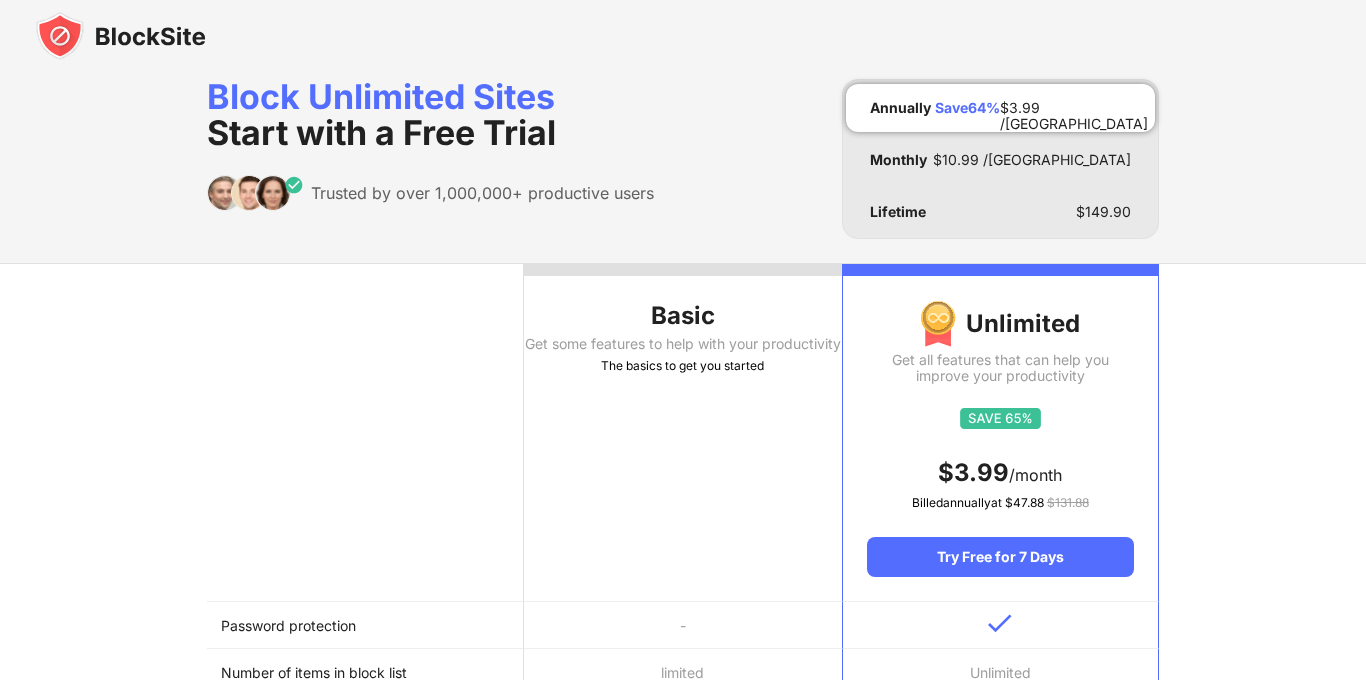 scroll, scrollTop: 0, scrollLeft: 0, axis: both 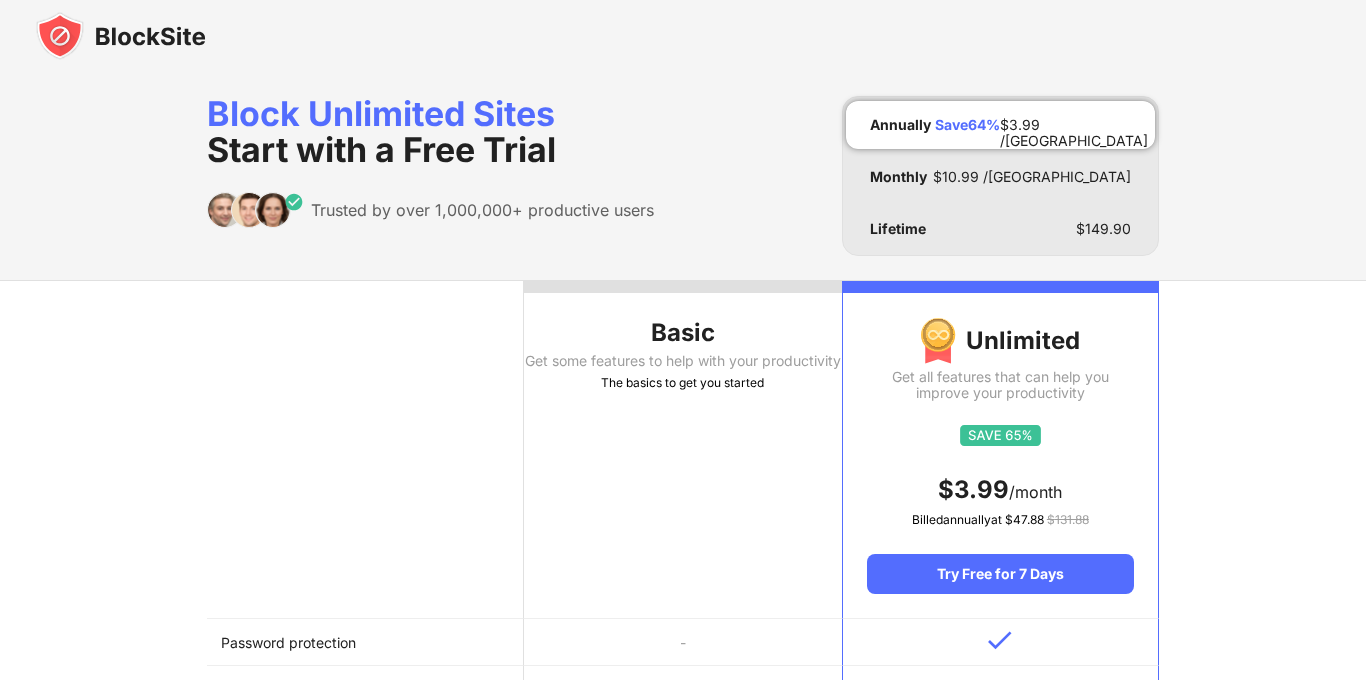 click at bounding box center [121, 36] 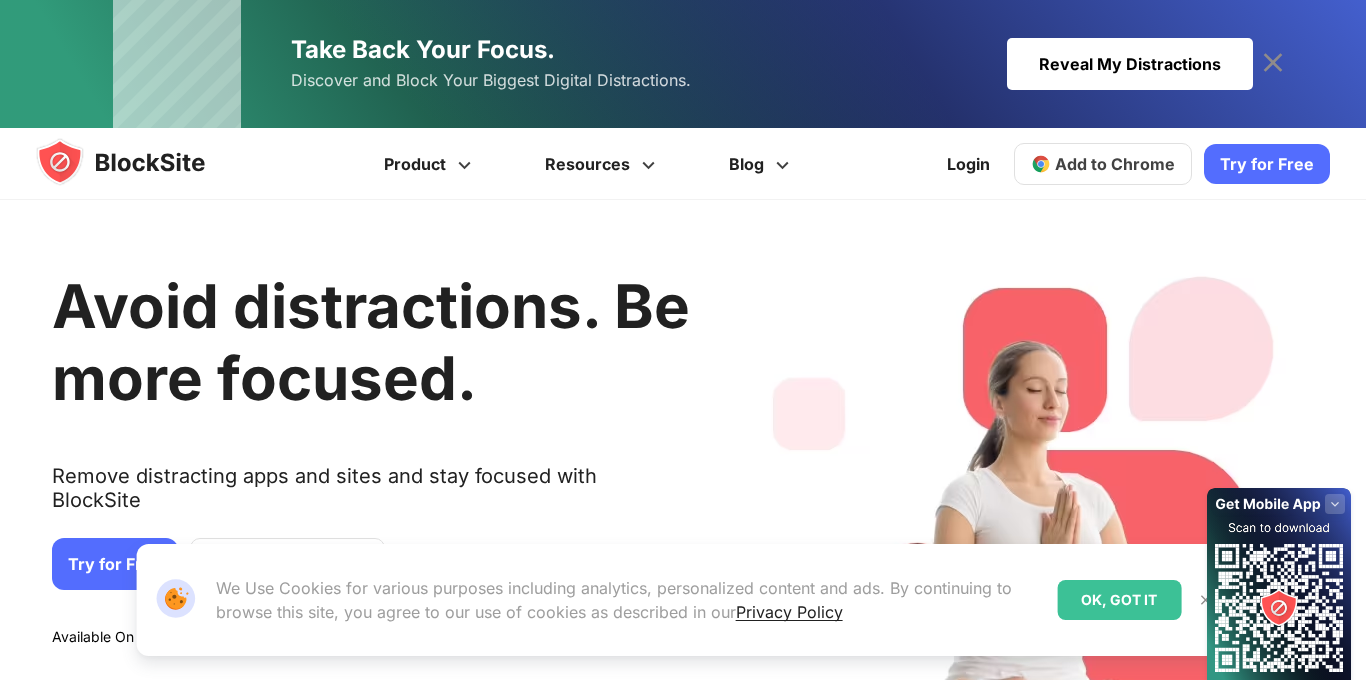 scroll, scrollTop: 922, scrollLeft: 0, axis: vertical 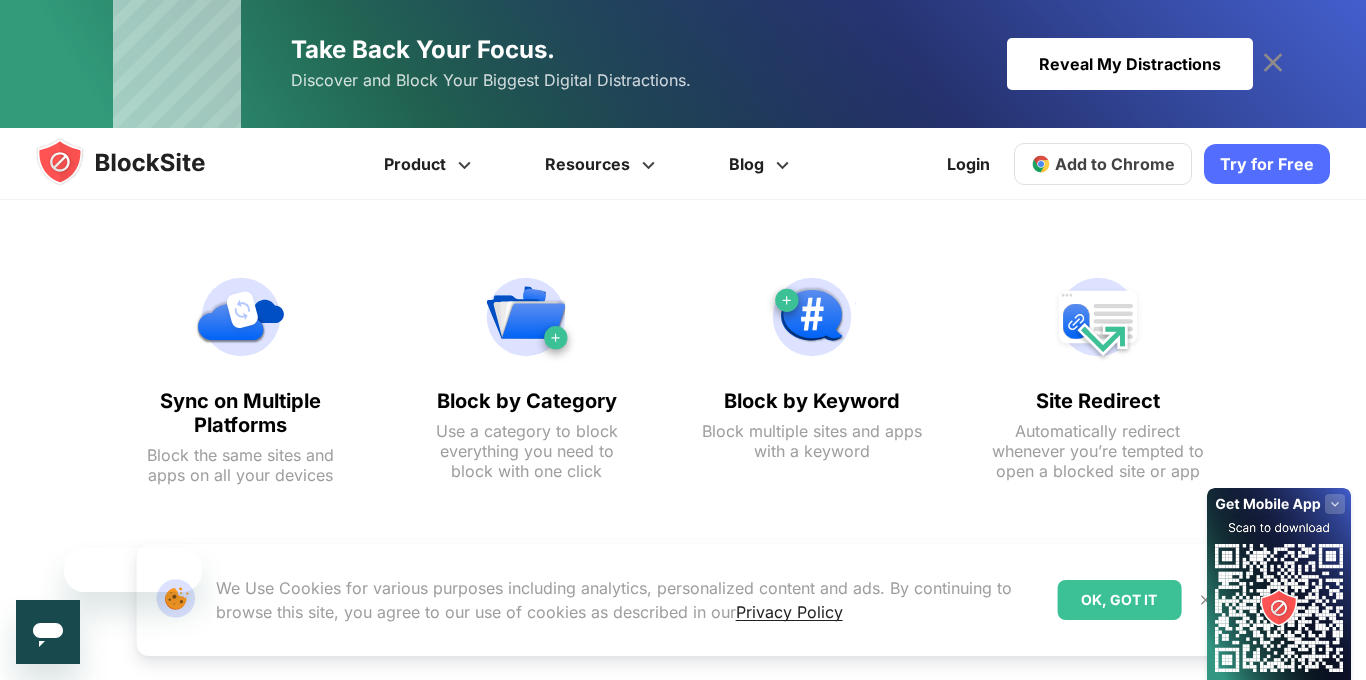 click on "OK, GOT IT" at bounding box center (1119, 600) 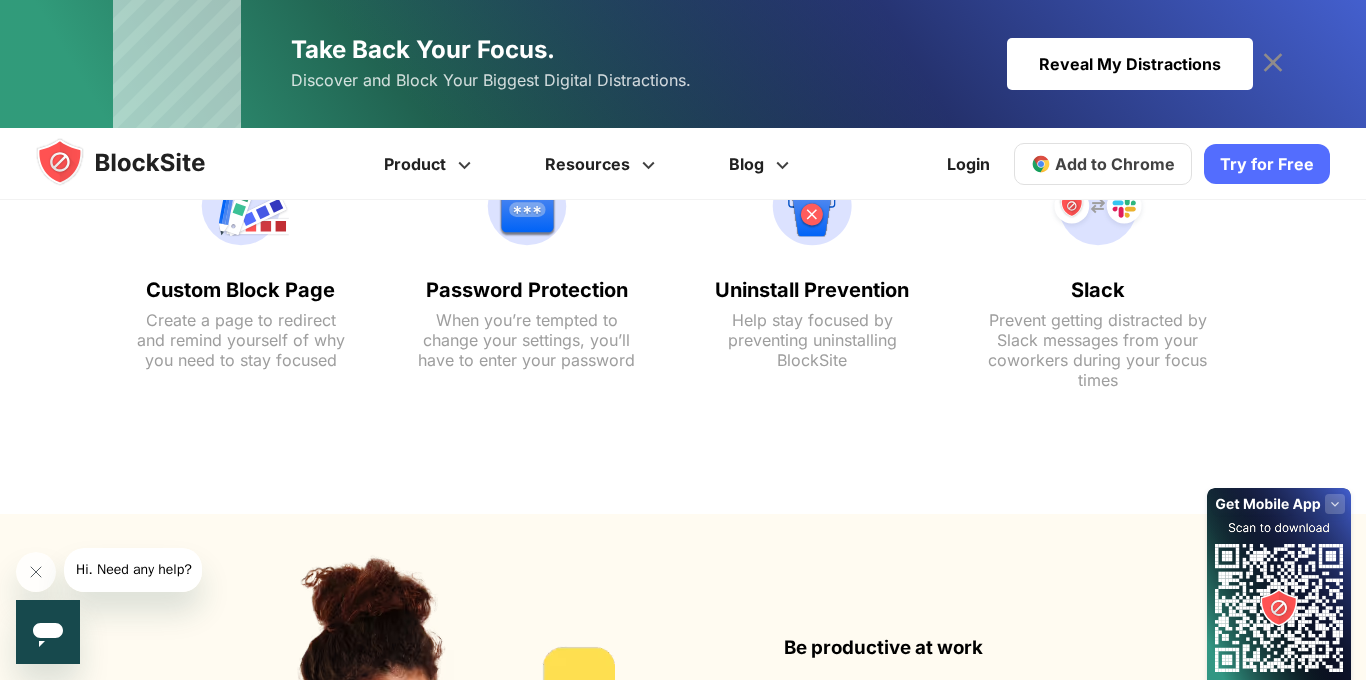scroll, scrollTop: 1667, scrollLeft: 0, axis: vertical 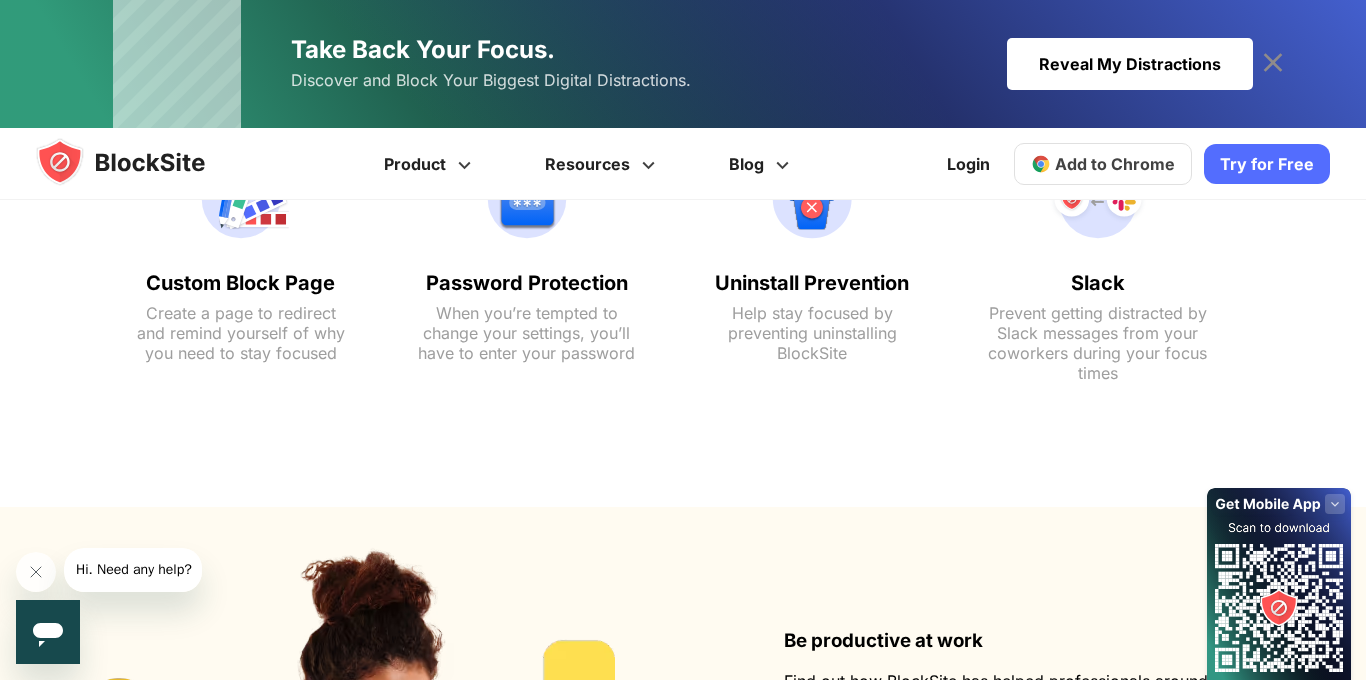 click on "Prevent getting distracted by Slack messages from your coworkers during your focus times" at bounding box center (1098, 343) 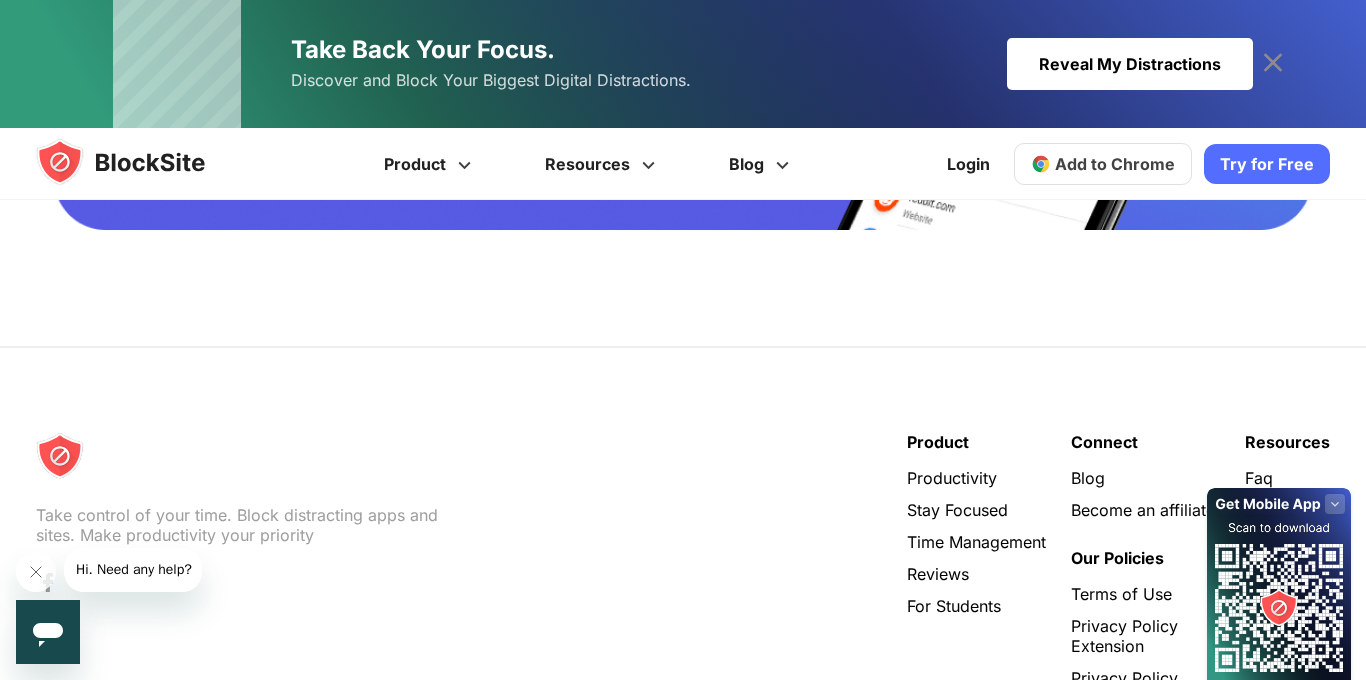 scroll, scrollTop: 4025, scrollLeft: 0, axis: vertical 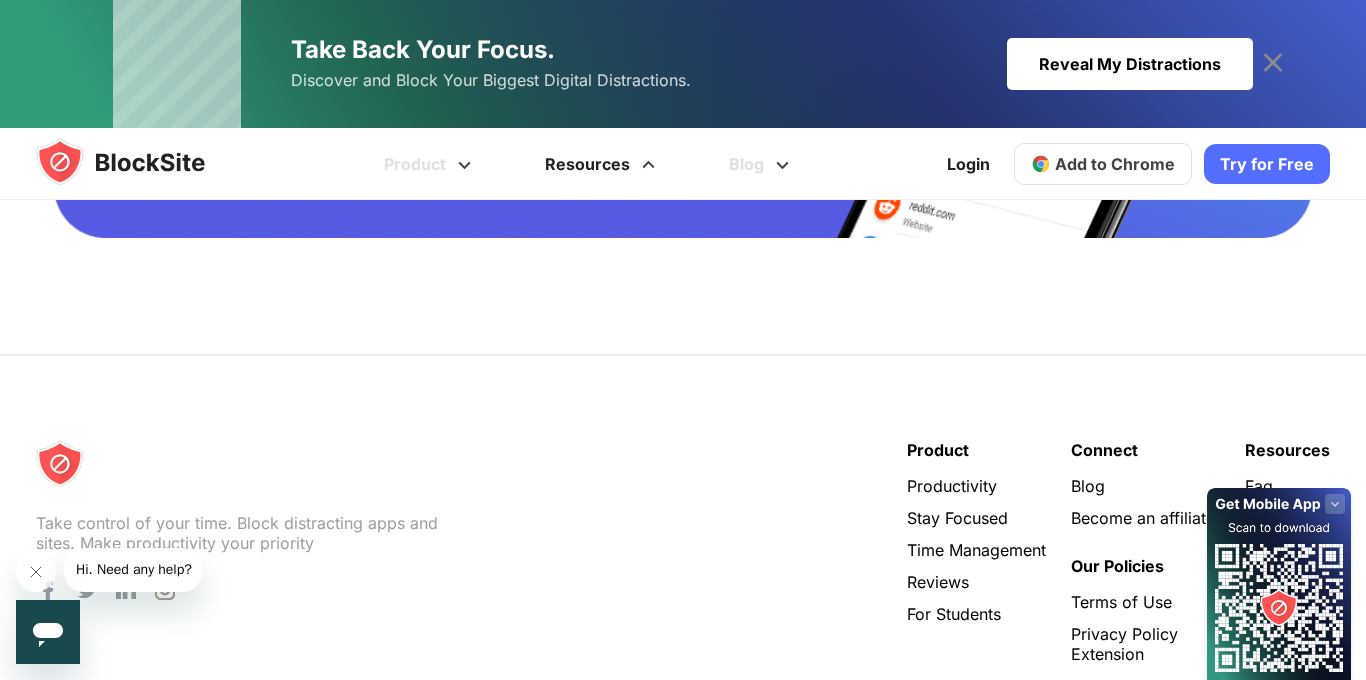 click at bounding box center (648, 158) 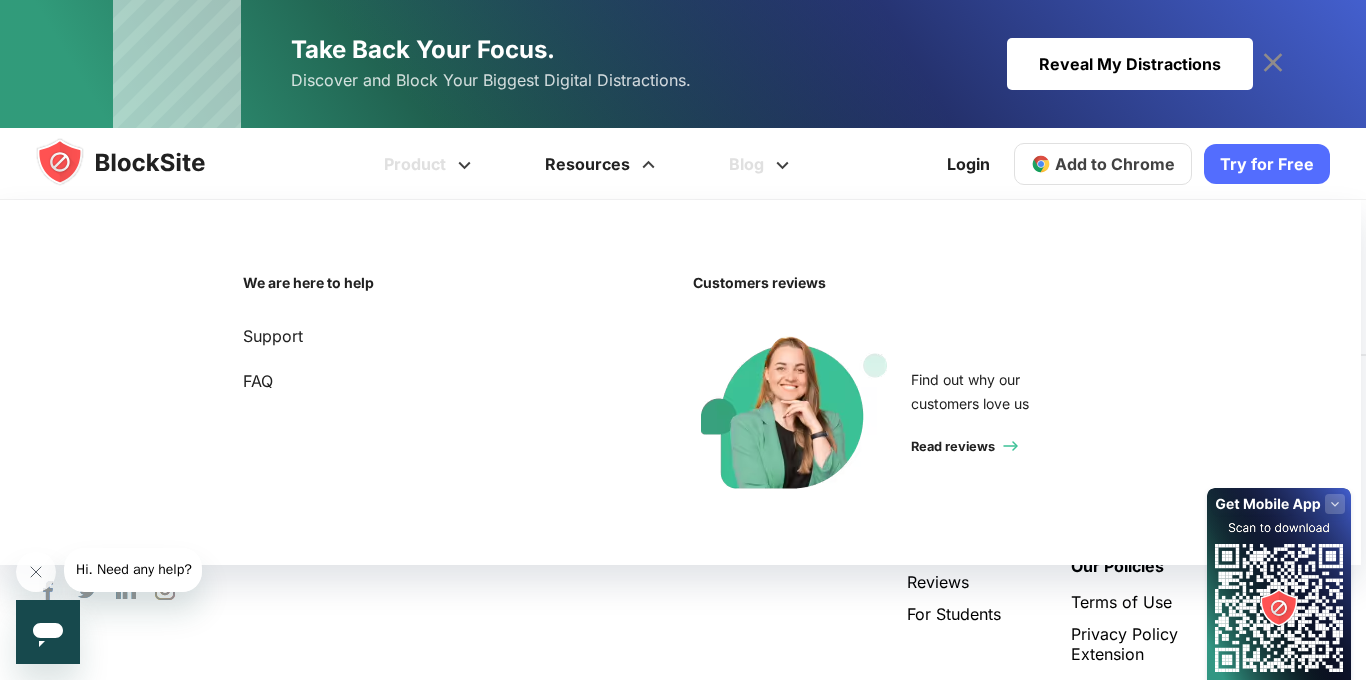 click at bounding box center (648, 158) 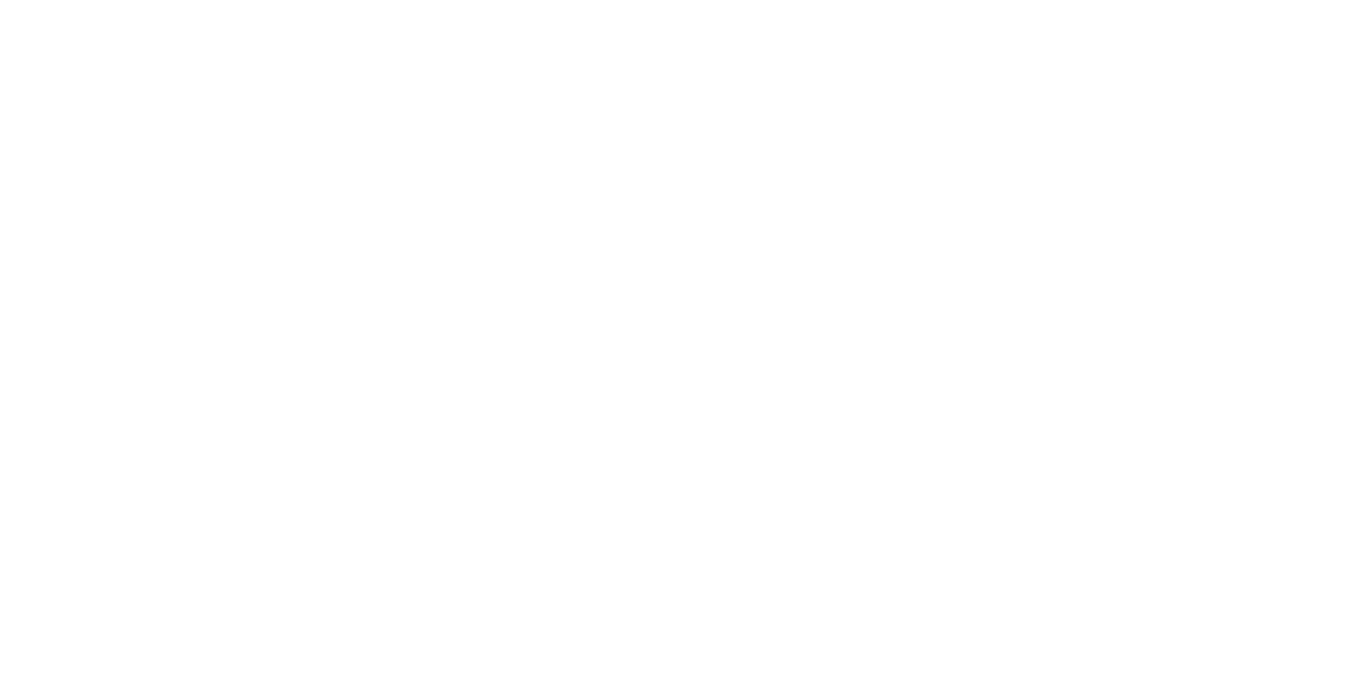 scroll, scrollTop: 0, scrollLeft: 0, axis: both 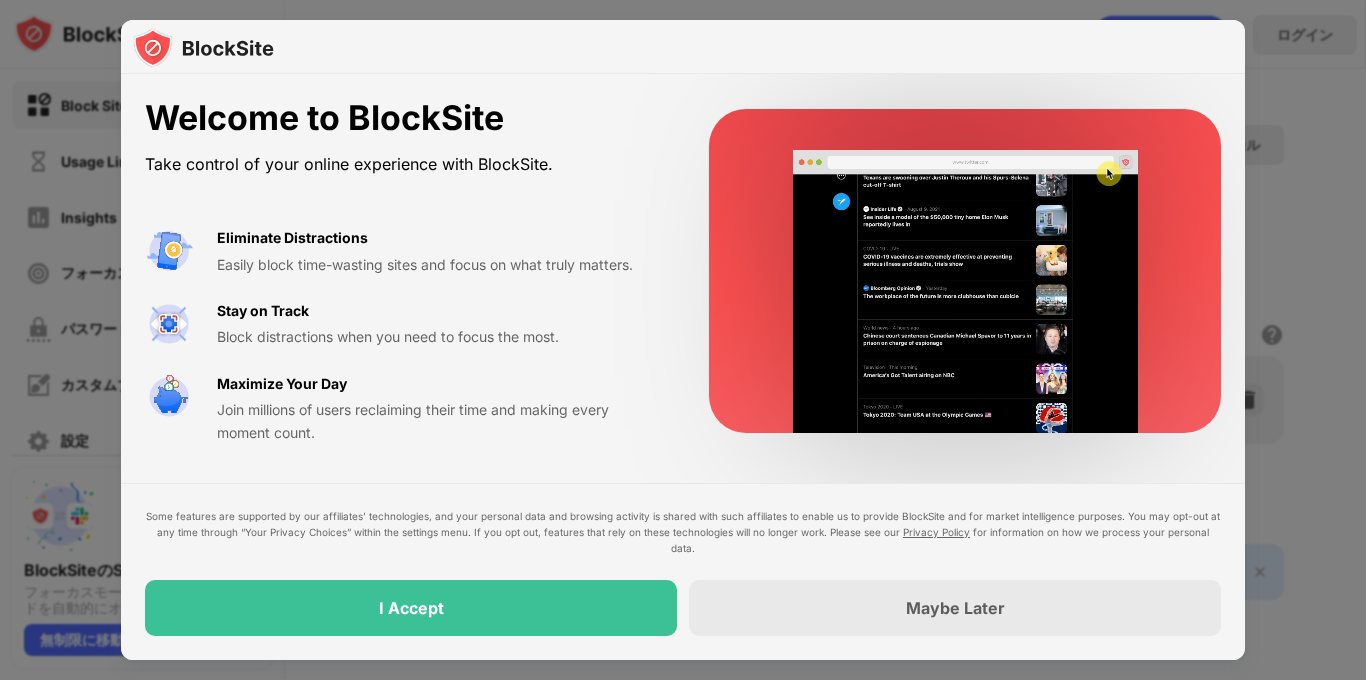 click on "I Accept" at bounding box center (411, 608) 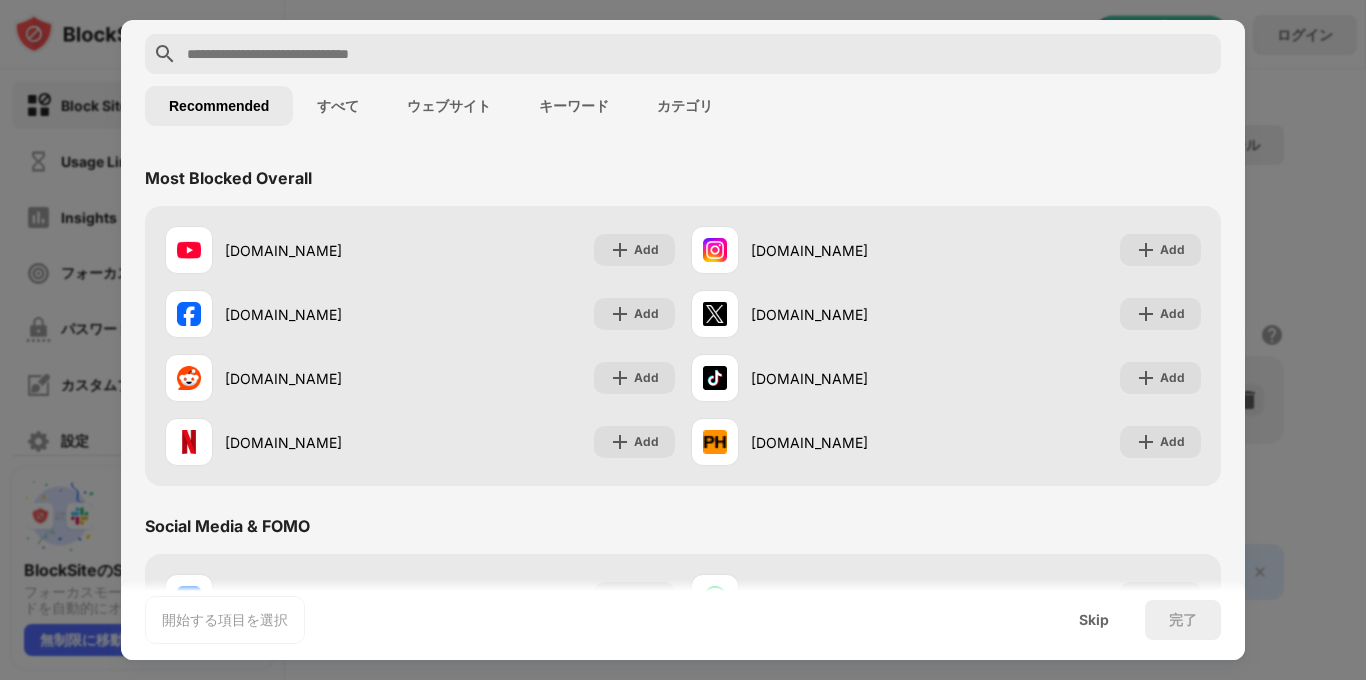 scroll, scrollTop: 0, scrollLeft: 0, axis: both 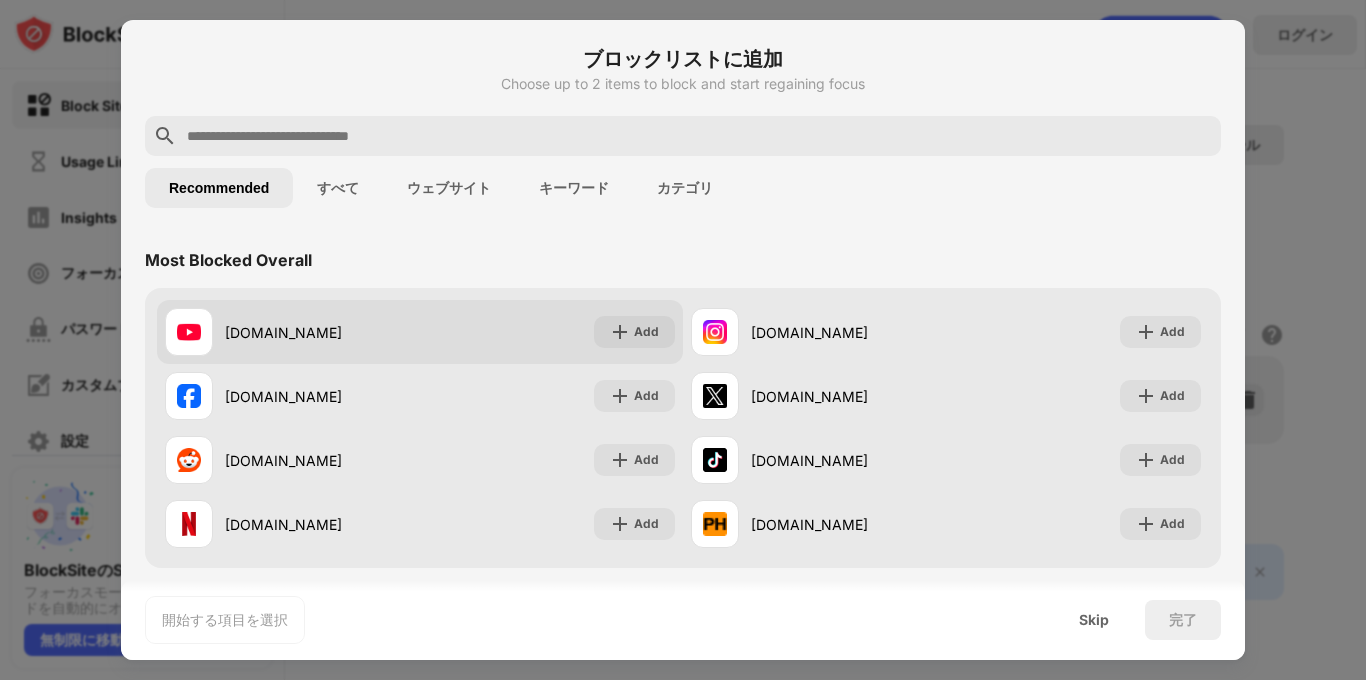 click on "[DOMAIN_NAME] Add" at bounding box center [420, 332] 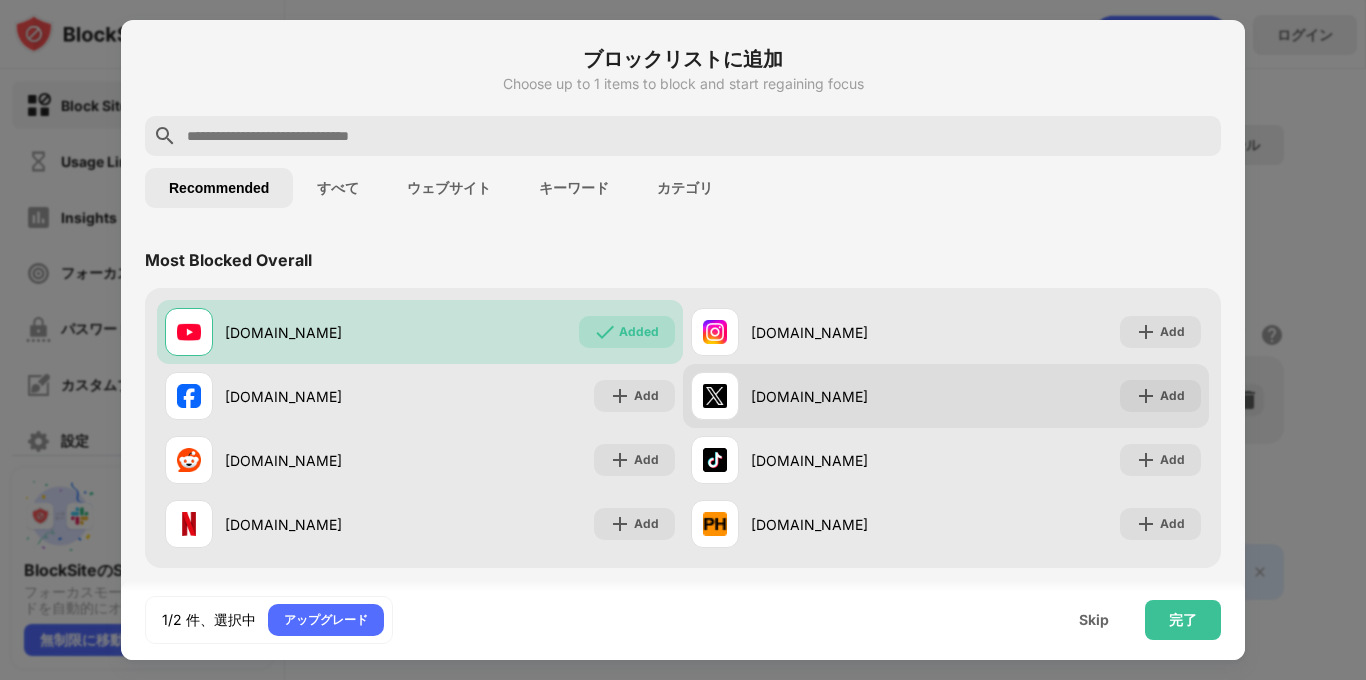 click on "[DOMAIN_NAME]" at bounding box center [848, 396] 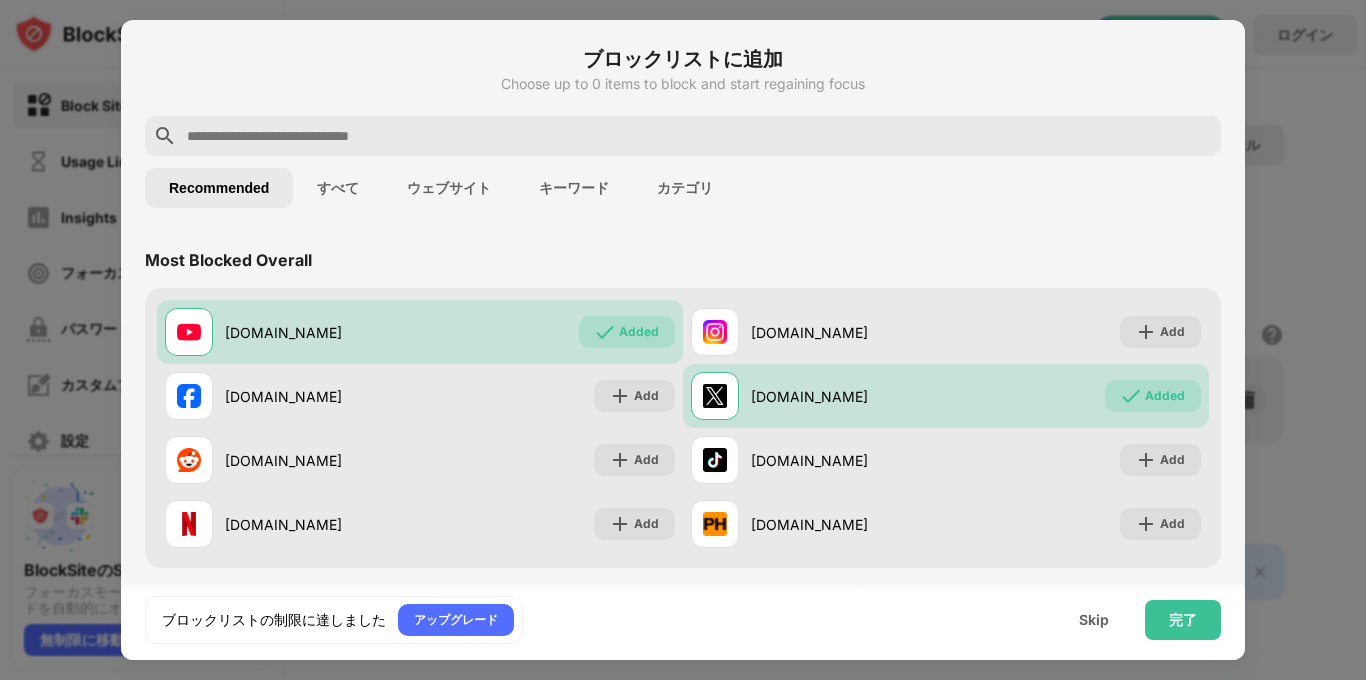 click on "完了" at bounding box center (1183, 620) 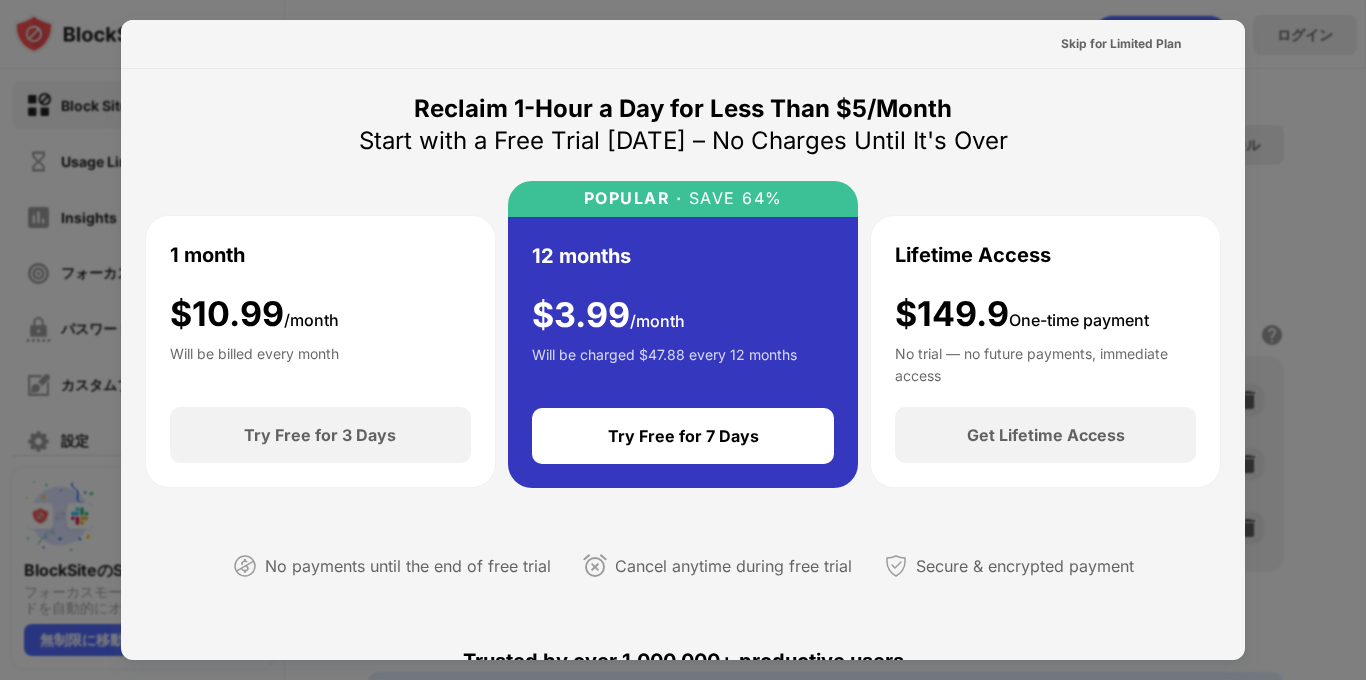 click on "Skip for Limited Plan" at bounding box center [1121, 44] 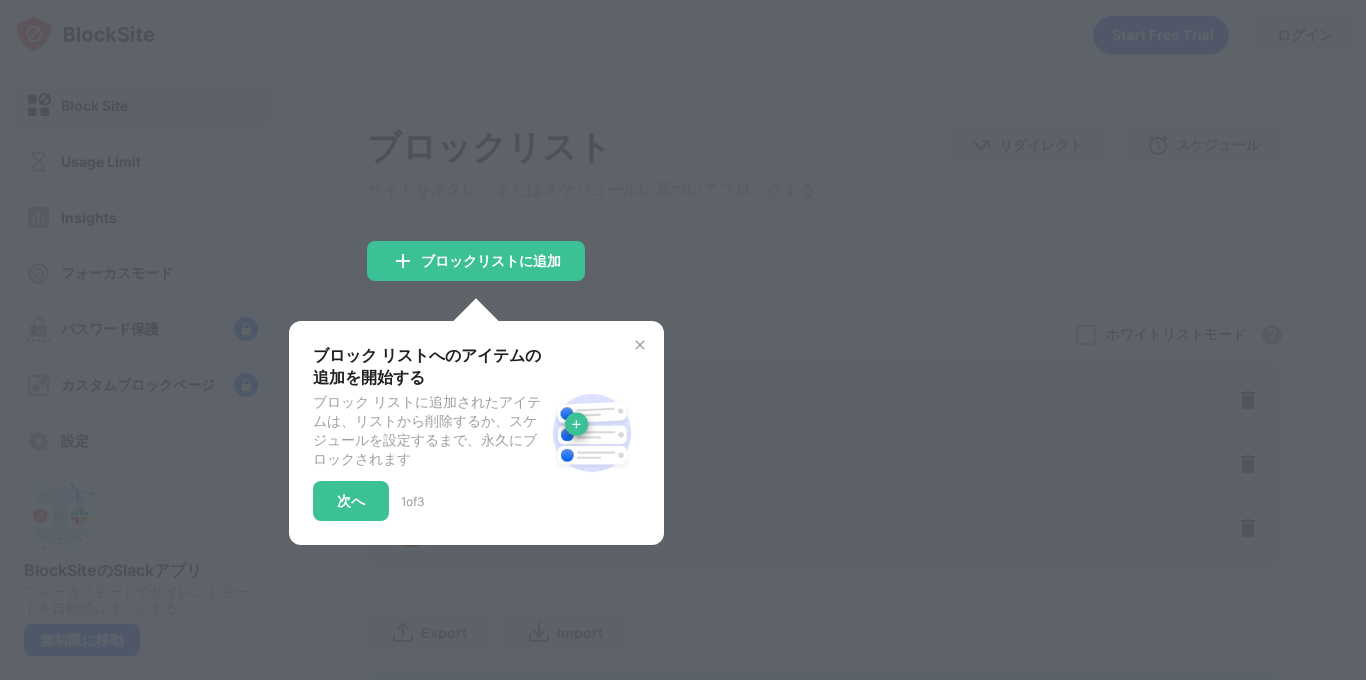 click at bounding box center (640, 345) 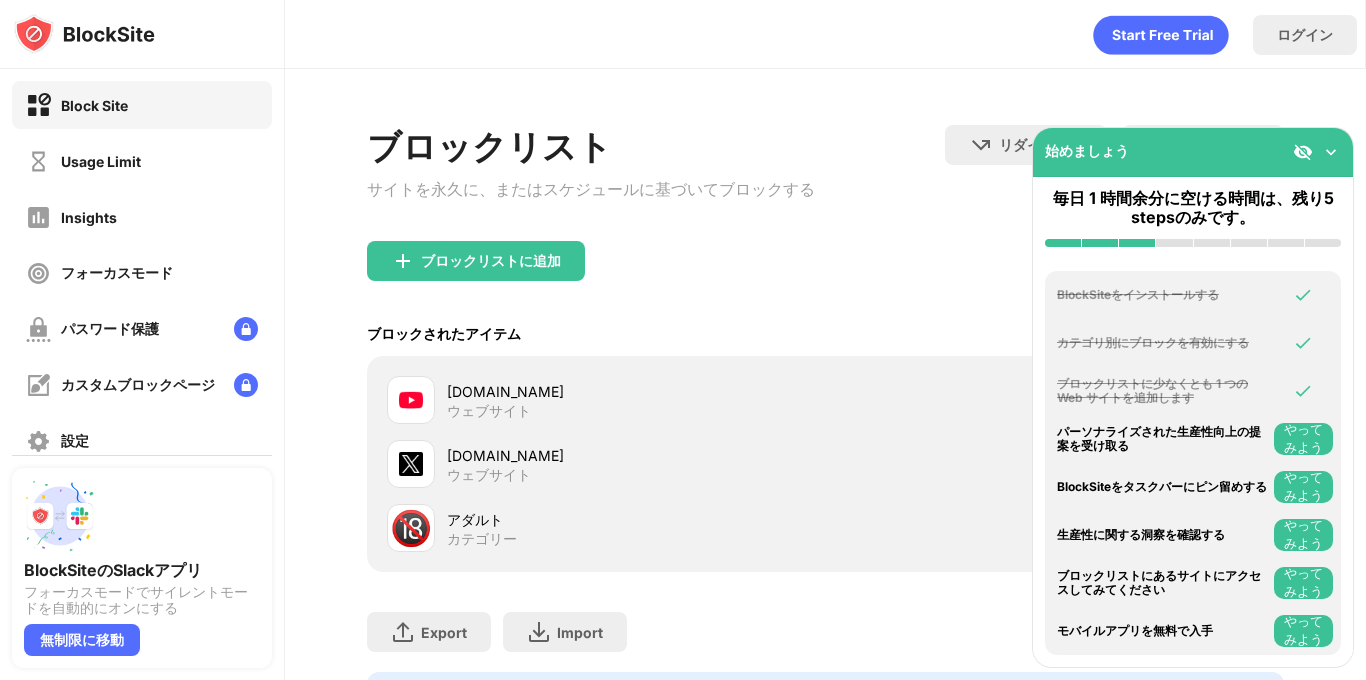 click on "ブロックリストに追加" at bounding box center [825, 277] 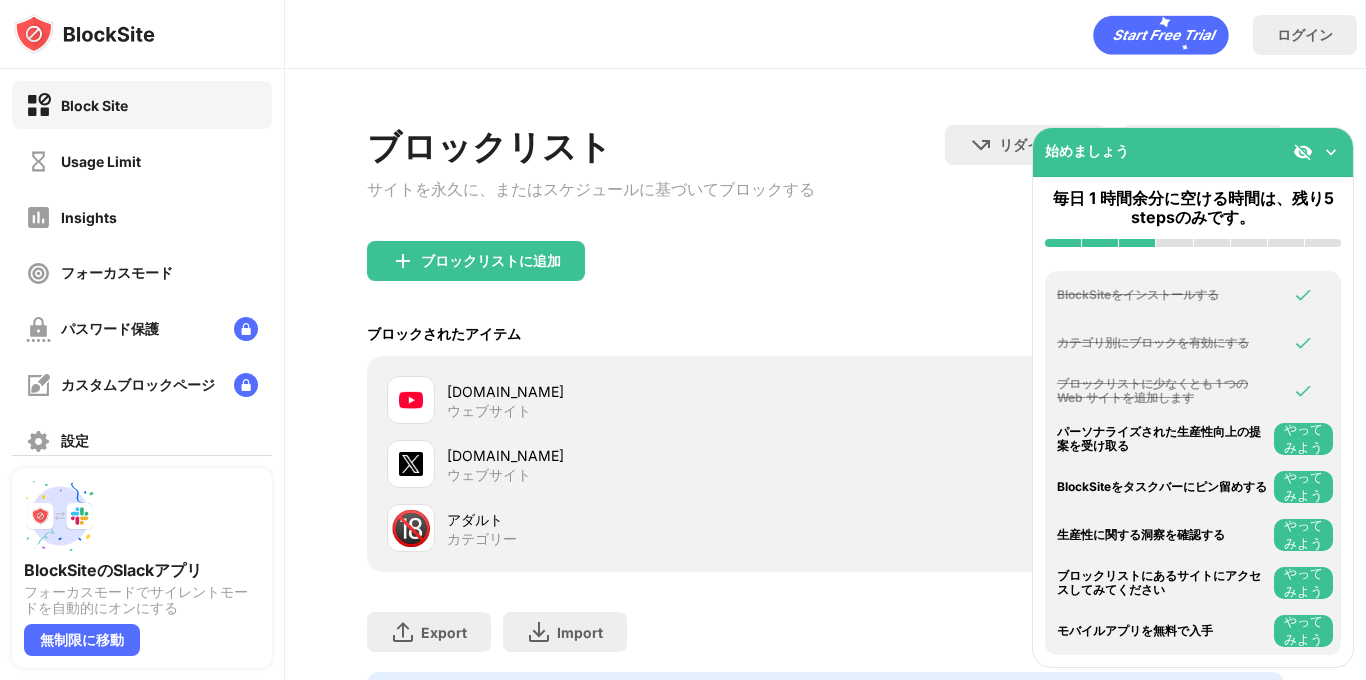 click at bounding box center [1331, 152] 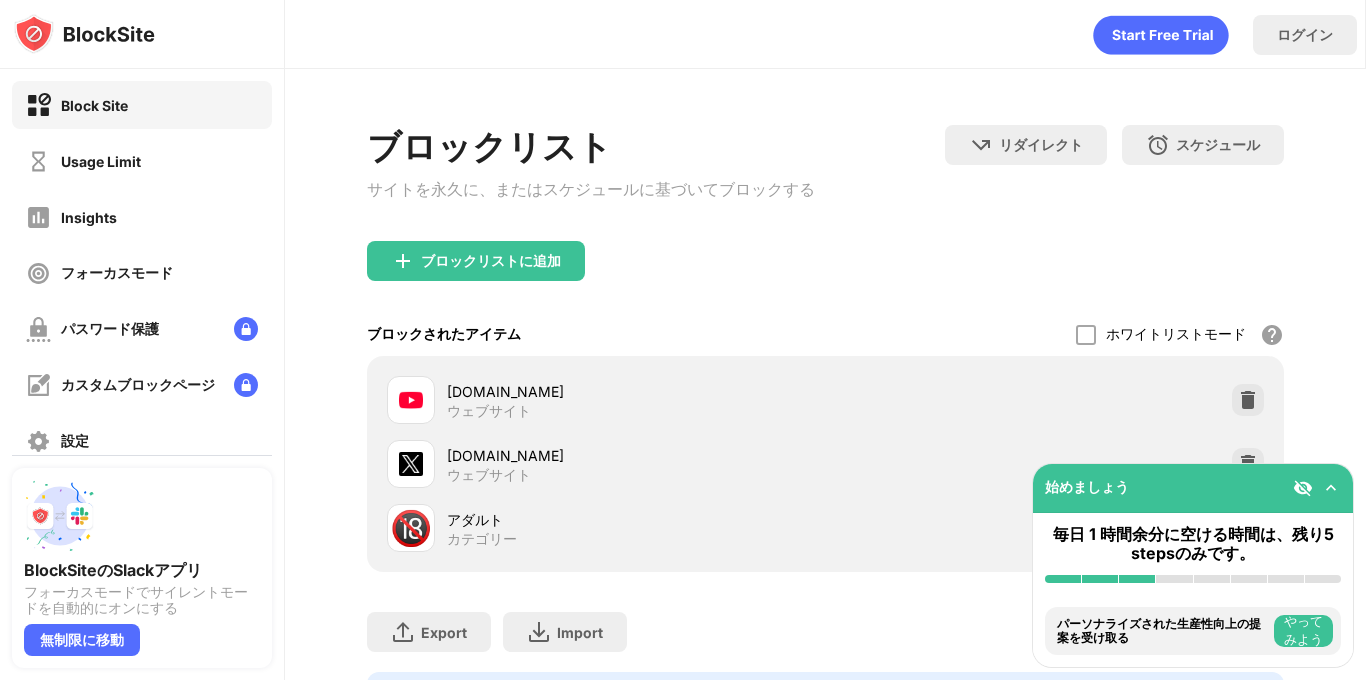 click at bounding box center (1303, 488) 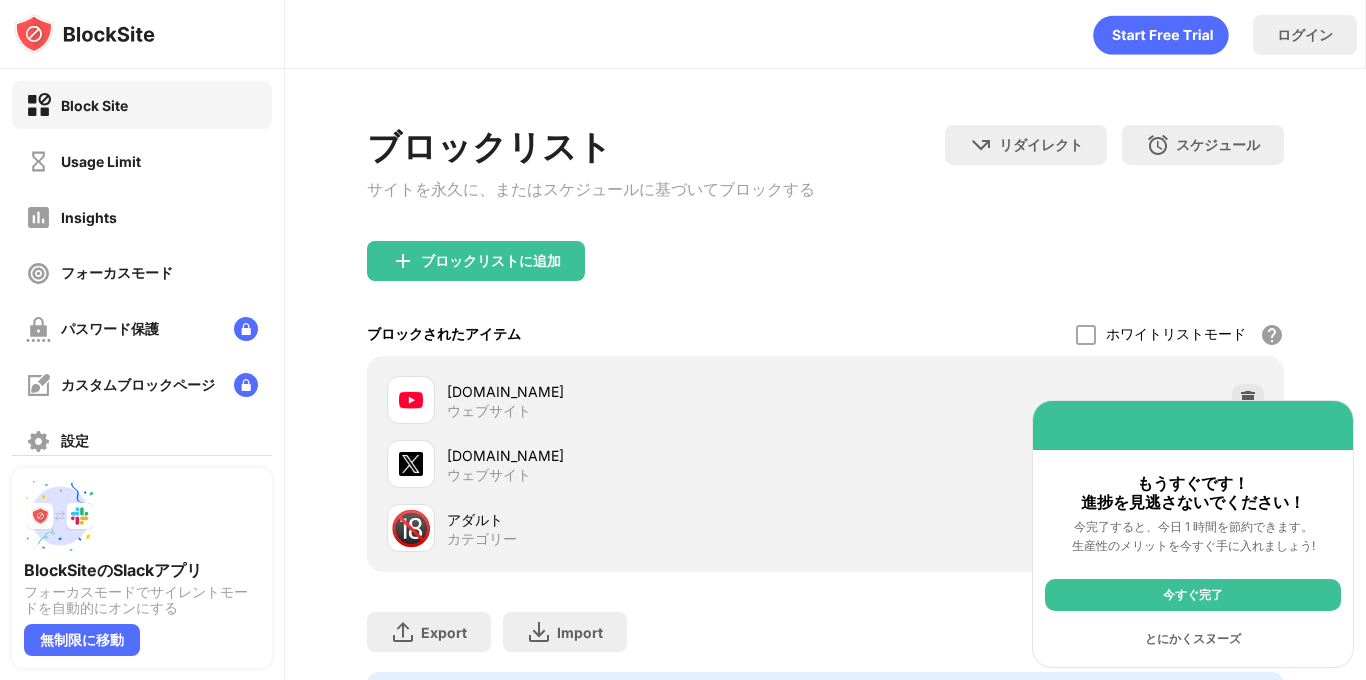 click on "とにかくスヌーズ" at bounding box center [1193, 639] 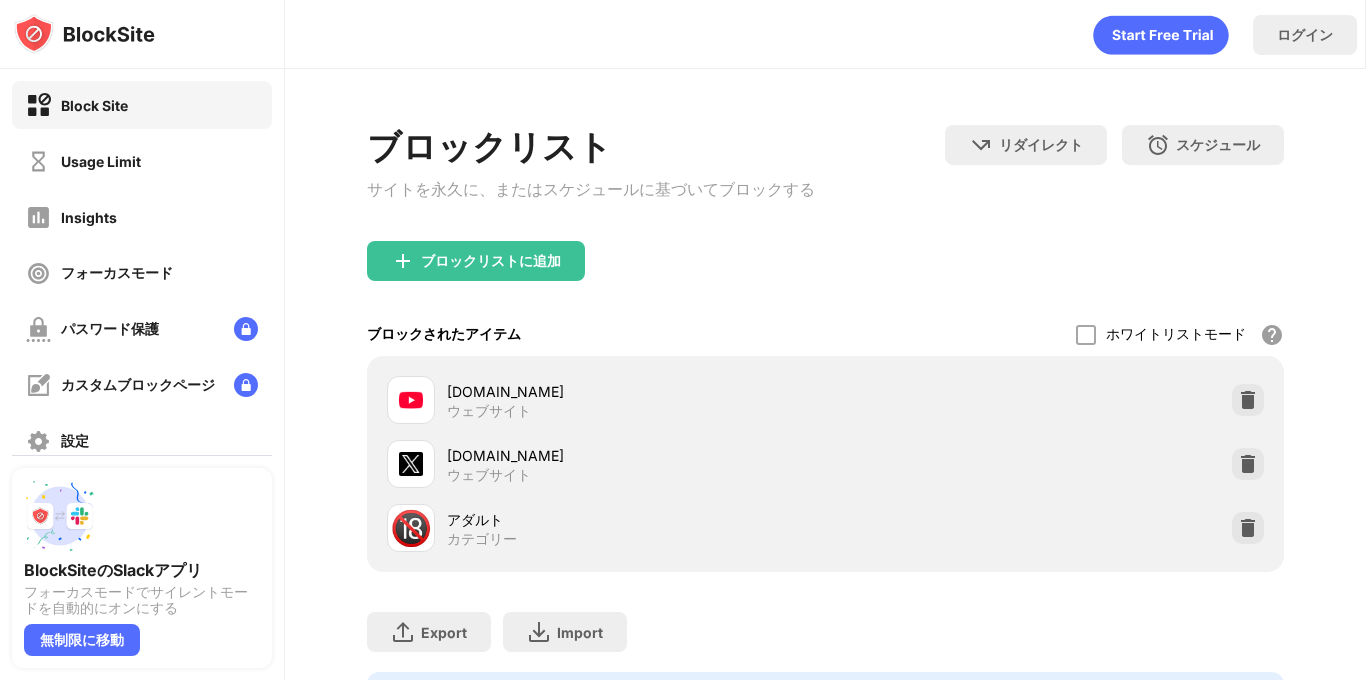click at bounding box center [1248, 400] 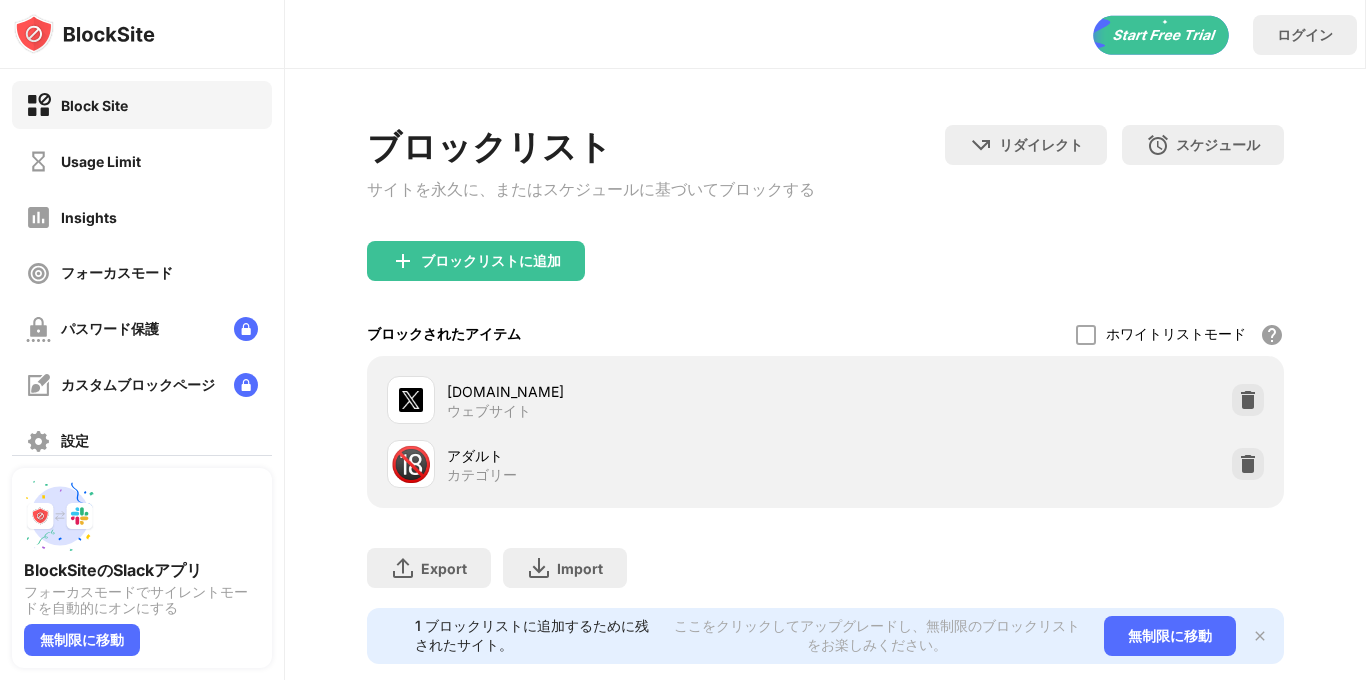 click at bounding box center (1248, 400) 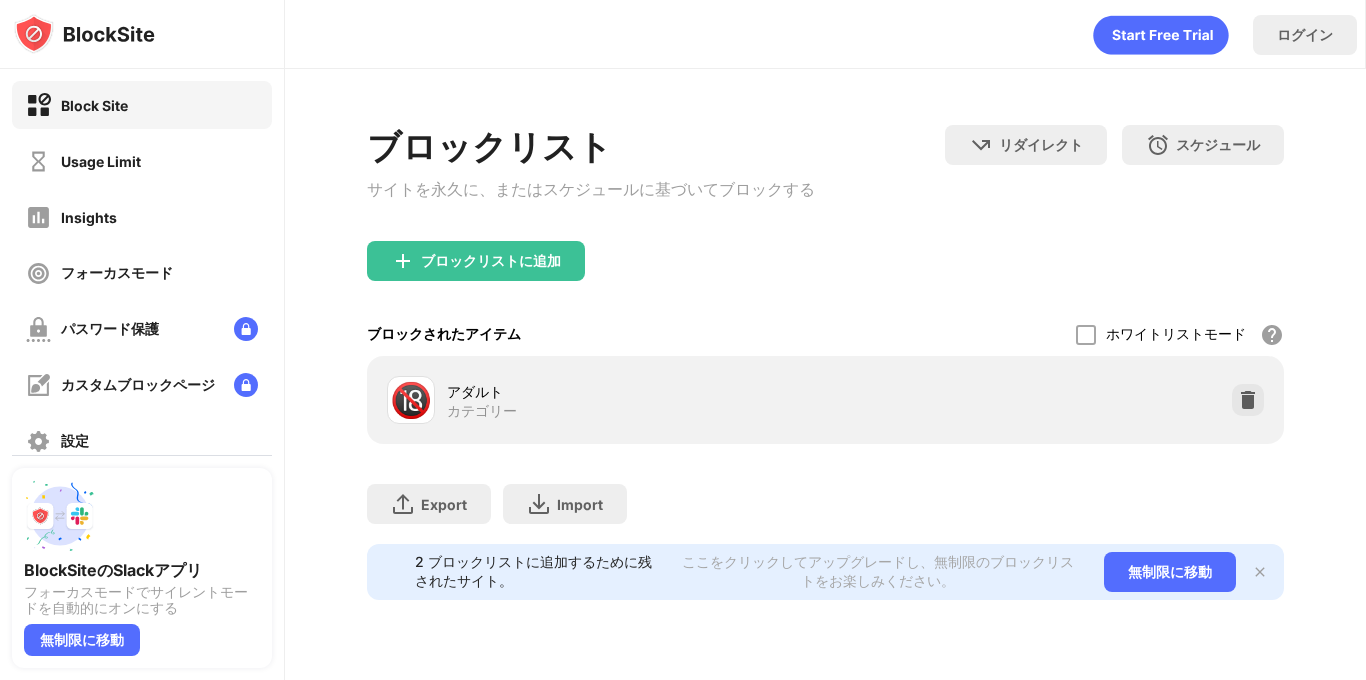 click at bounding box center (1248, 400) 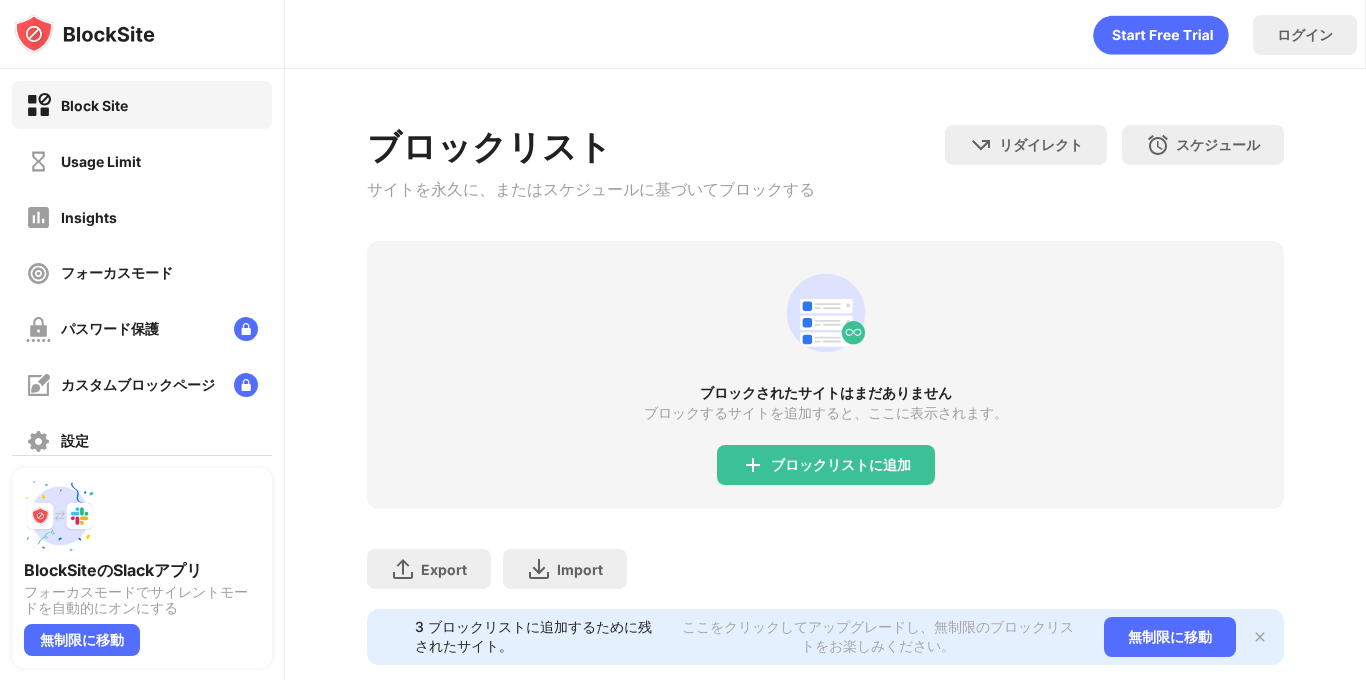 click on "Usage Limit" at bounding box center [142, 161] 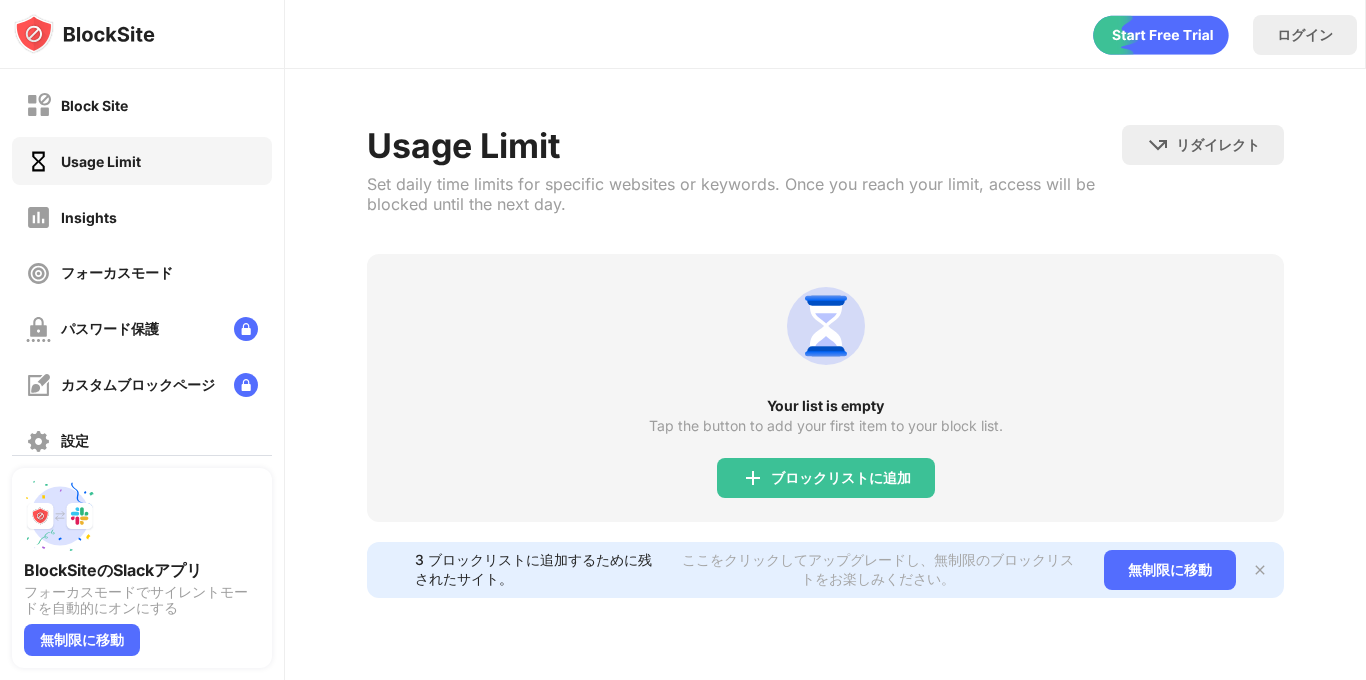 click on "ブロックリストに追加" at bounding box center (826, 478) 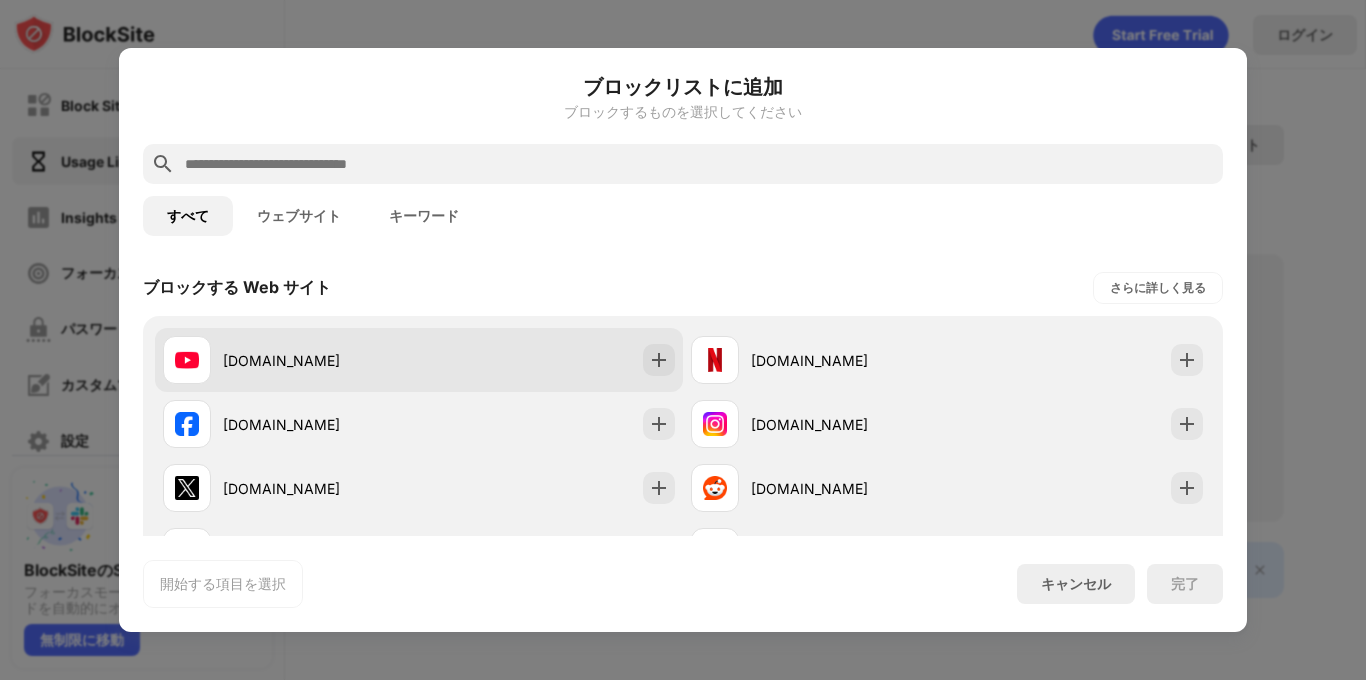 click on "[DOMAIN_NAME]" at bounding box center (419, 360) 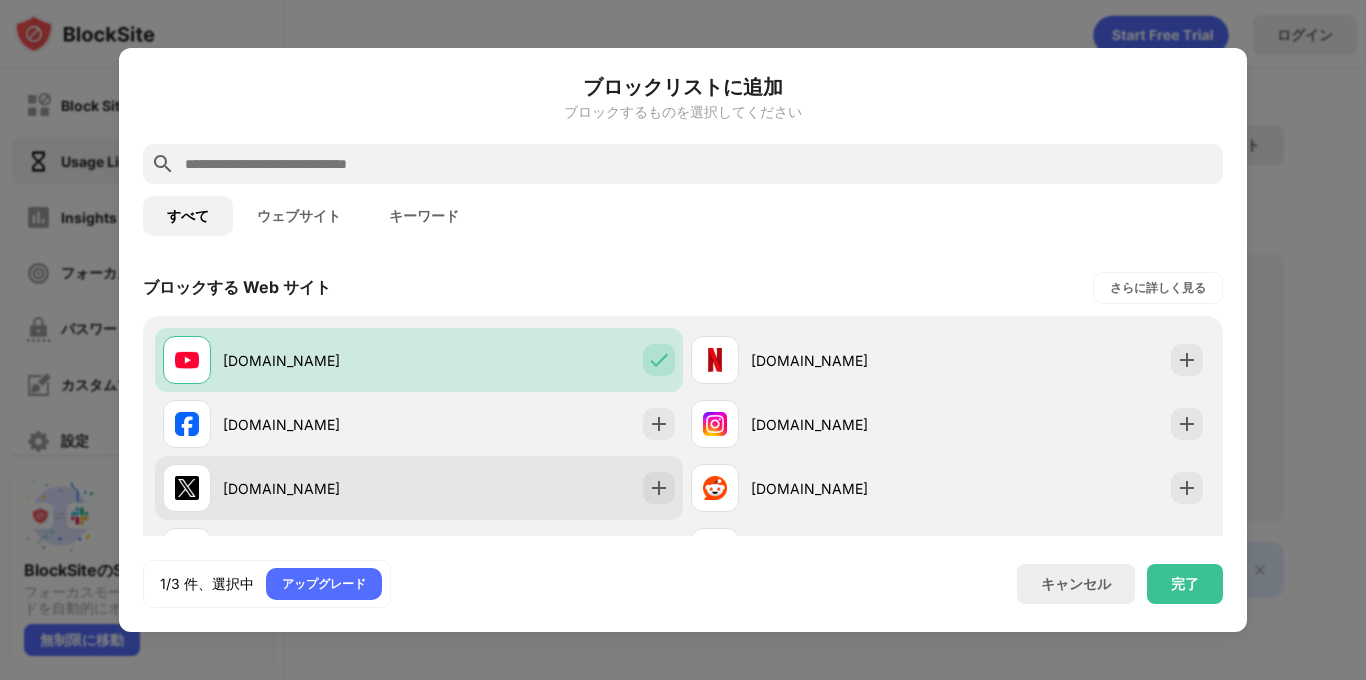 click at bounding box center (659, 488) 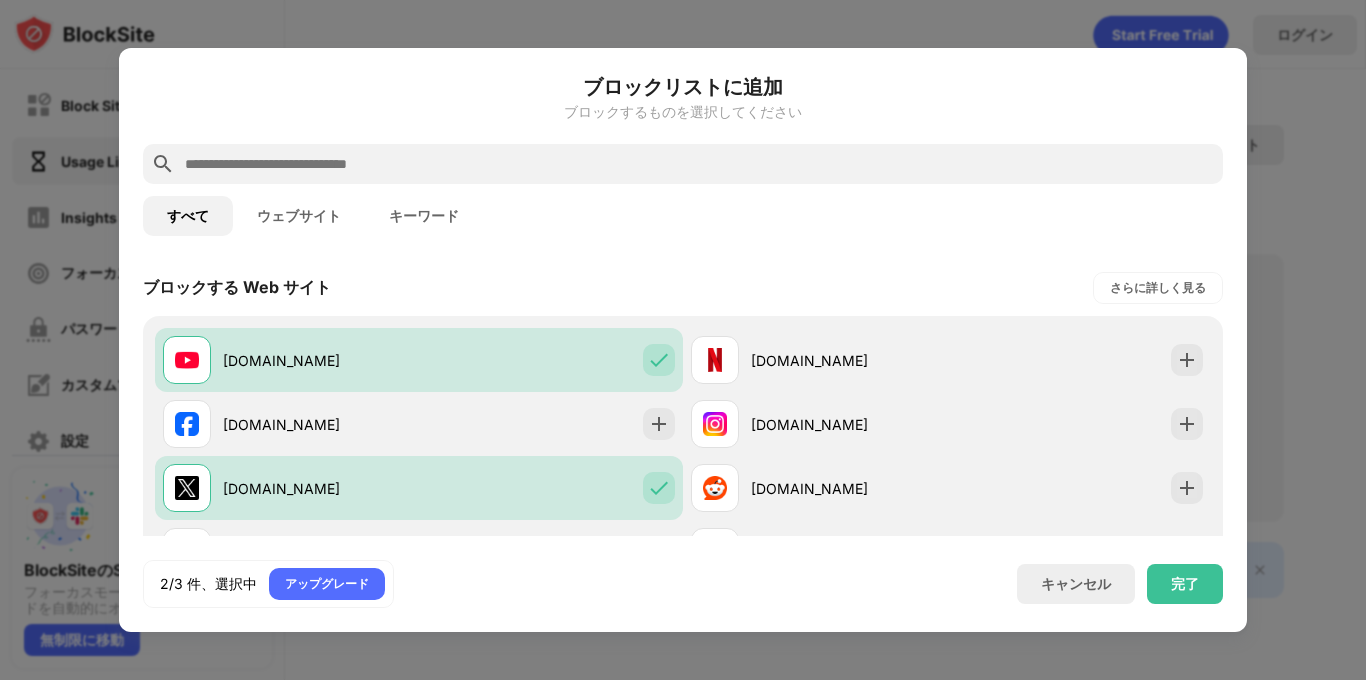 click on "完了" at bounding box center (1185, 584) 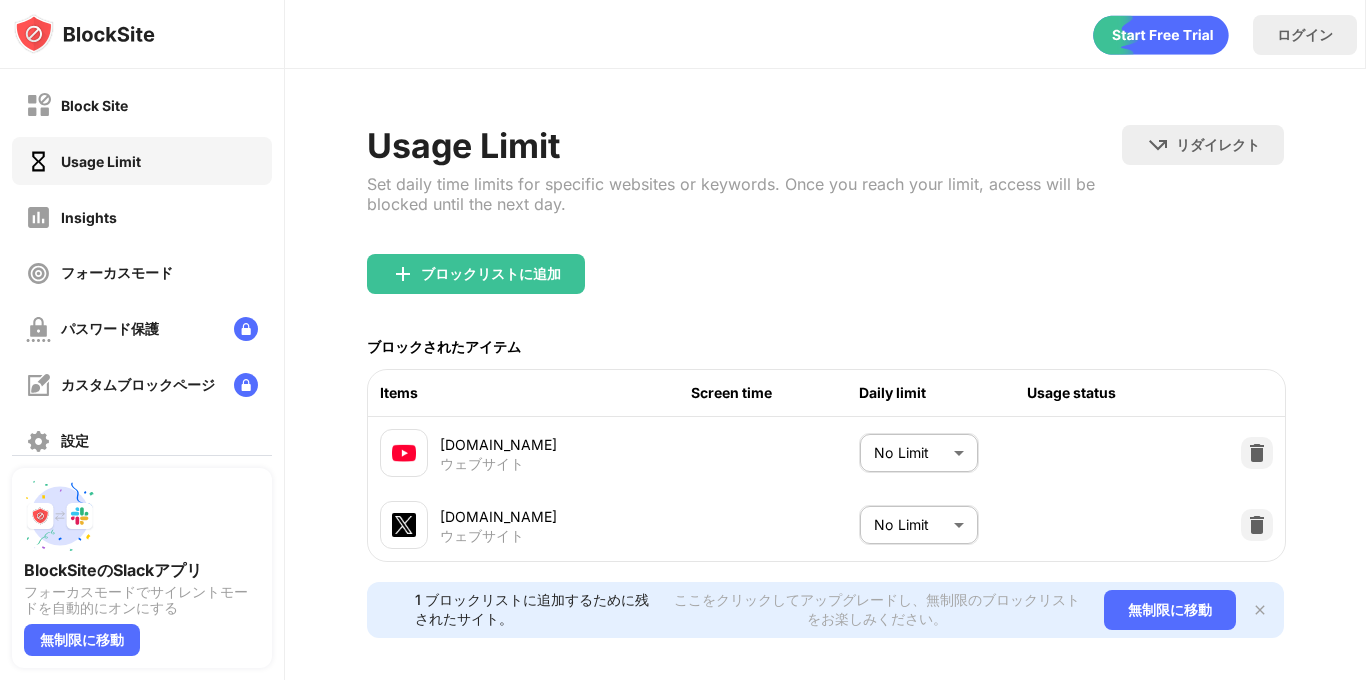 click on "Block Site Usage Limit Insights フォーカスモード パスワード保護 カスタムブロックページ 設定 情報 ブロッキング 他のデバイスと同期する 無効になっています BlockSiteのSlackアプリ フォーカスモードでサイレントモードを自動的にオンにする 無制限に移動 ログイン Usage Limit Set daily time limits for specific websites or keywords. Once you reach your limit, access will be blocked until the next day. リダイレクト クリックしてリダイレクトのウェブサイトを設定する ブロックリストに追加 ブロックされたアイテム Items Screen time Daily limit Usage status [DOMAIN_NAME] ウェブサイト No Limit ******** ​ [DOMAIN_NAME] ウェブサイト No Limit ******** ​ 1 ブロックリストに追加するために残されたサイト。 ここをクリックしてアップグレードし、無制限のブロックリストをお楽しみください。 無制限に移動" at bounding box center [683, 340] 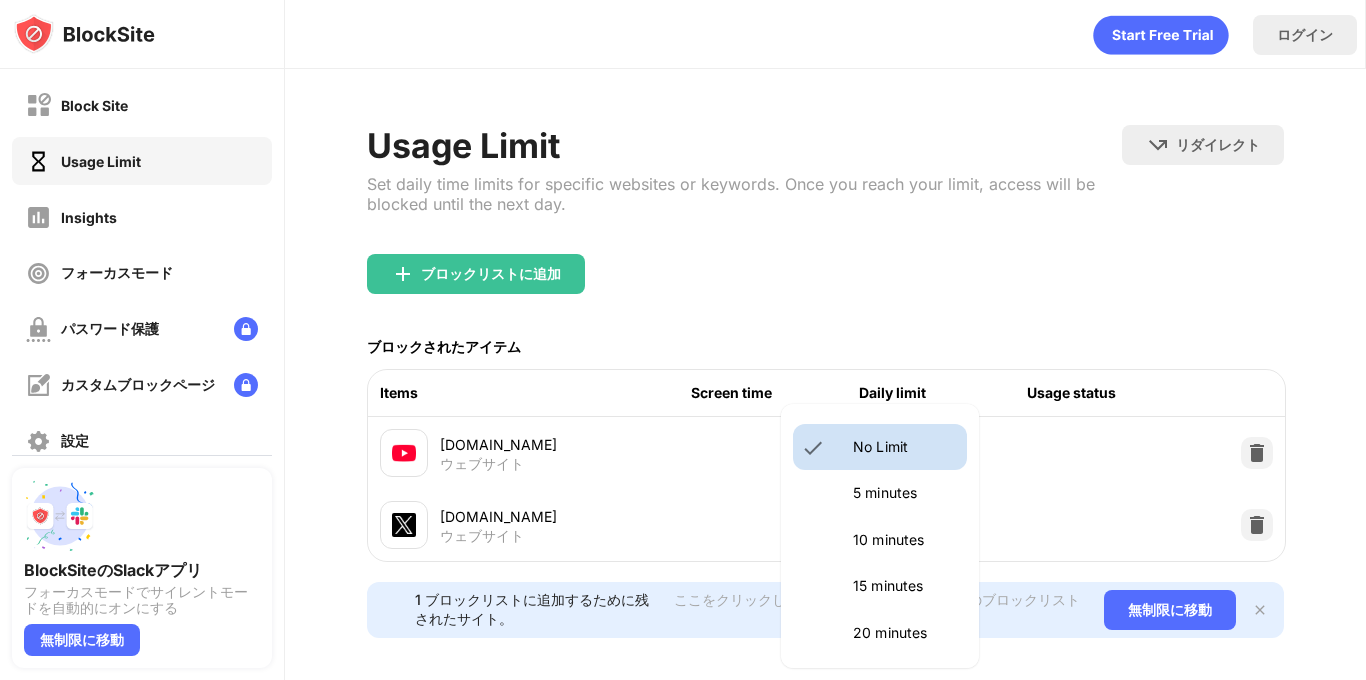 click on "15 minutes" at bounding box center [904, 586] 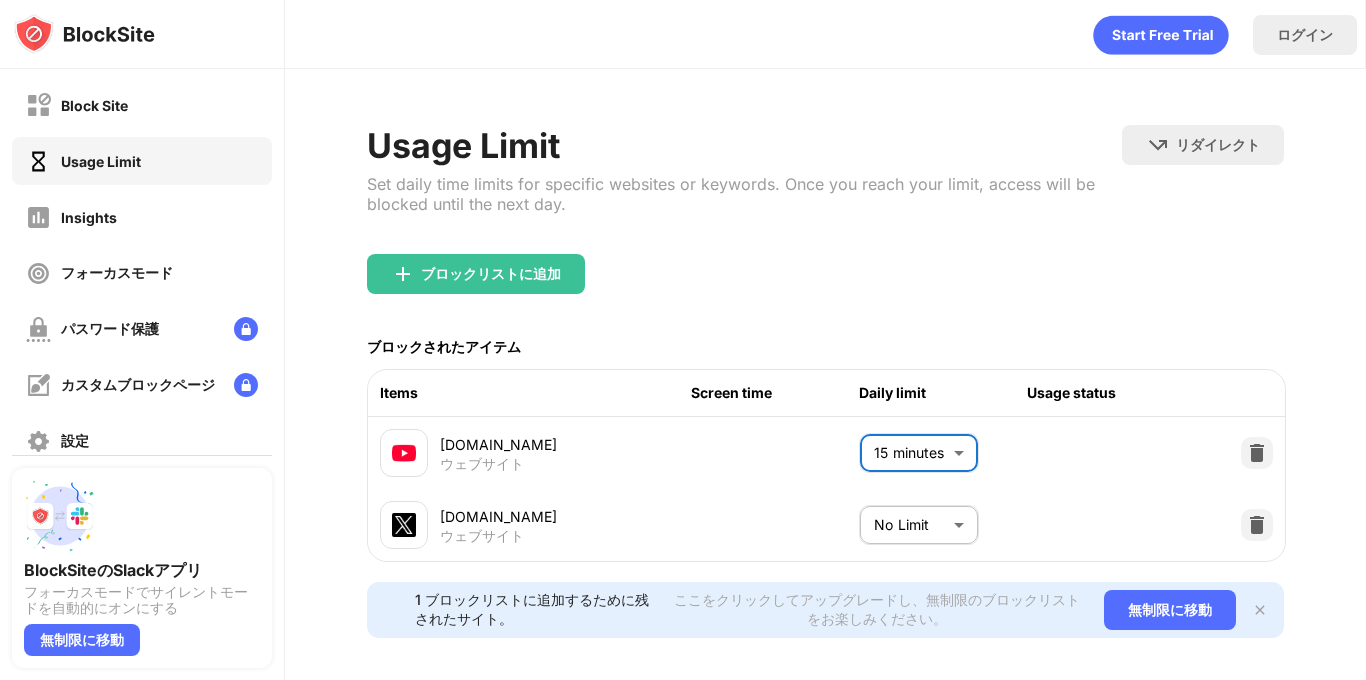 click on "Block Site Usage Limit Insights フォーカスモード パスワード保護 カスタムブロックページ 設定 情報 ブロッキング 他のデバイスと同期する 無効になっています BlockSiteのSlackアプリ フォーカスモードでサイレントモードを自動的にオンにする 無制限に移動 ログイン Usage Limit Set daily time limits for specific websites or keywords. Once you reach your limit, access will be blocked until the next day. リダイレクト クリックしてリダイレクトのウェブサイトを設定する ブロックリストに追加 ブロックされたアイテム Items Screen time Daily limit Usage status [DOMAIN_NAME] ウェブサイト 15 minutes ** ​ [DOMAIN_NAME] ウェブサイト No Limit ******** ​ 1 ブロックリストに追加するために残されたサイト。 ここをクリックしてアップグレードし、無制限のブロックリストをお楽しみください。 無制限に移動
No Limit 5 minutes" at bounding box center (683, 340) 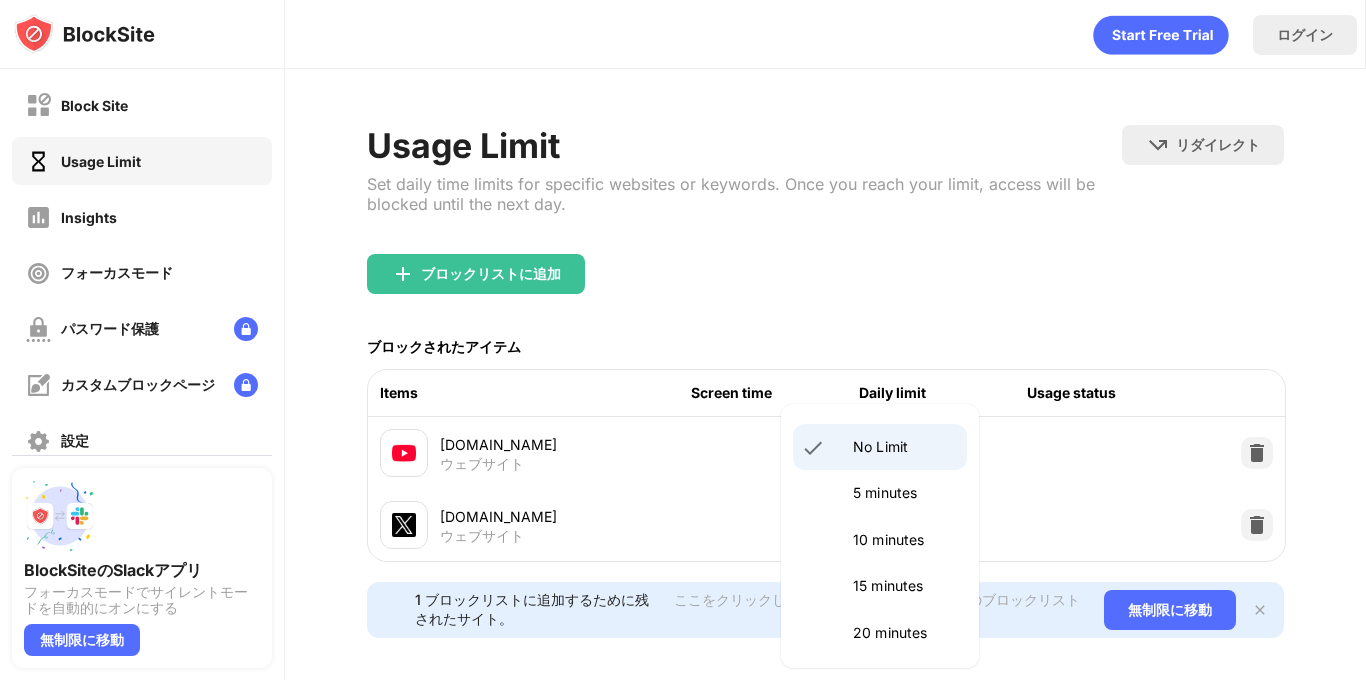 click on "5 minutes" at bounding box center [904, 493] 